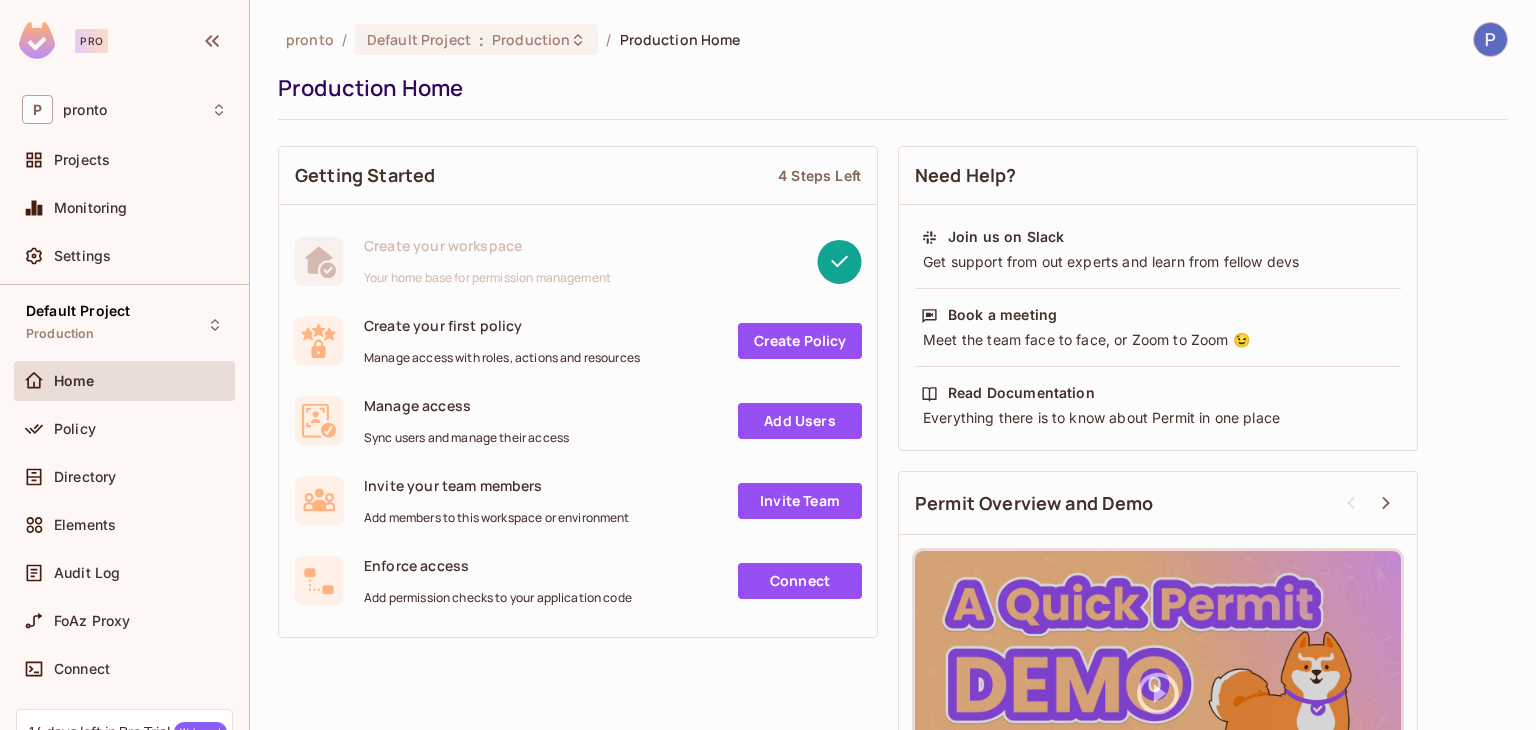 scroll, scrollTop: 0, scrollLeft: 0, axis: both 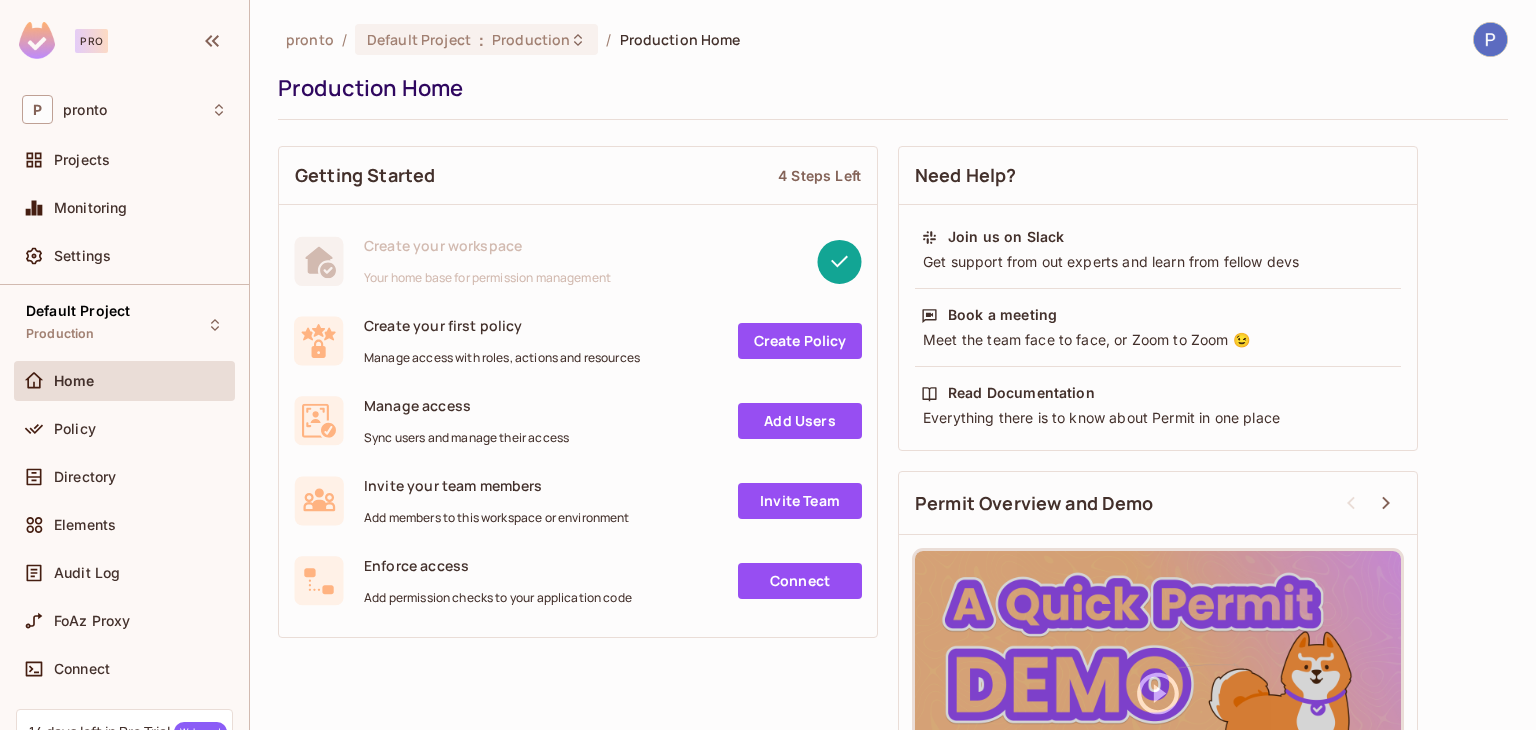 click at bounding box center (1490, 39) 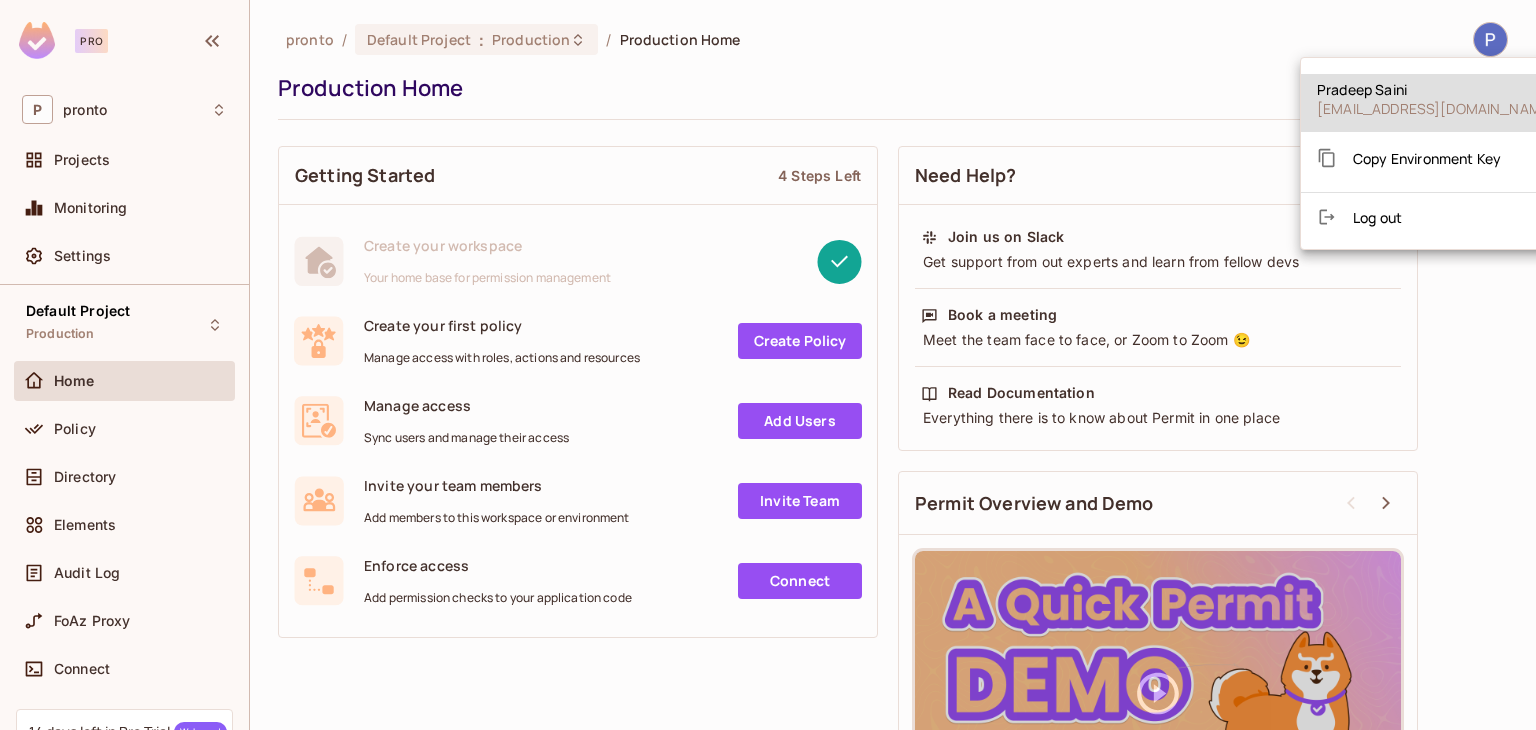click at bounding box center (768, 365) 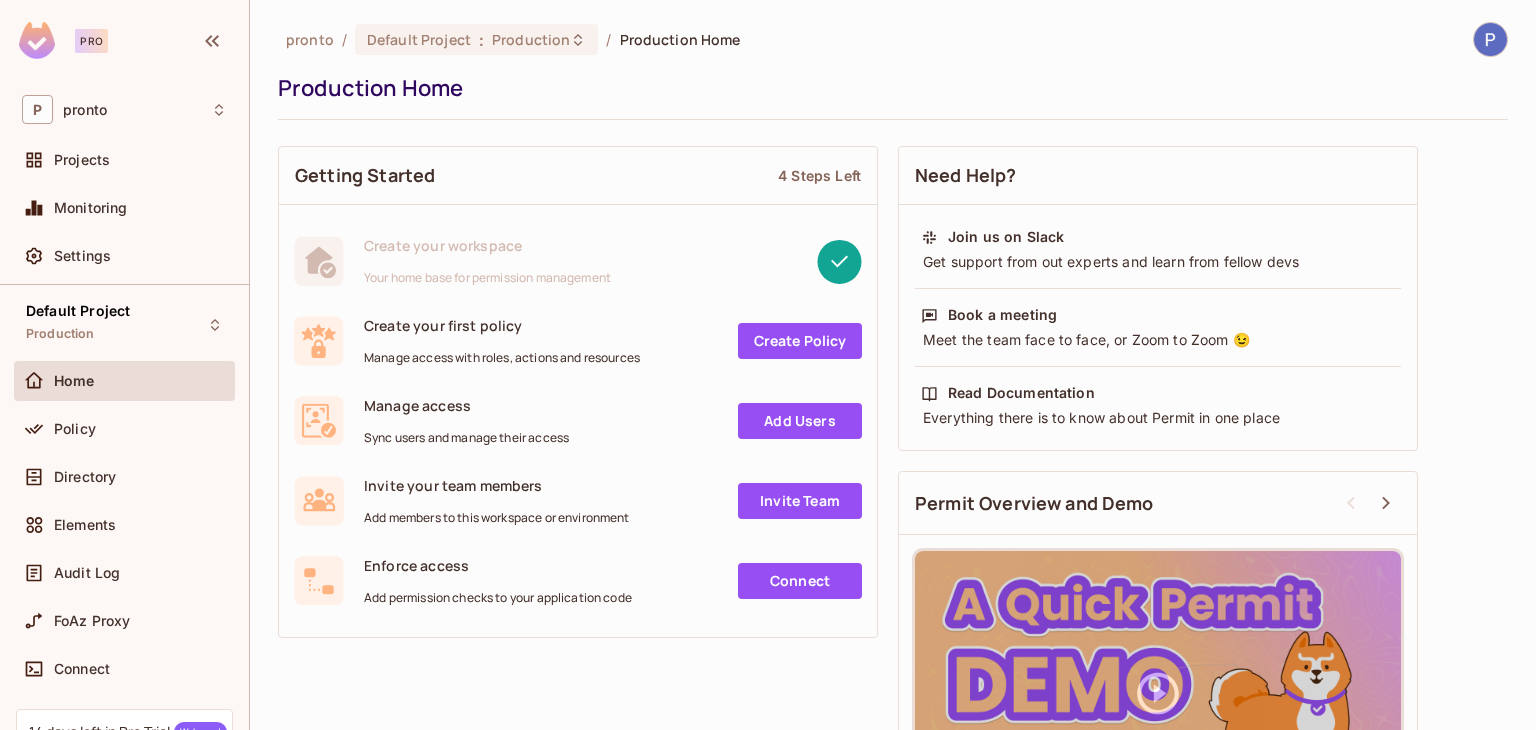 click on "Create Policy" at bounding box center [800, 341] 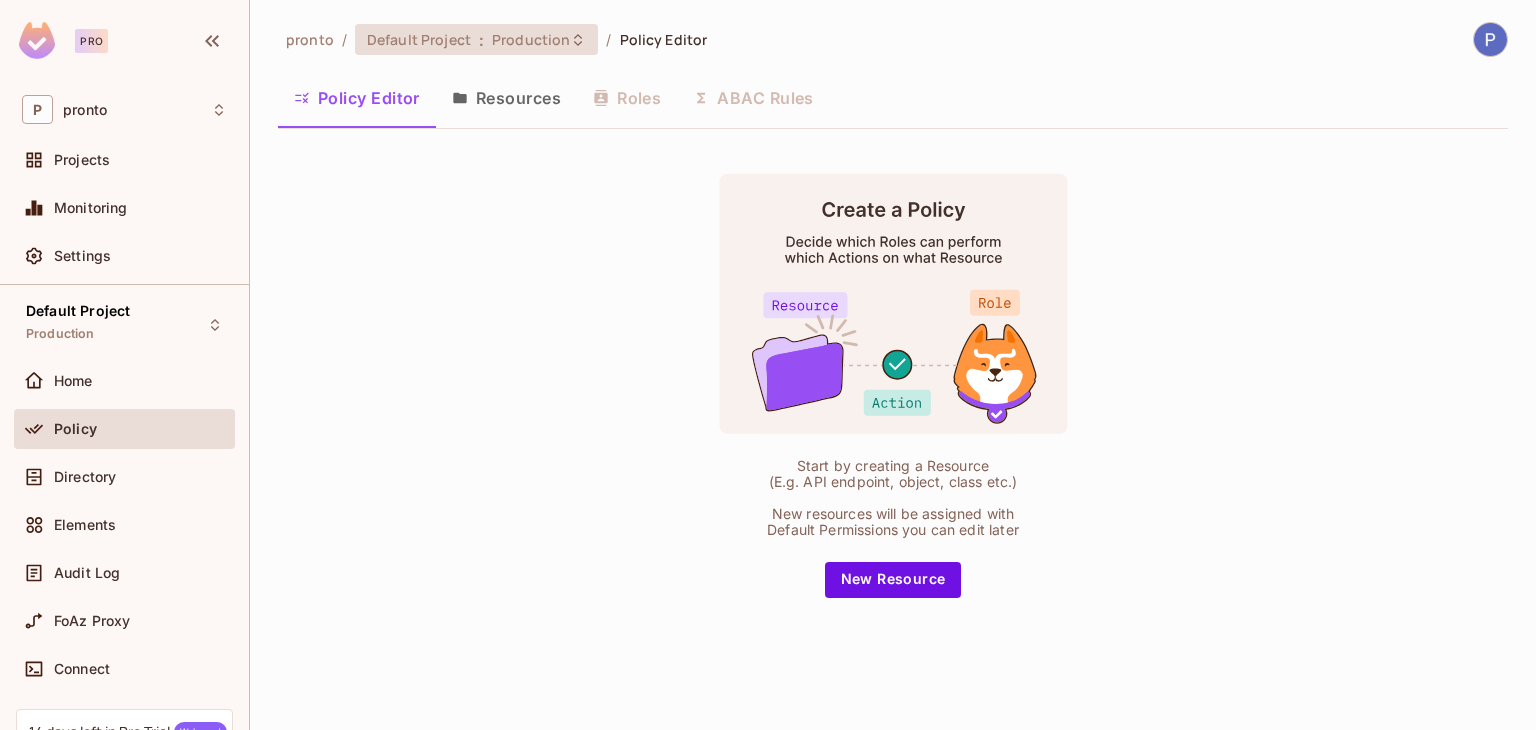click on "Default Project : Production" at bounding box center (476, 39) 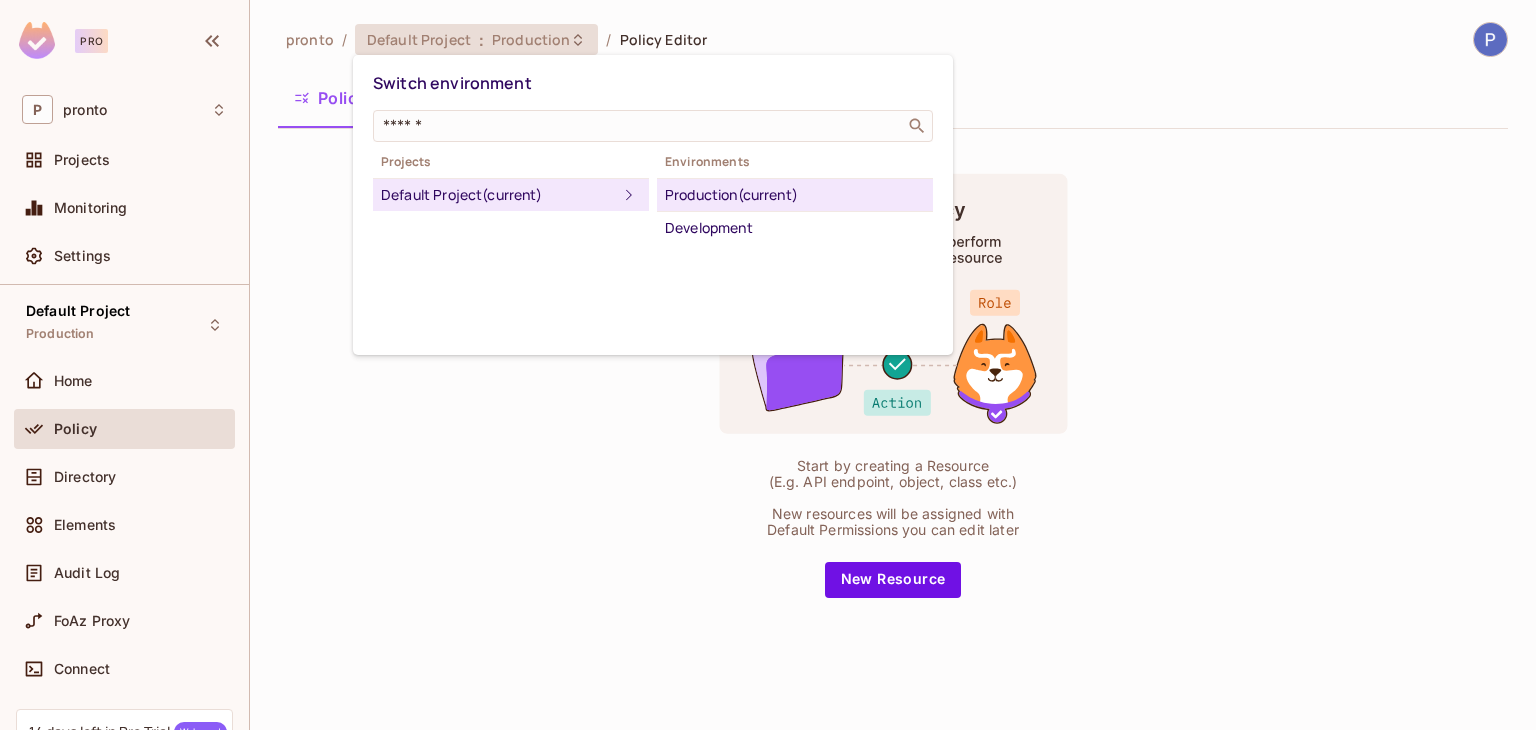 click at bounding box center [768, 365] 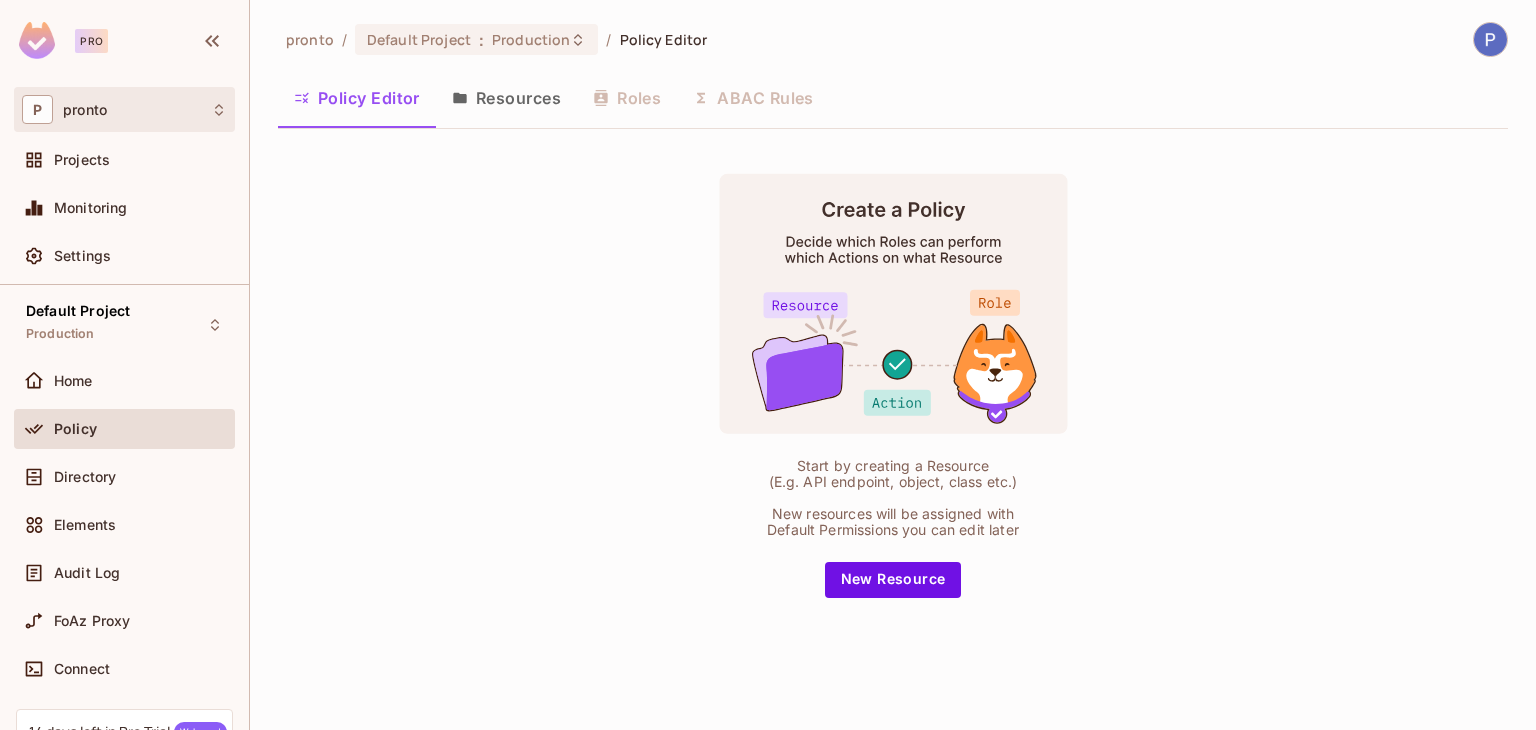 click on "P pronto" at bounding box center (124, 109) 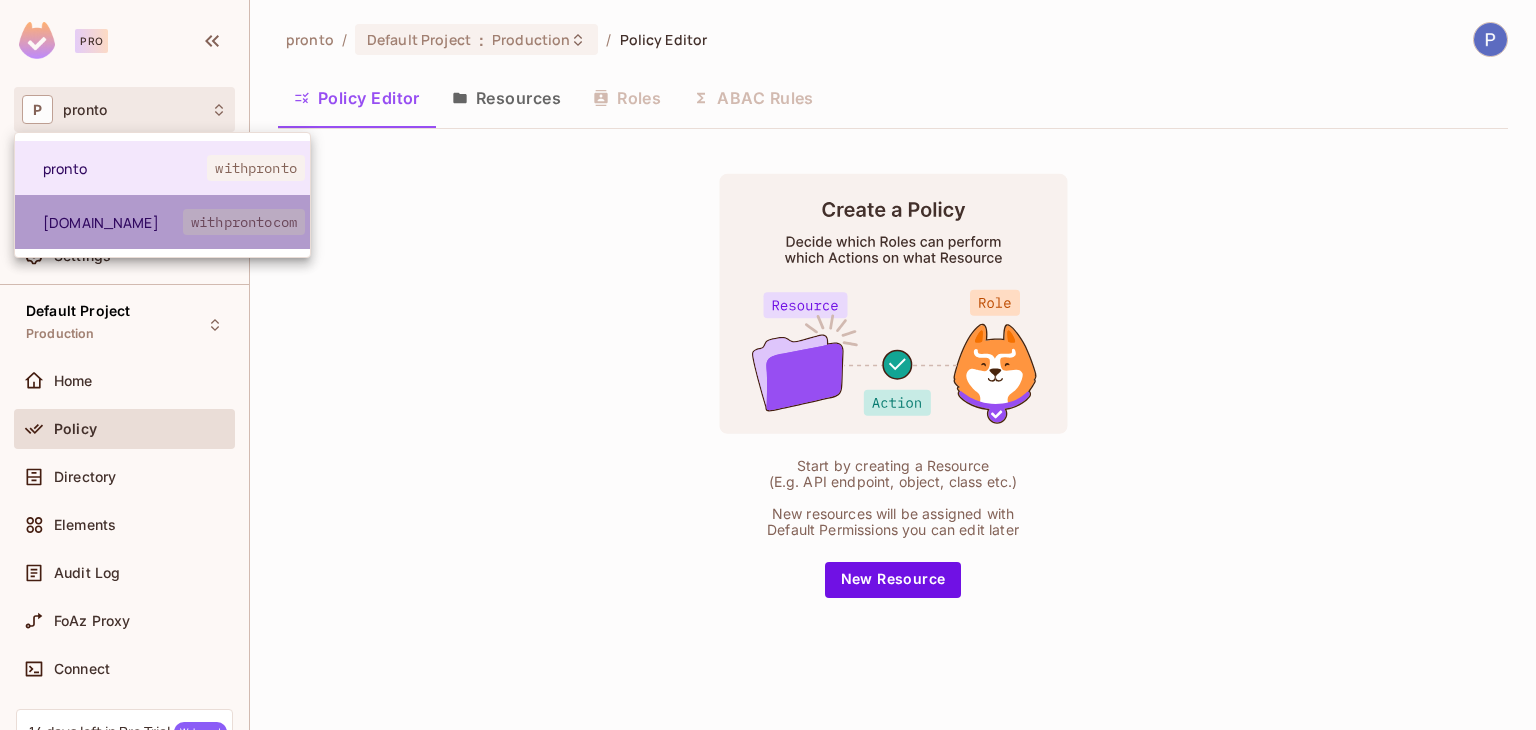 click on "[DOMAIN_NAME]" at bounding box center (113, 222) 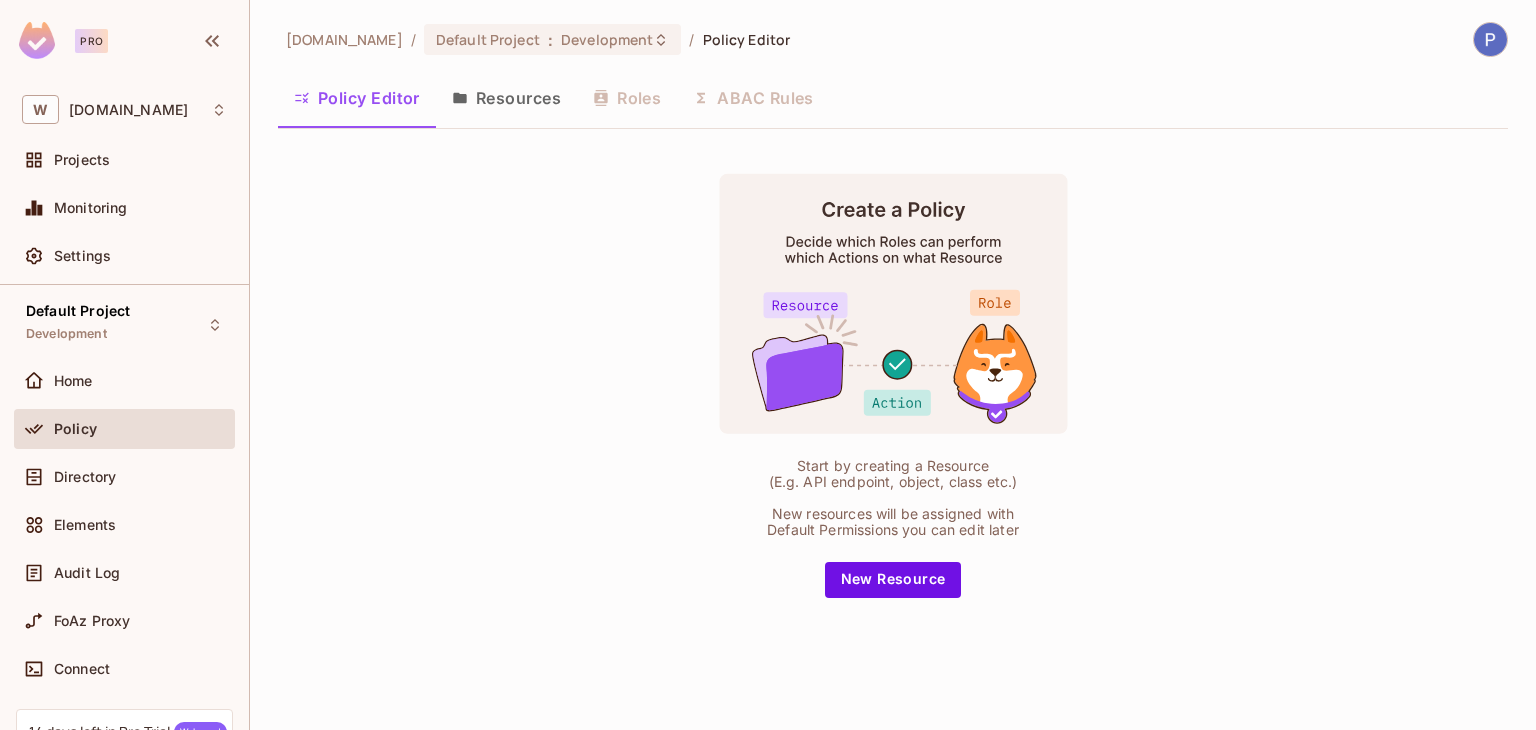 scroll, scrollTop: 0, scrollLeft: 0, axis: both 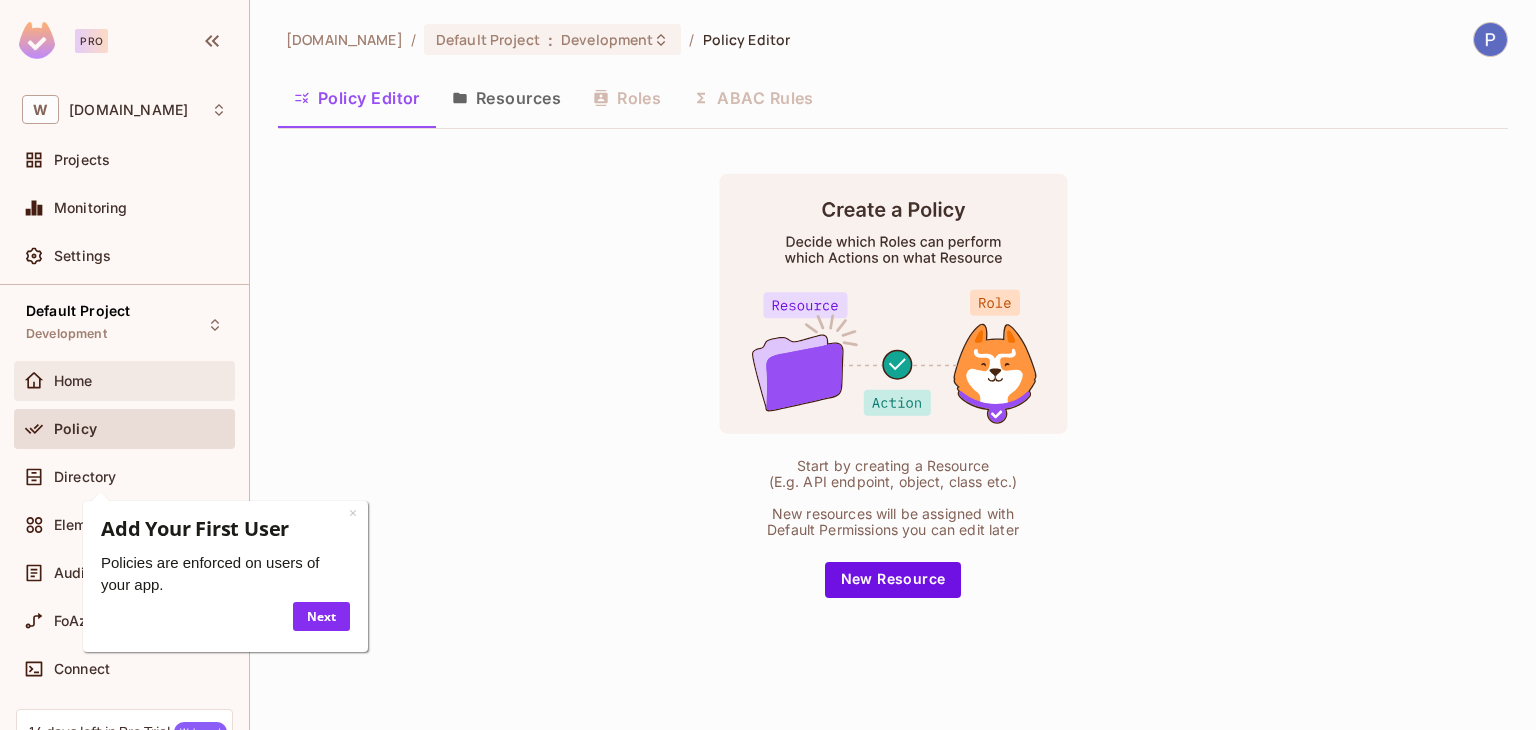 click on "Home" at bounding box center (140, 381) 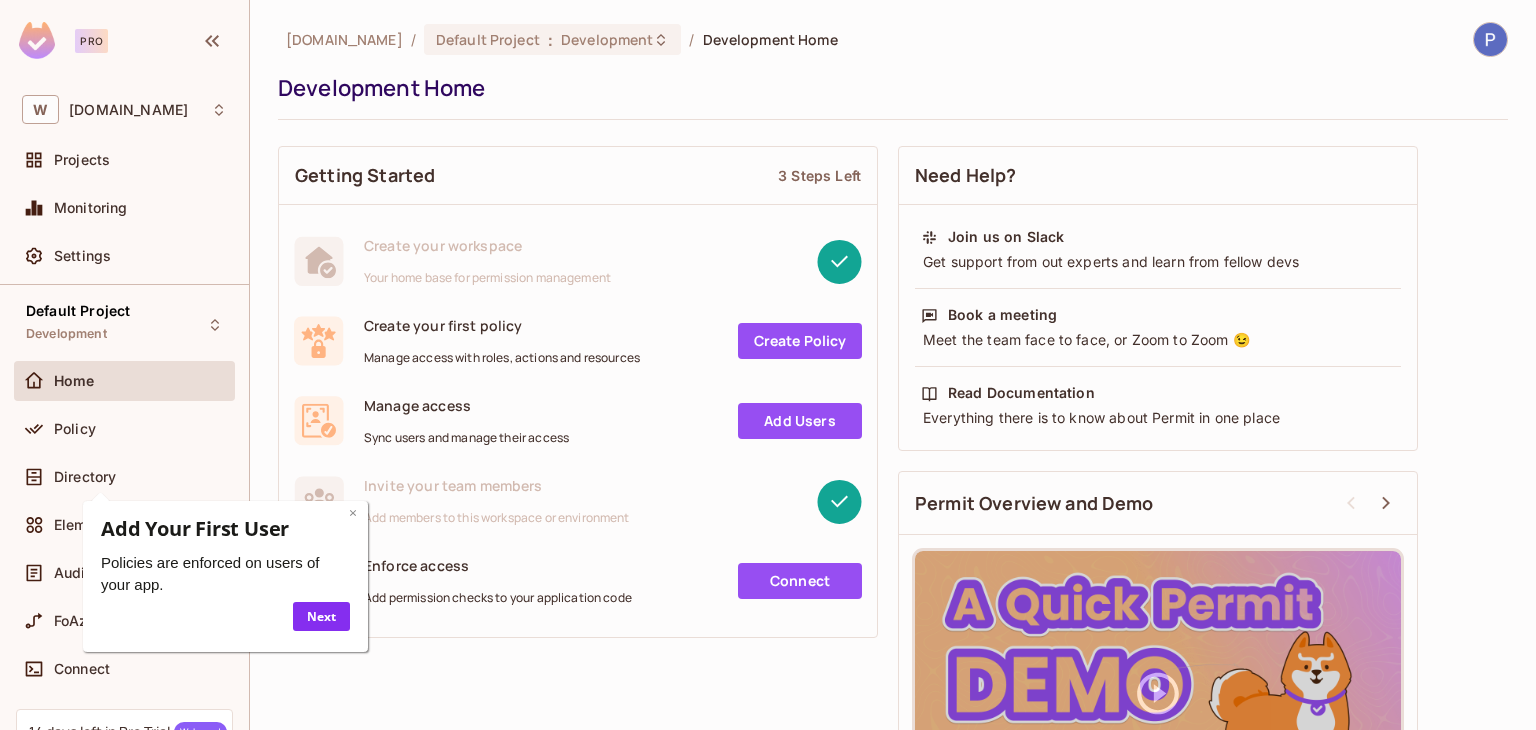 click on "×" at bounding box center [352, 512] 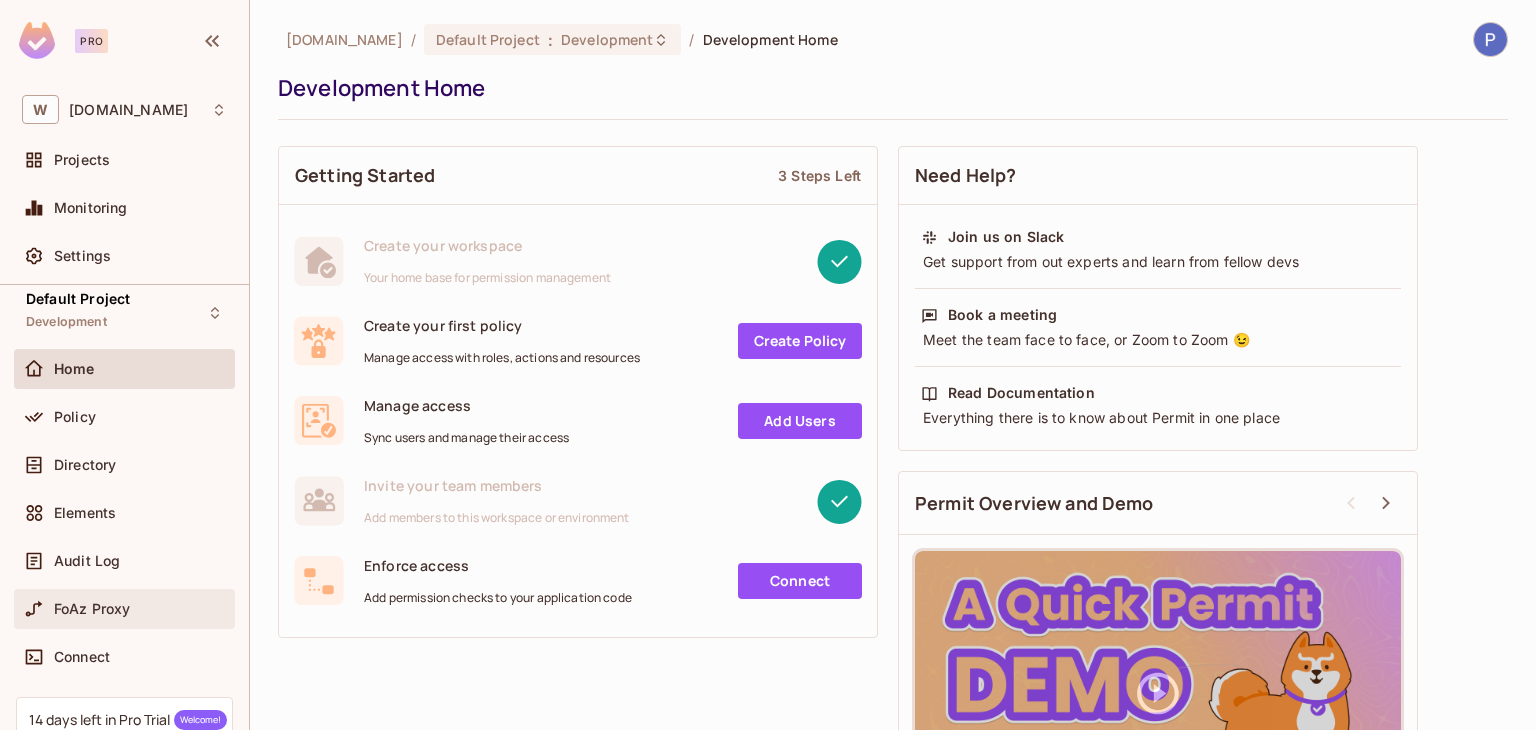 scroll, scrollTop: 0, scrollLeft: 0, axis: both 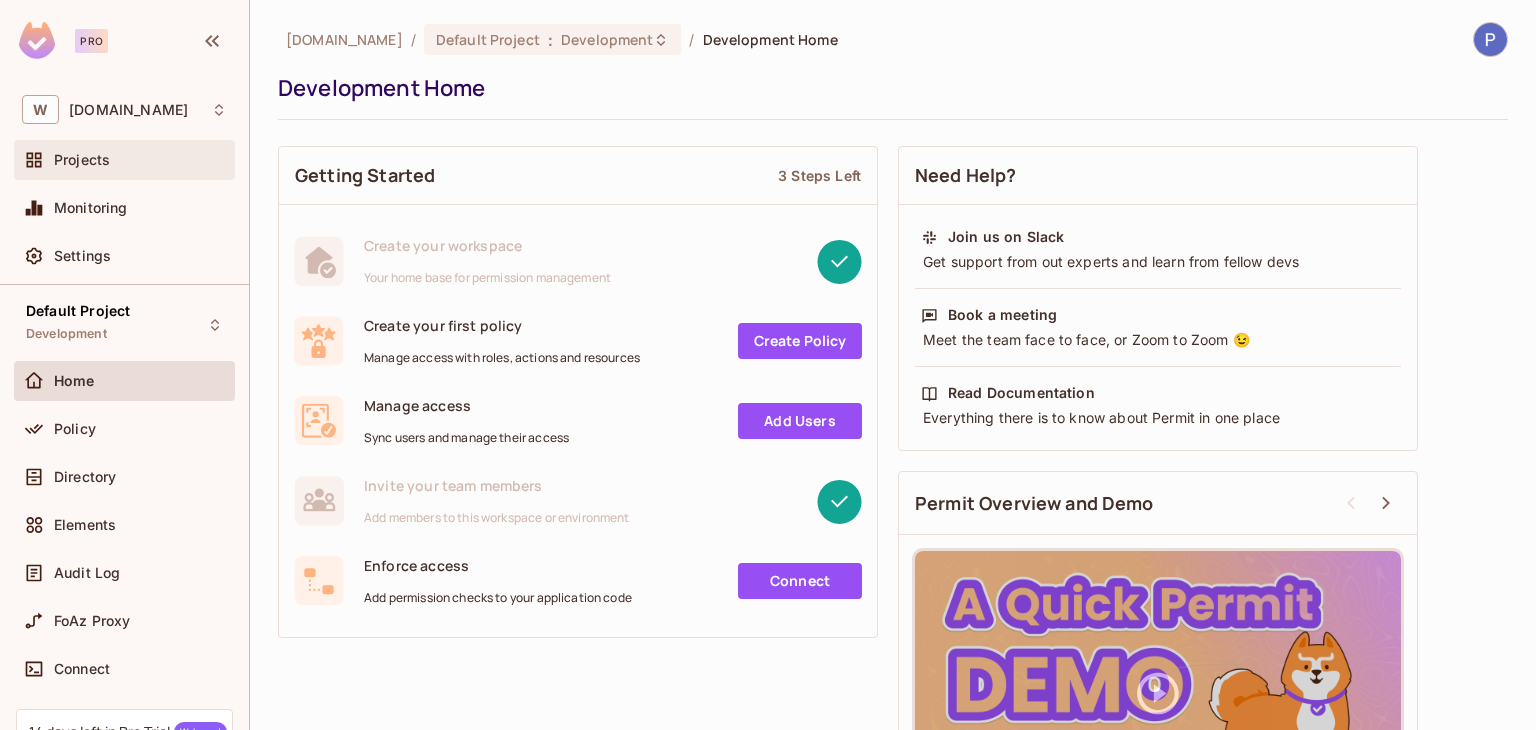 click on "Projects" at bounding box center [140, 160] 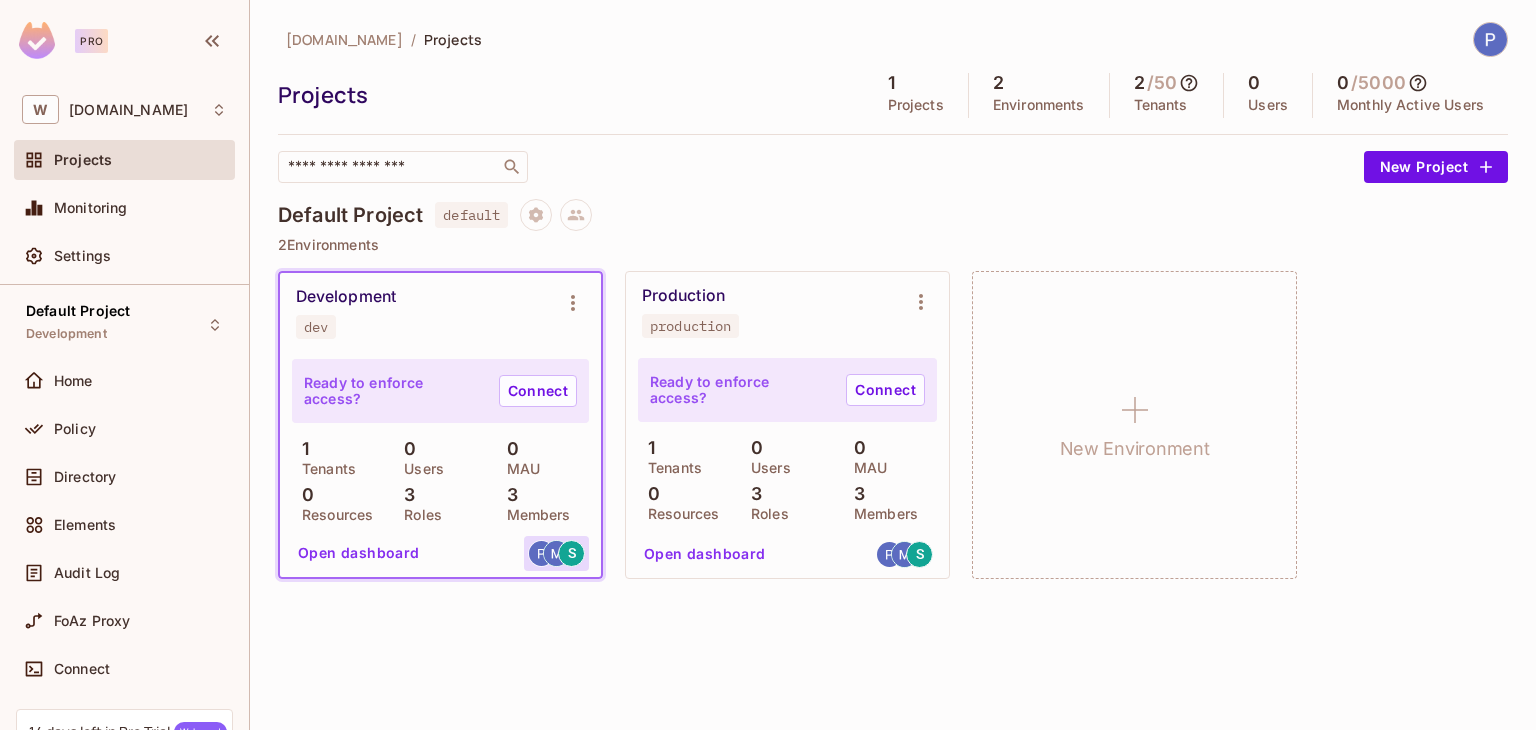 click on "S" at bounding box center [571, 553] 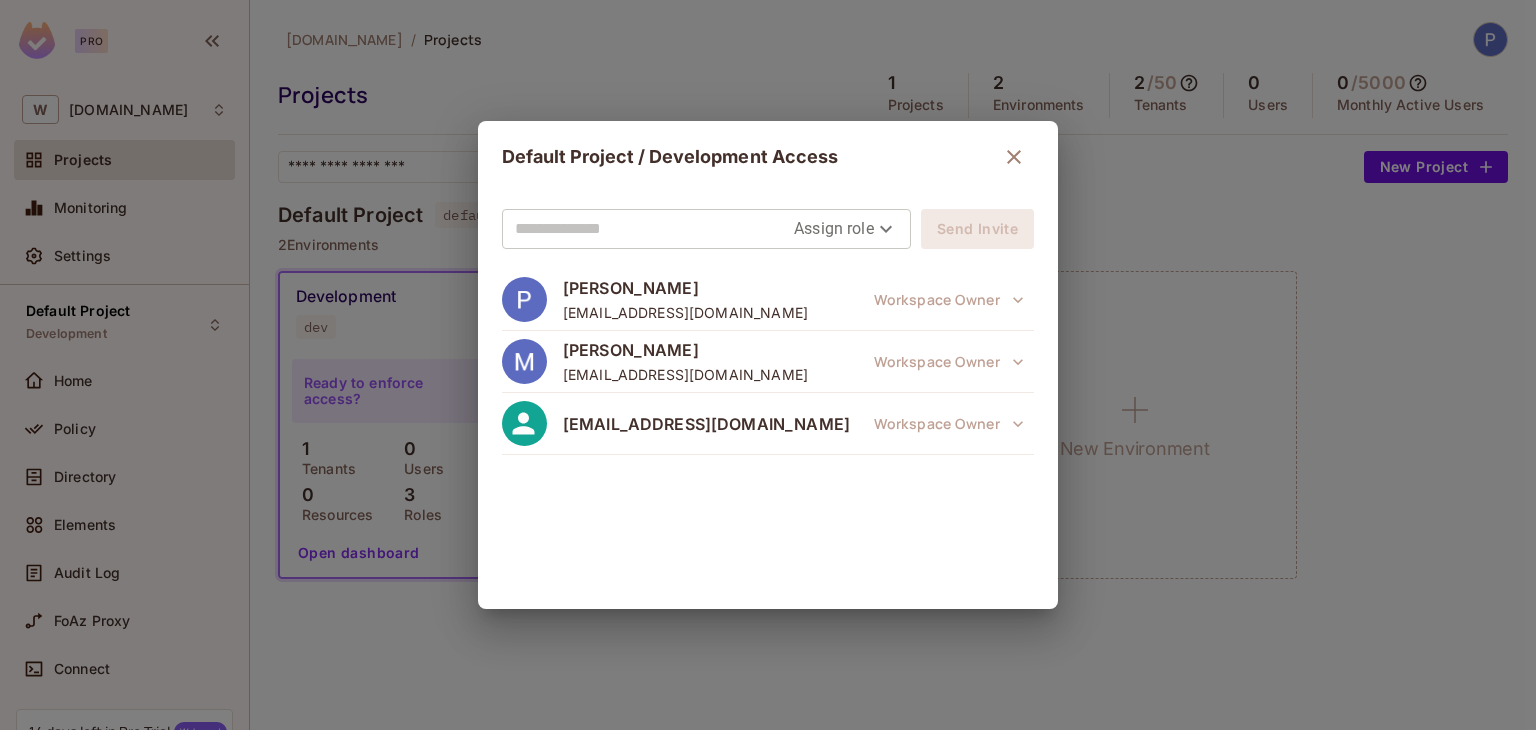 click 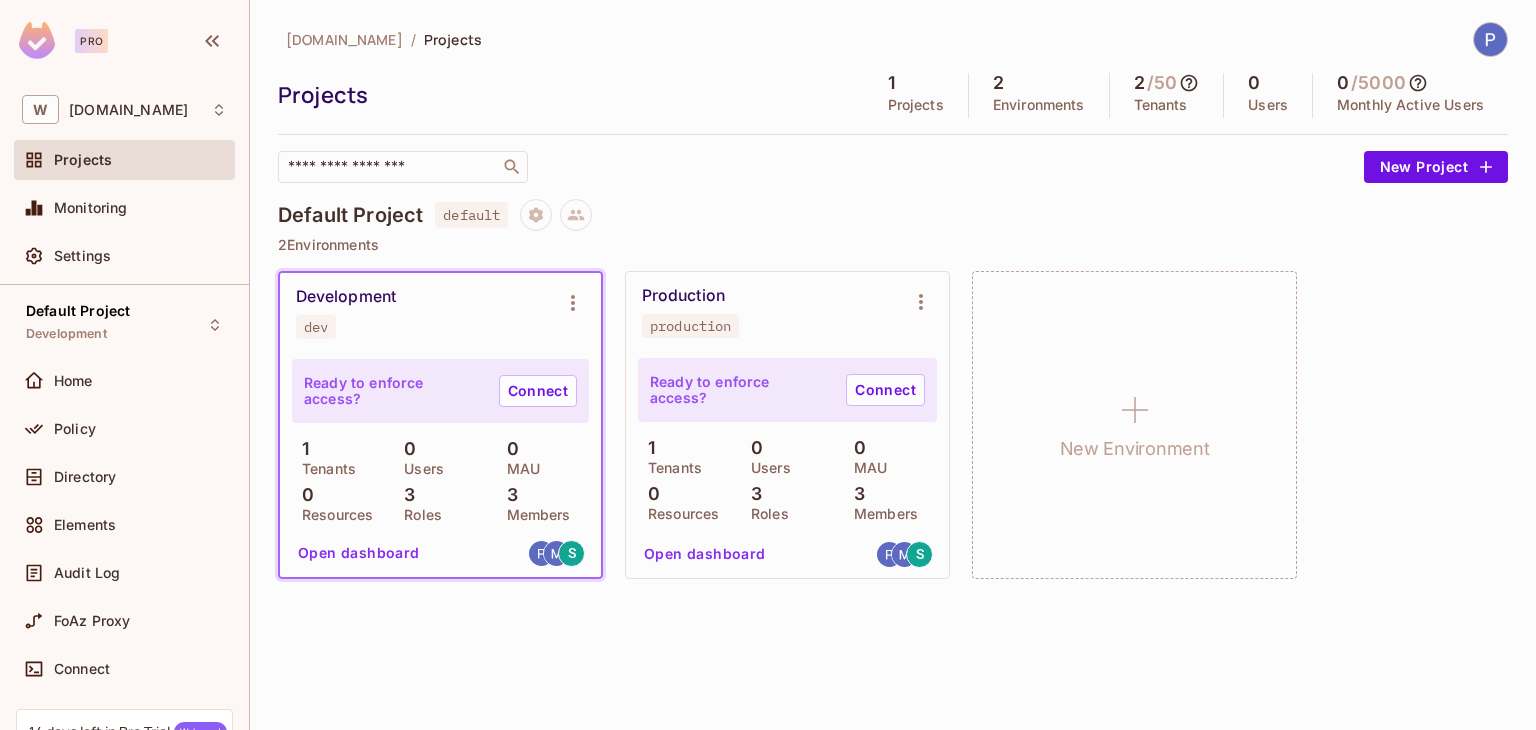 click on "[DOMAIN_NAME] / Projects Projects 1 Projects 2 Environments 2 /  50 Tenants 0 Users 0 /  5000 Monthly Active Users ​ New Project Default Project default 2  Environments Development dev Ready to enforce access? Connect 1 Tenants 0 Users 0 MAU 0 Resources 3 Roles 3 Members Open dashboard S Production production Ready to enforce access? Connect 1 Tenants 0 Users 0 MAU 0 Resources 3 Roles 3 Members Open dashboard S New Environment" at bounding box center [893, 365] 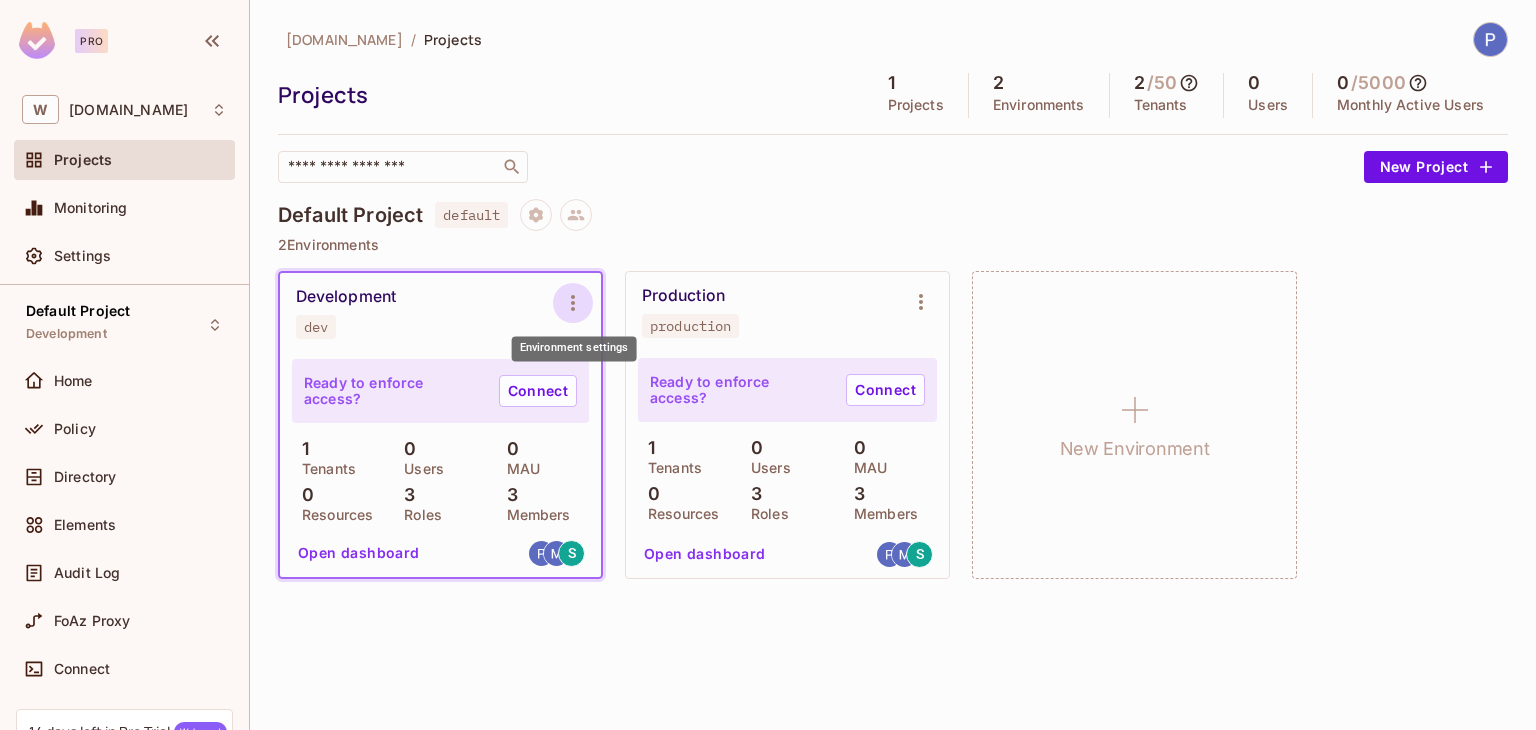 click 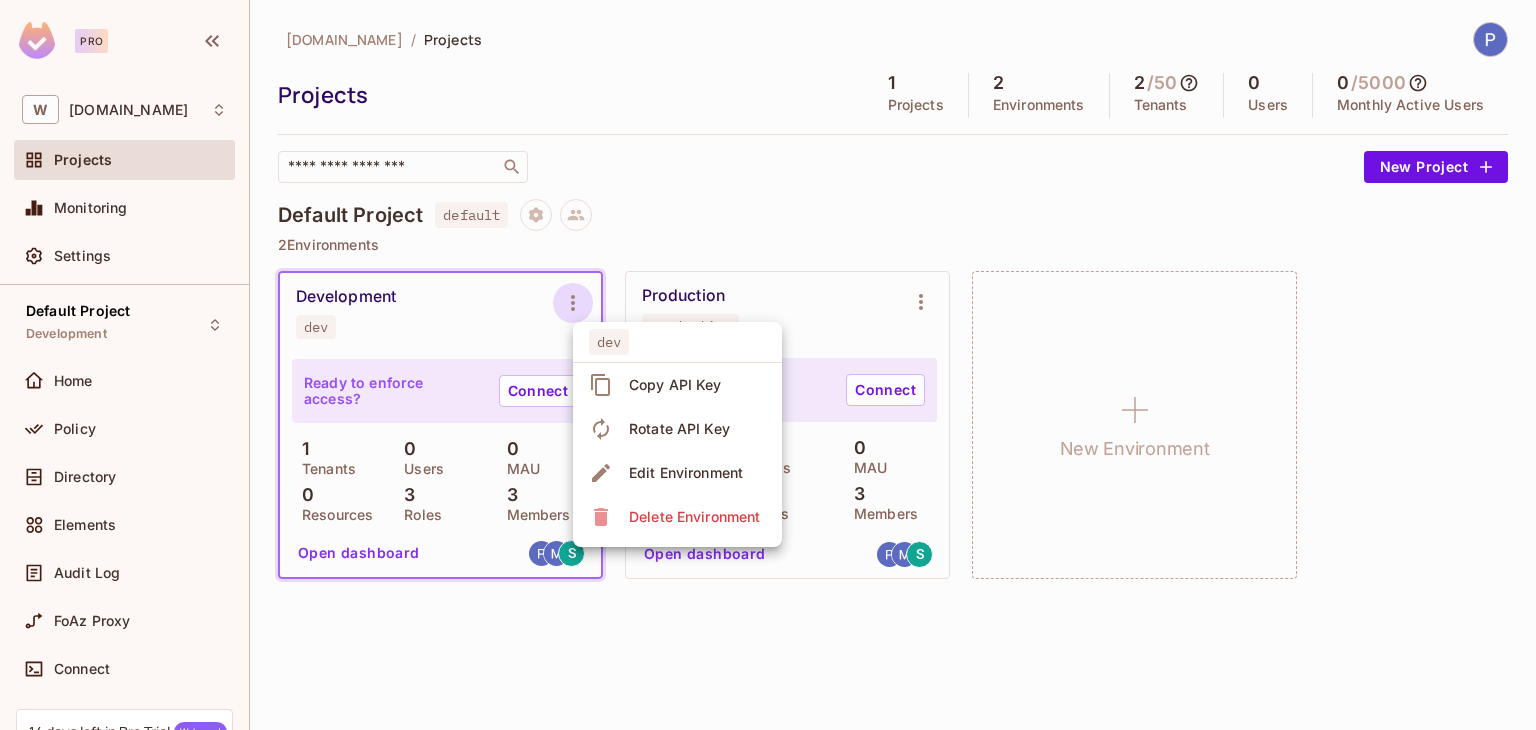 click on "Copy API Key" at bounding box center (675, 385) 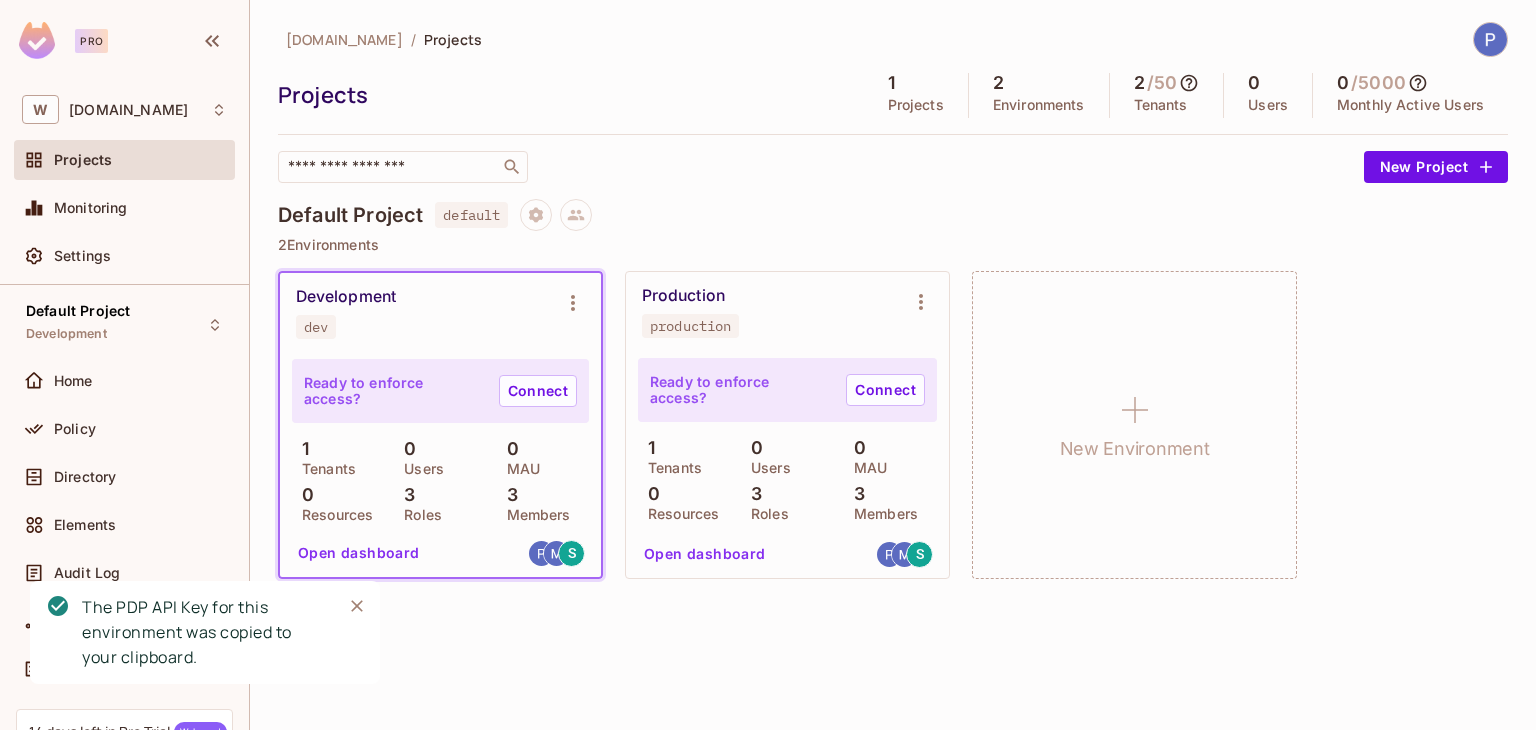 type 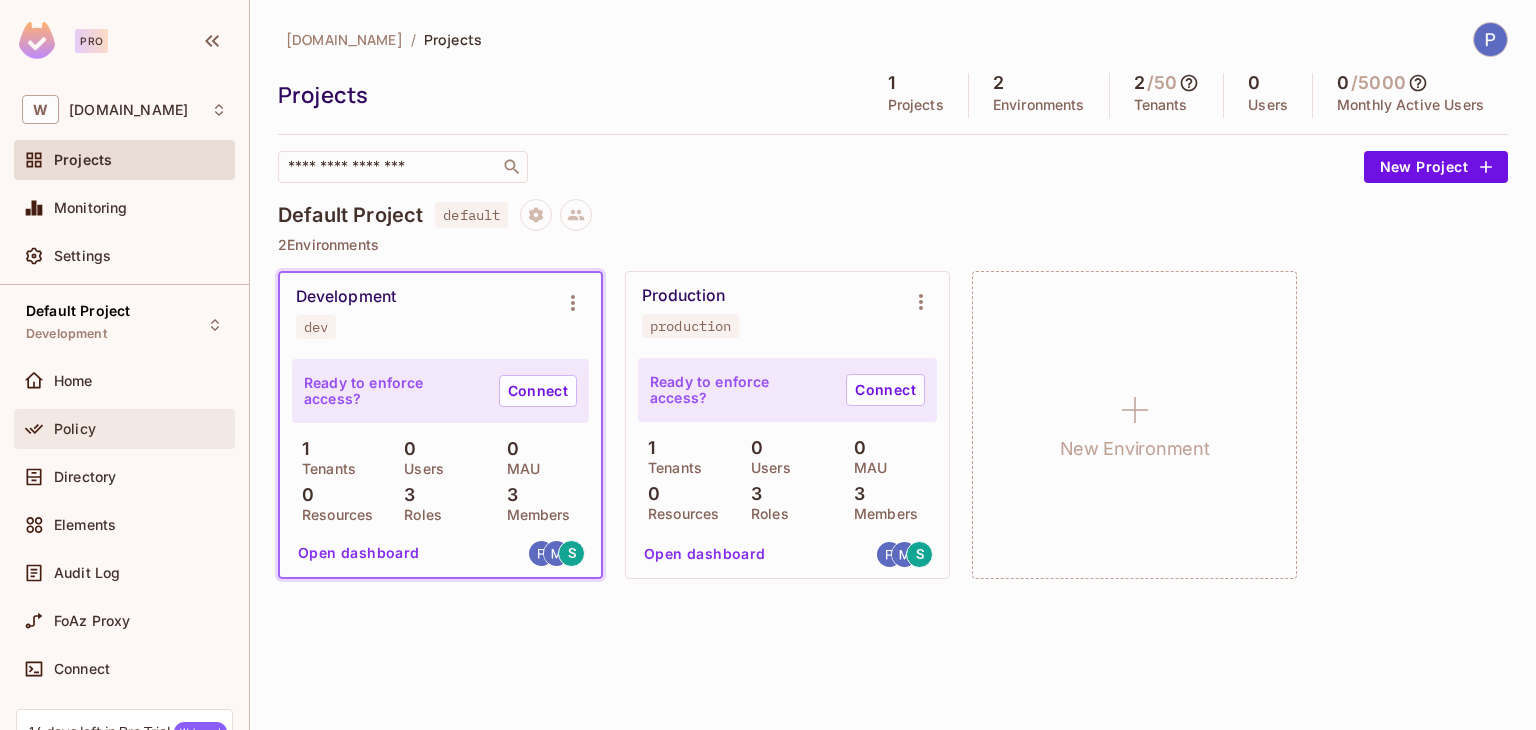 click on "Policy" at bounding box center [140, 429] 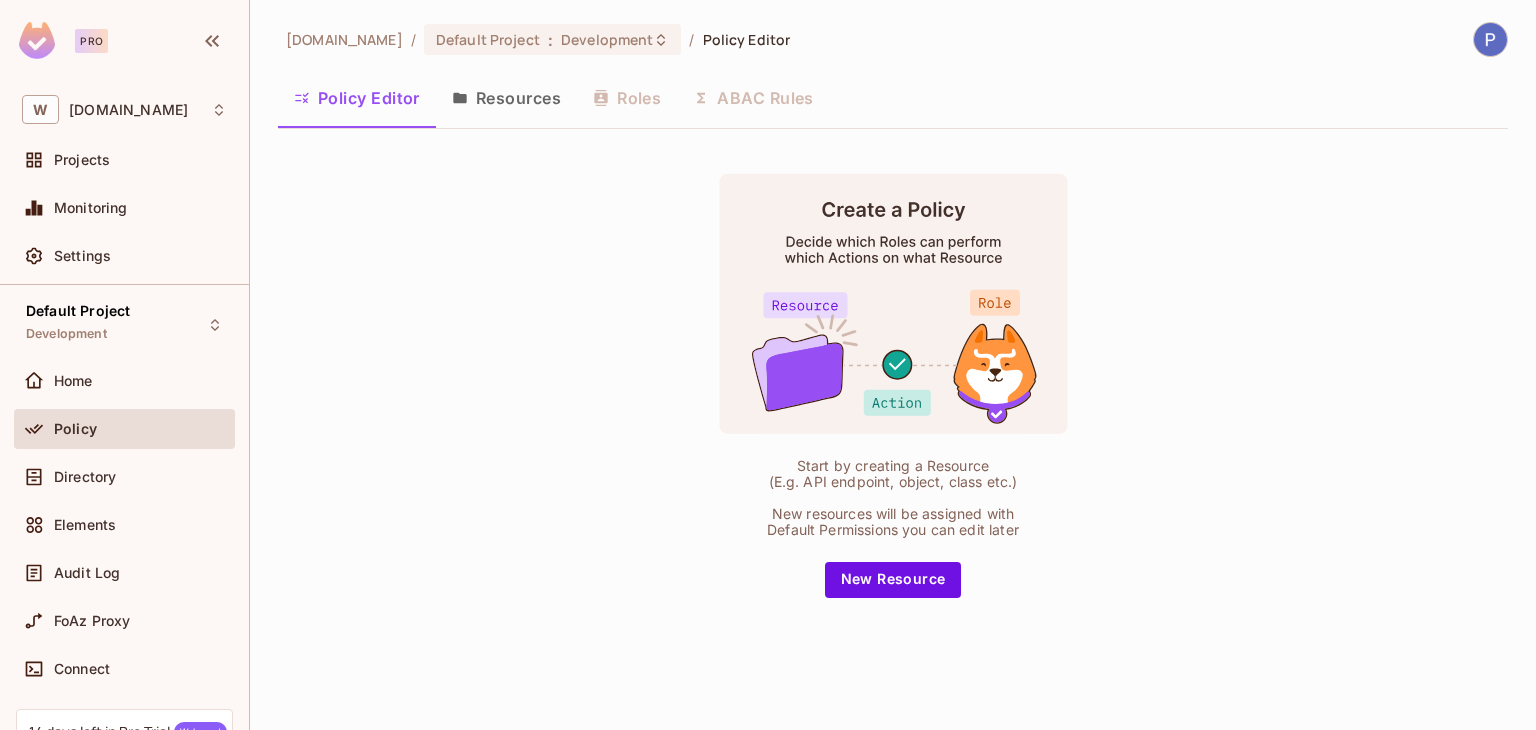 click on "Start by creating a Resource  (E.g. API endpoint, object, class etc.) New resources will be assigned with Default Permissions you can edit later New Resource" at bounding box center (893, 385) 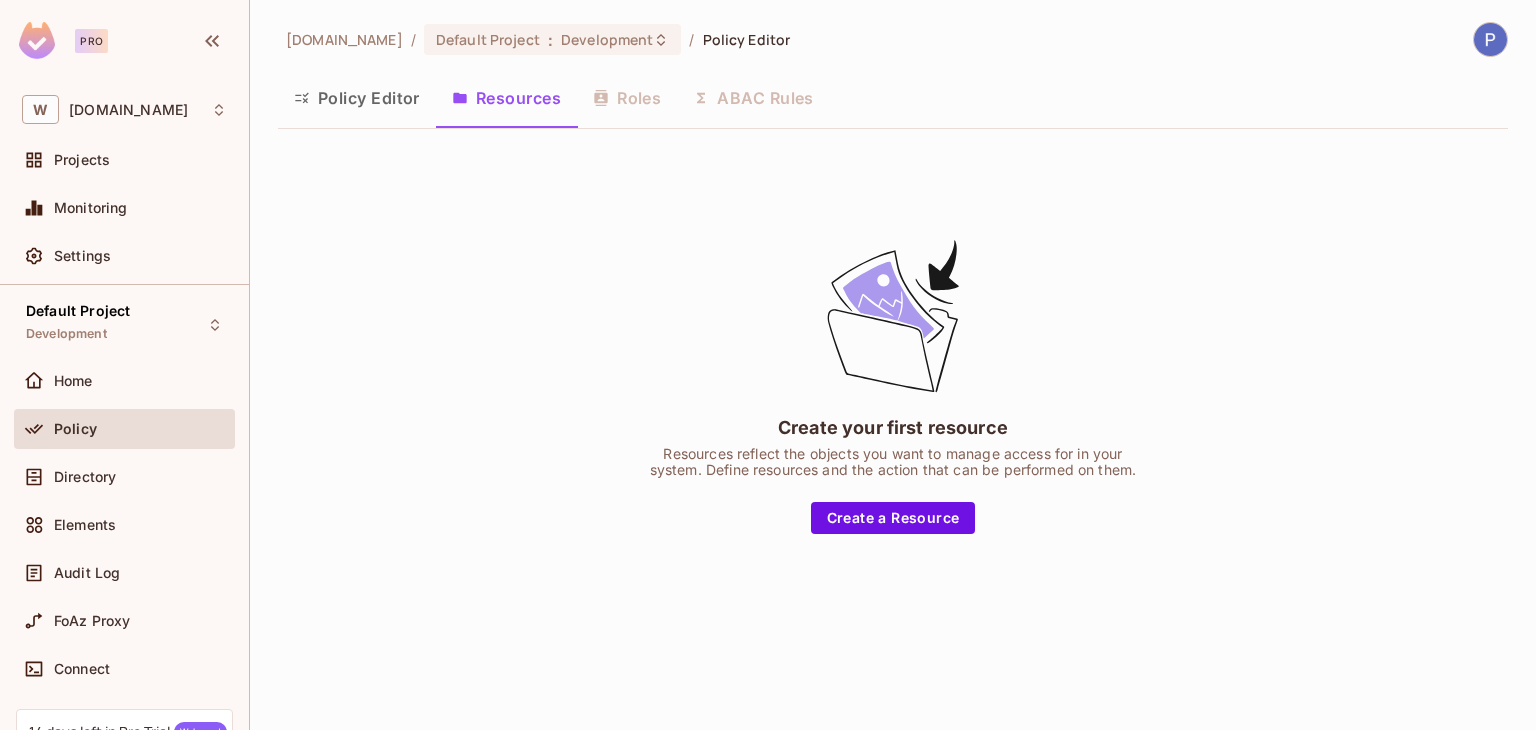 click on "Policy Editor Resources Roles ABAC Rules" at bounding box center (893, 98) 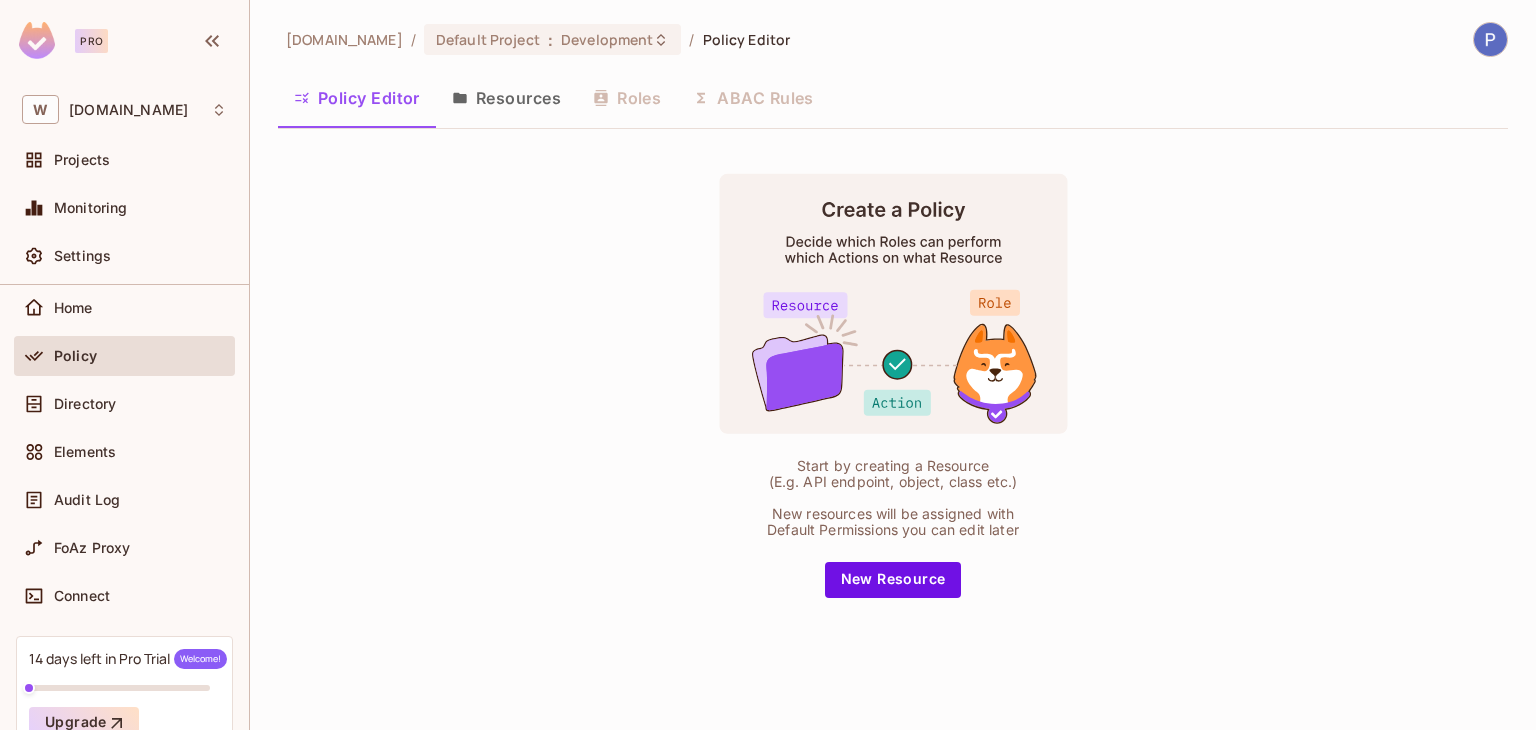 scroll, scrollTop: 0, scrollLeft: 0, axis: both 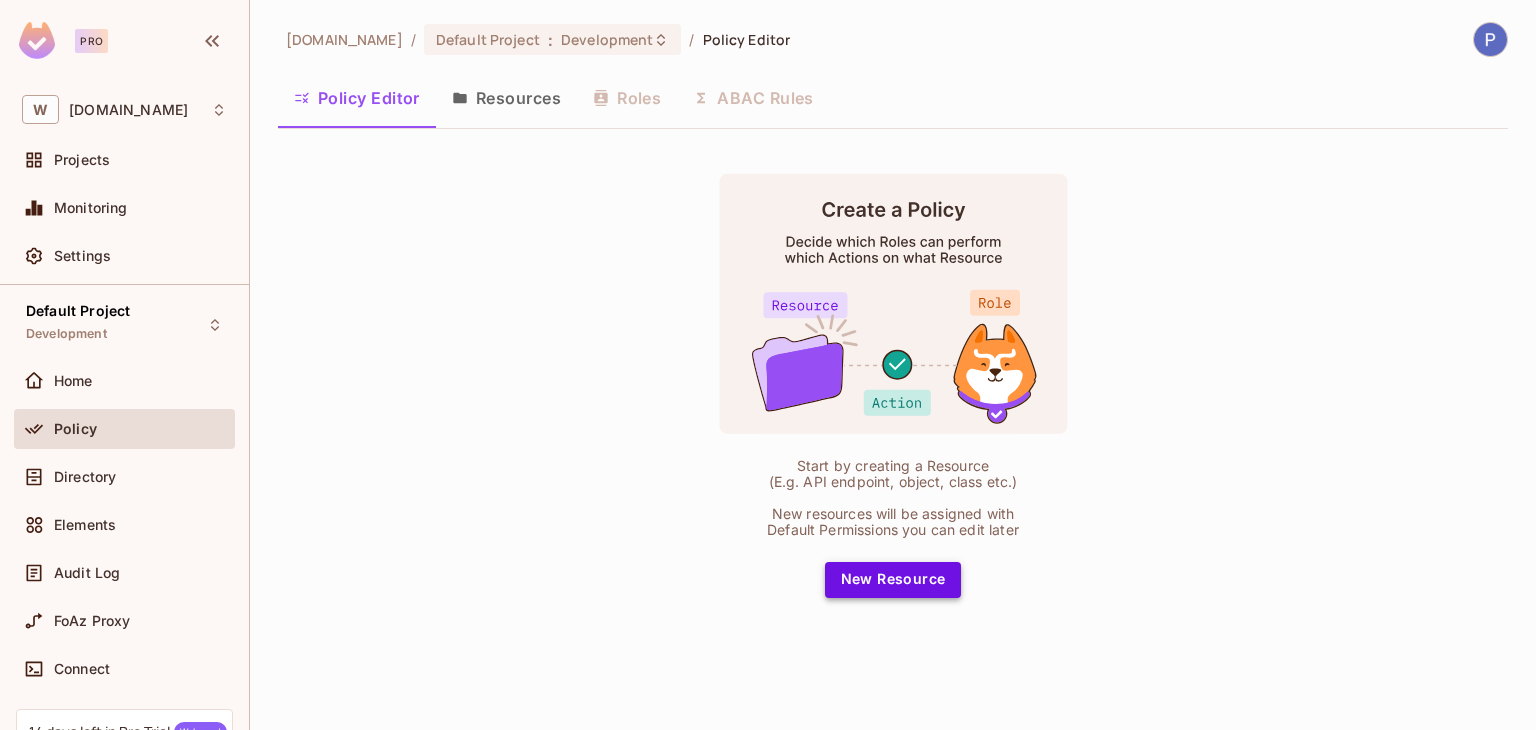 click on "New Resource" at bounding box center (893, 580) 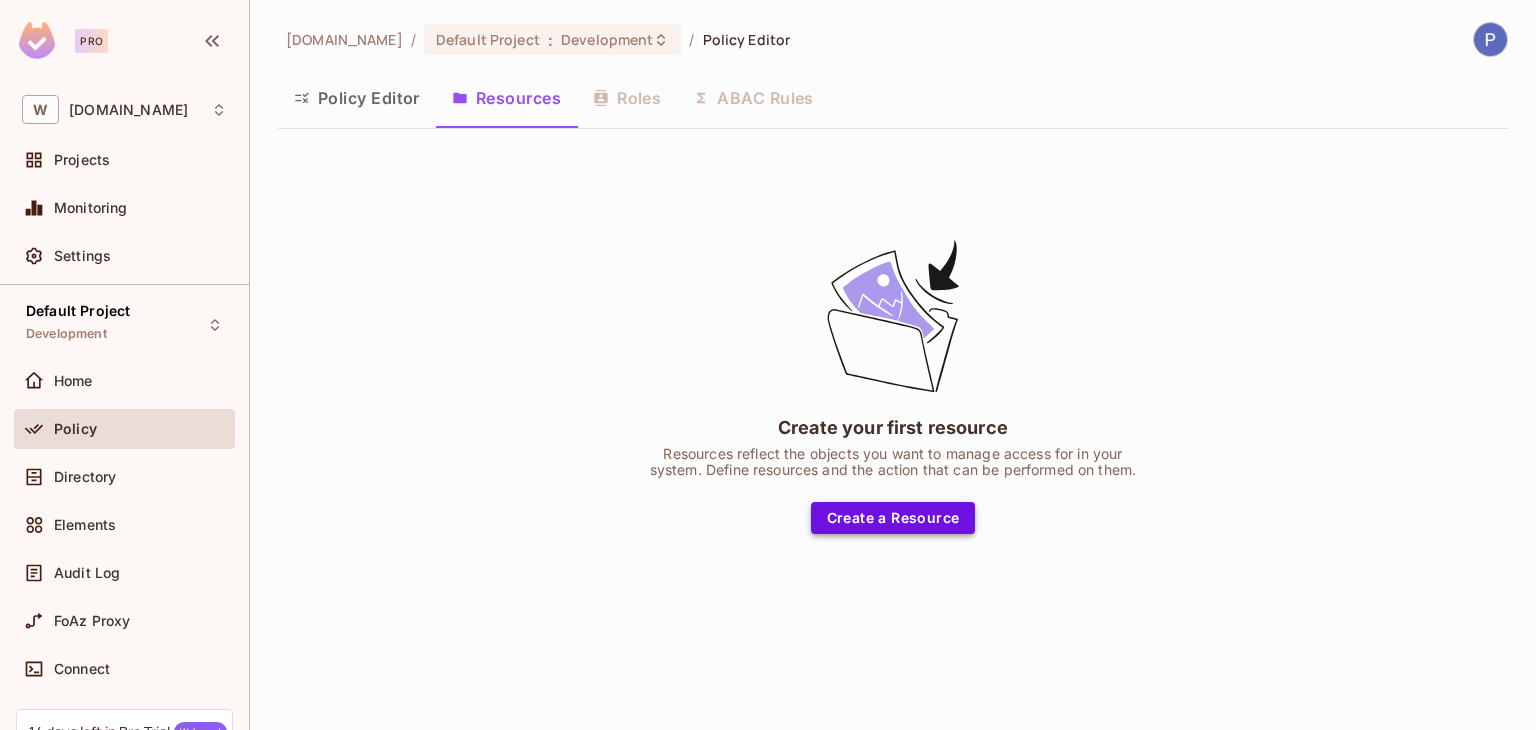 click on "Create a Resource" at bounding box center [893, 518] 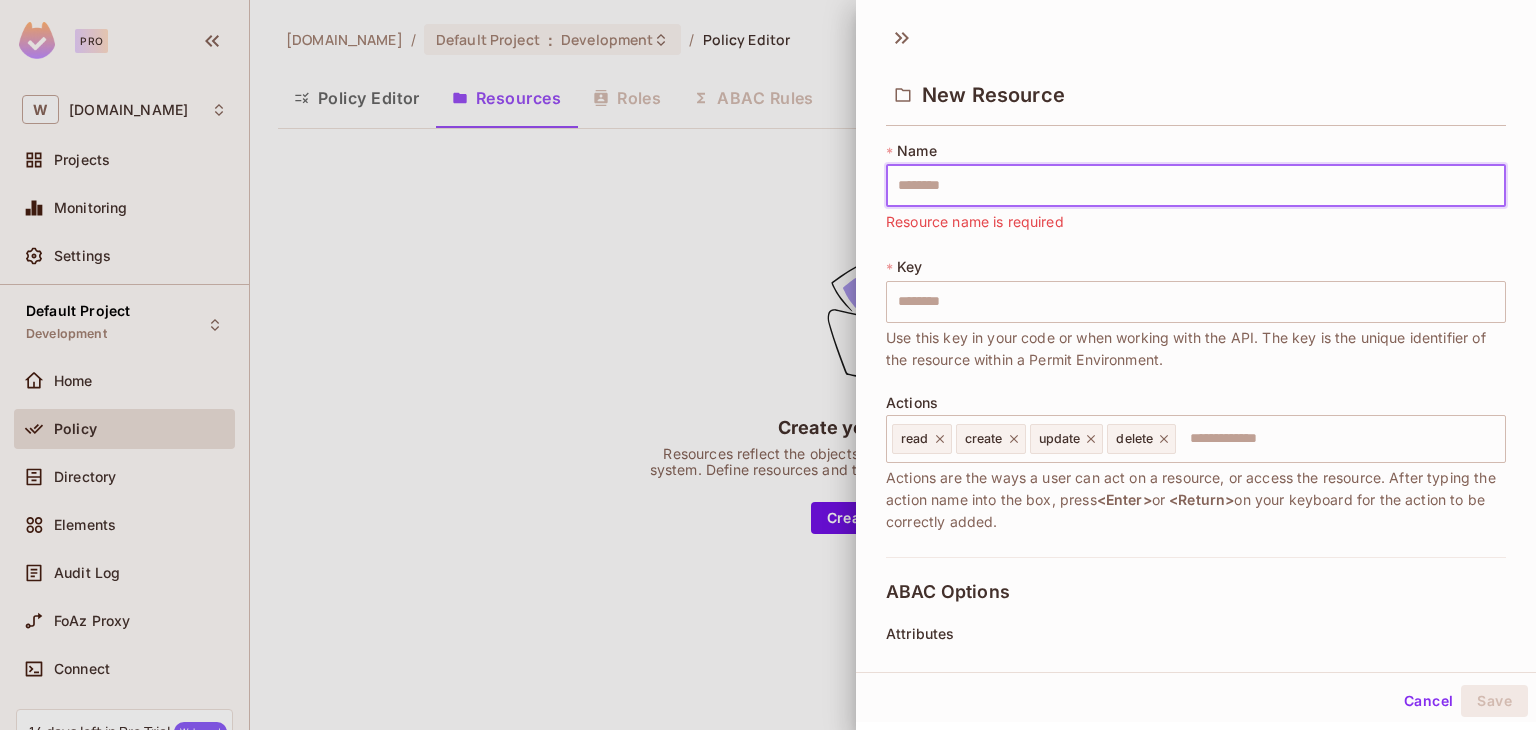 paste on "*******" 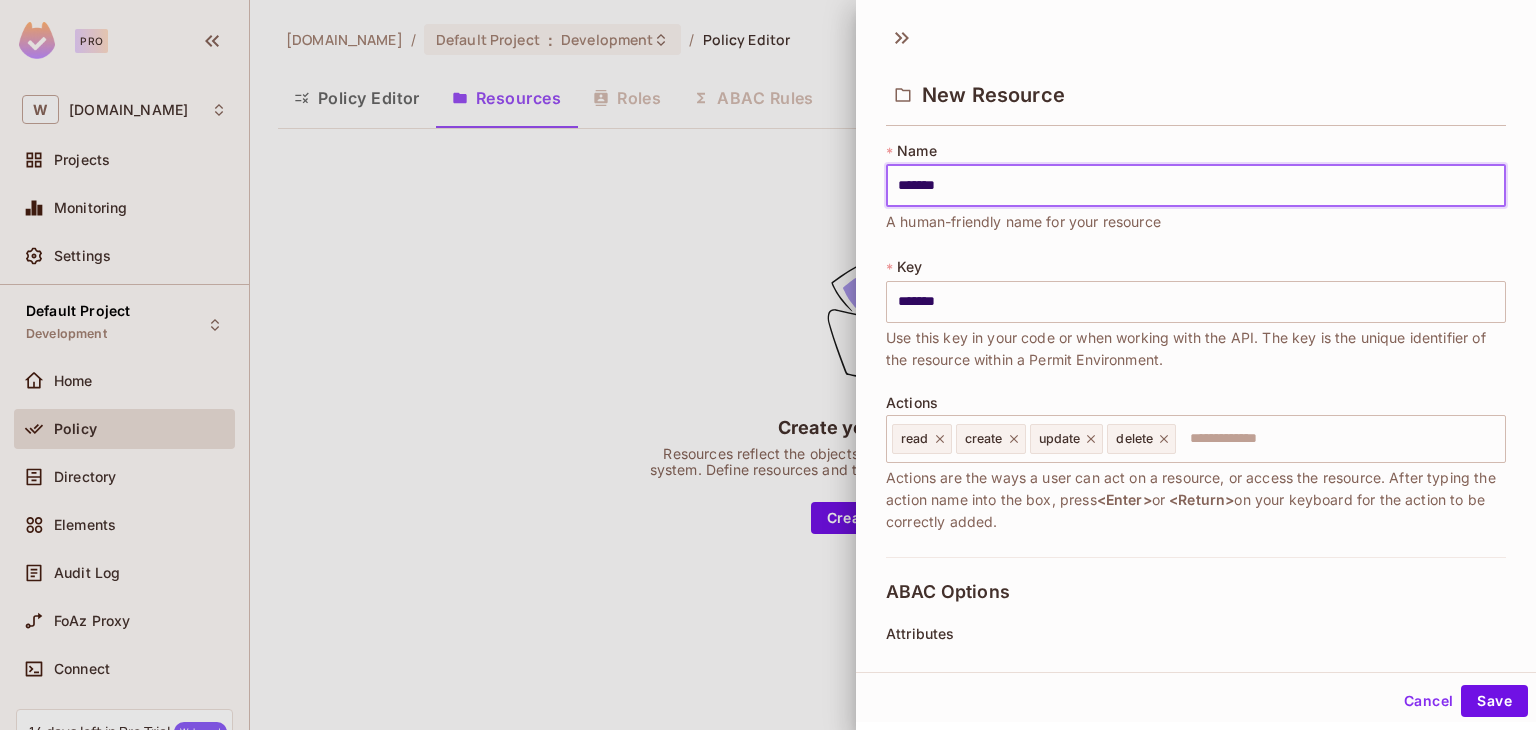 click on "*******" at bounding box center (1196, 186) 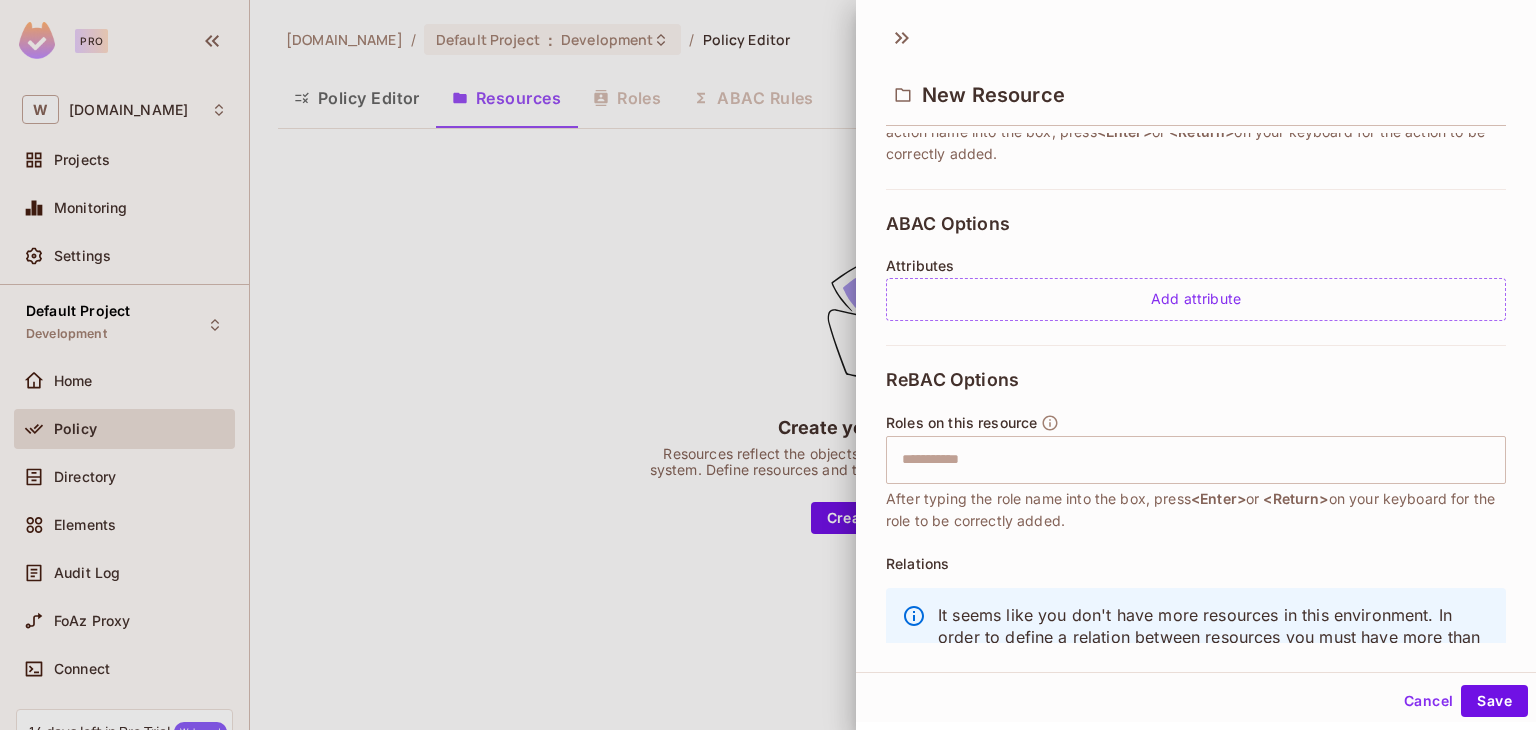 scroll, scrollTop: 400, scrollLeft: 0, axis: vertical 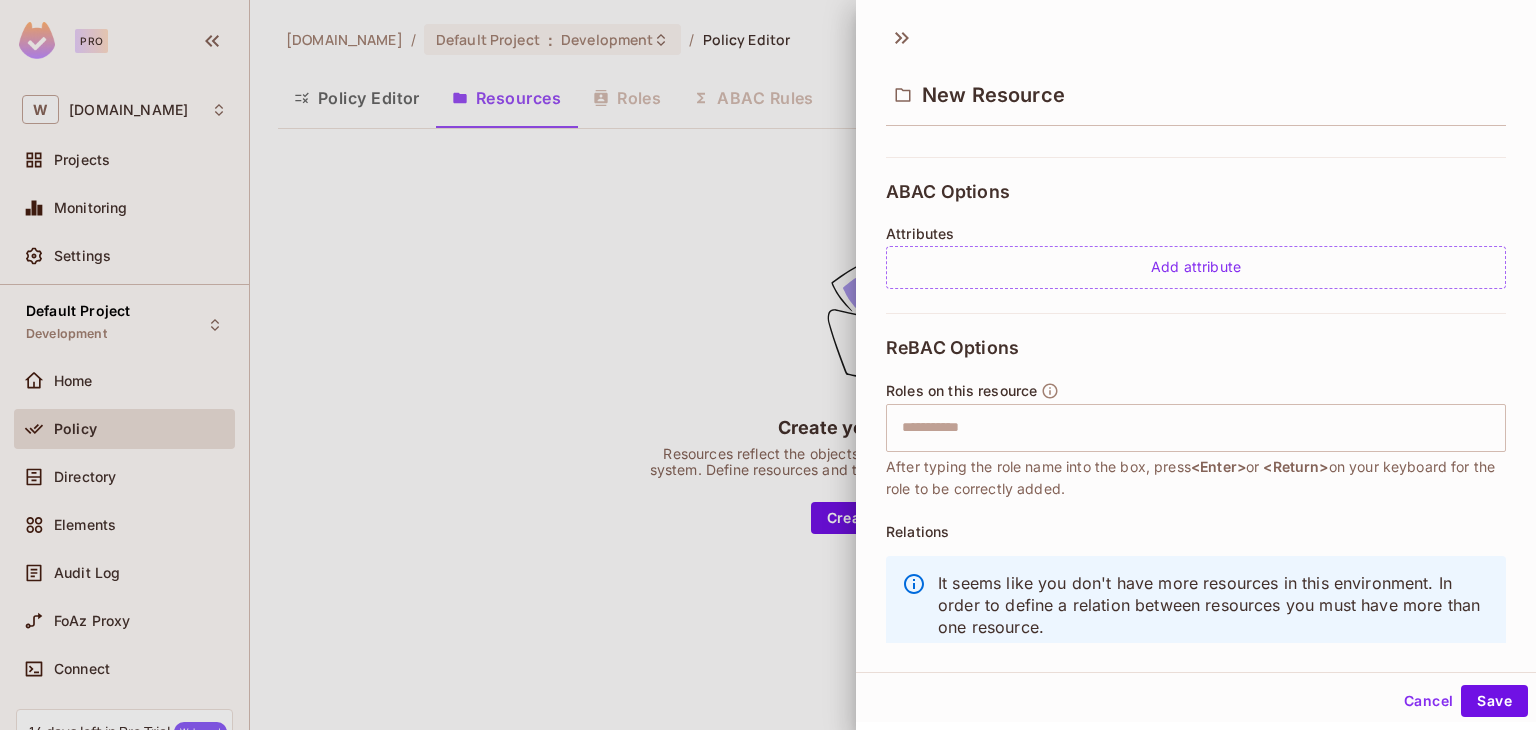 type on "********" 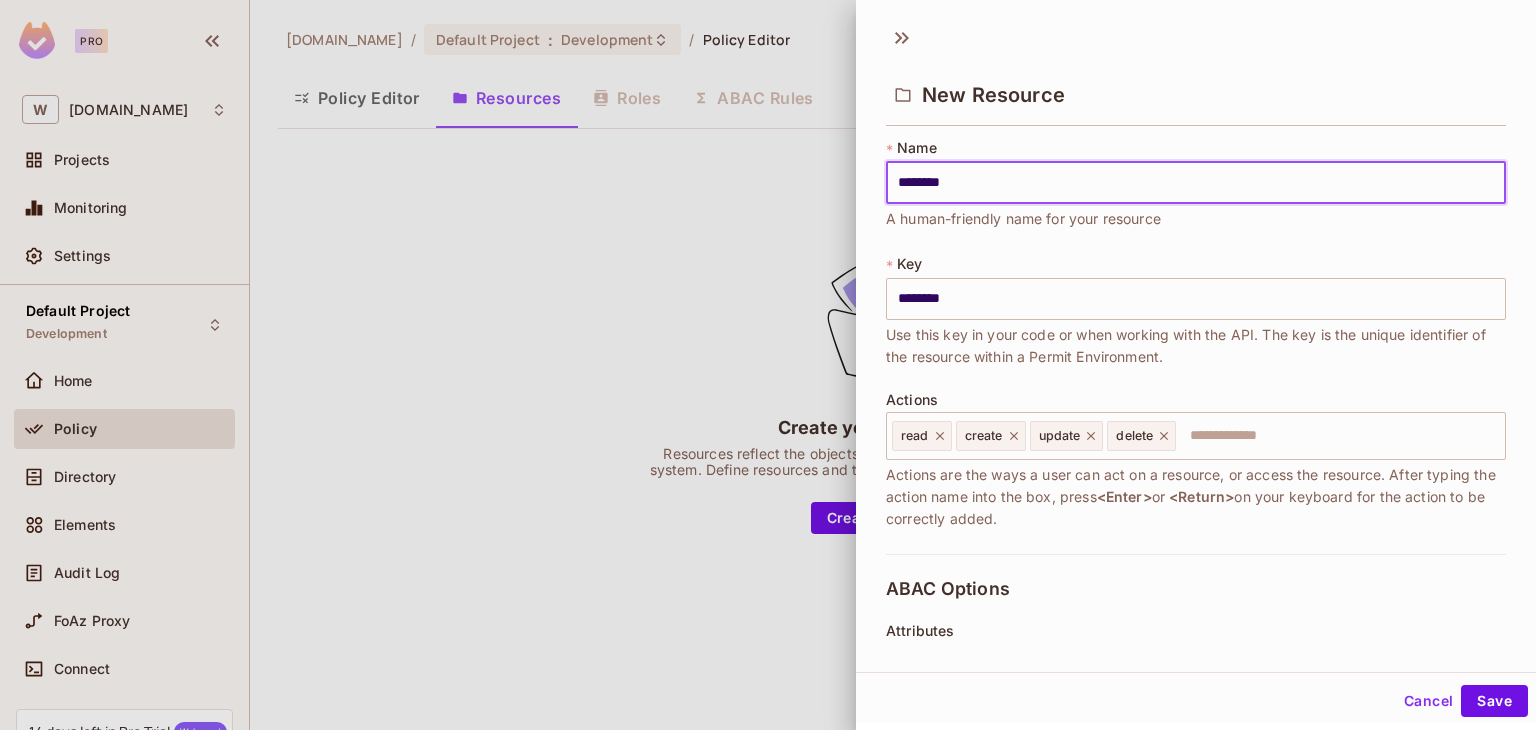 scroll, scrollTop: 0, scrollLeft: 0, axis: both 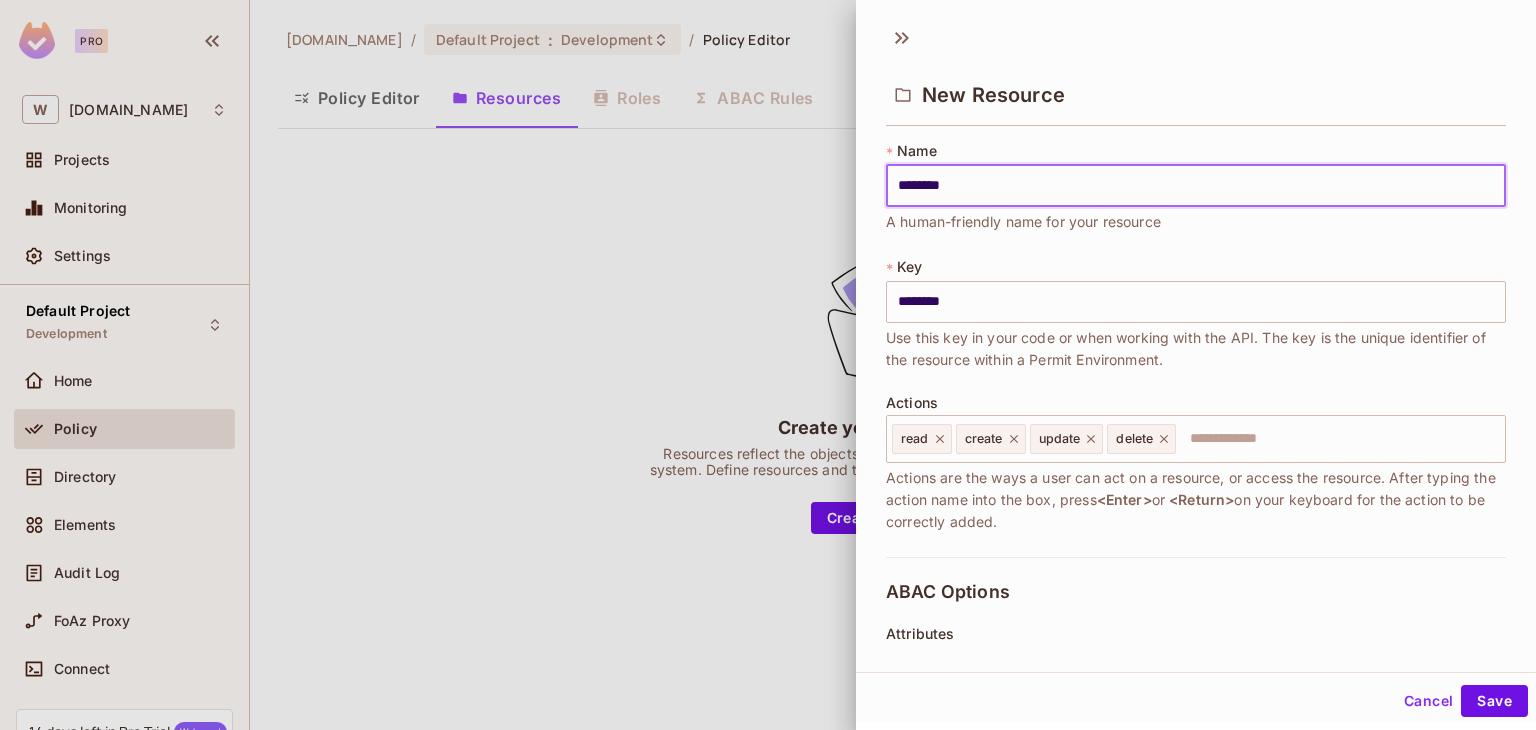 click on "********" at bounding box center [1196, 186] 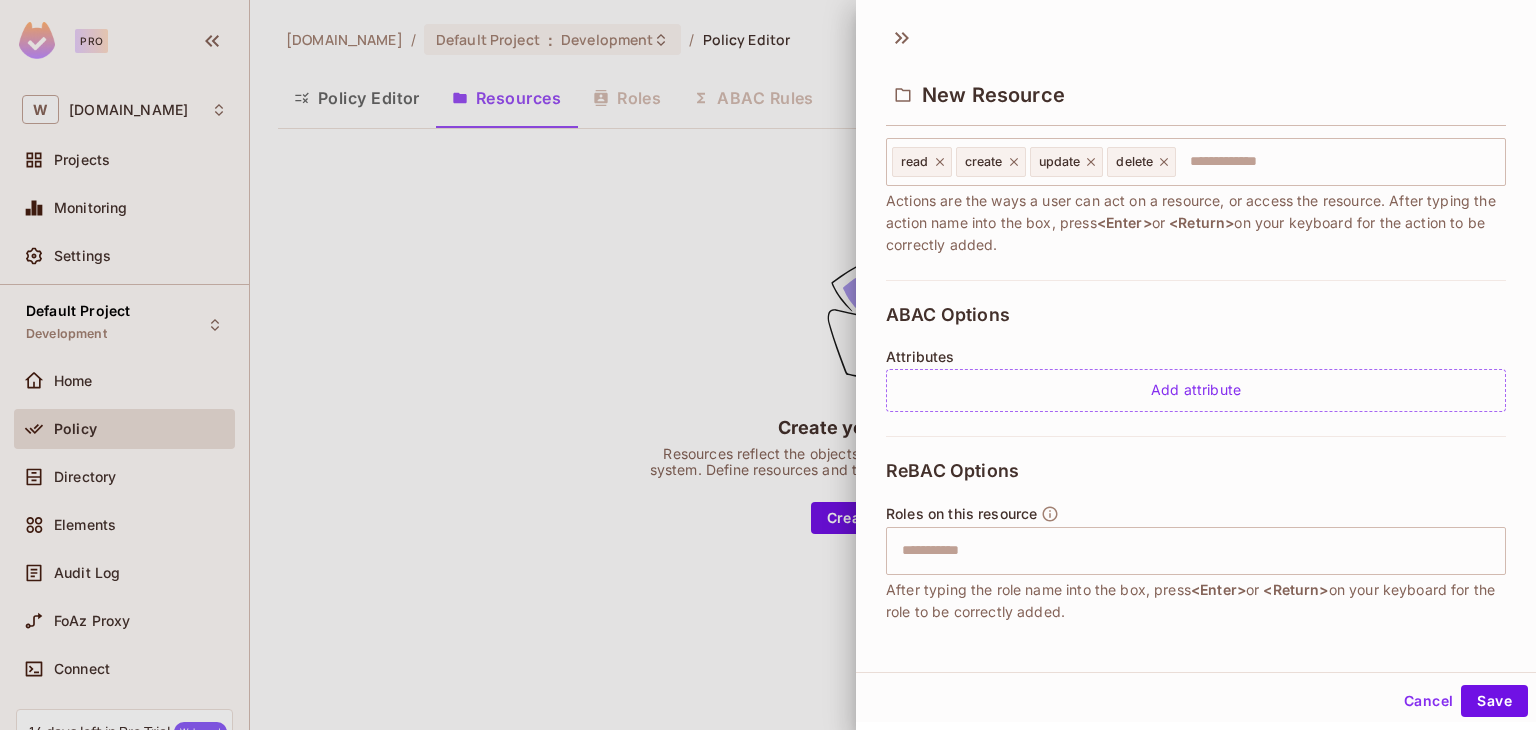 scroll, scrollTop: 300, scrollLeft: 0, axis: vertical 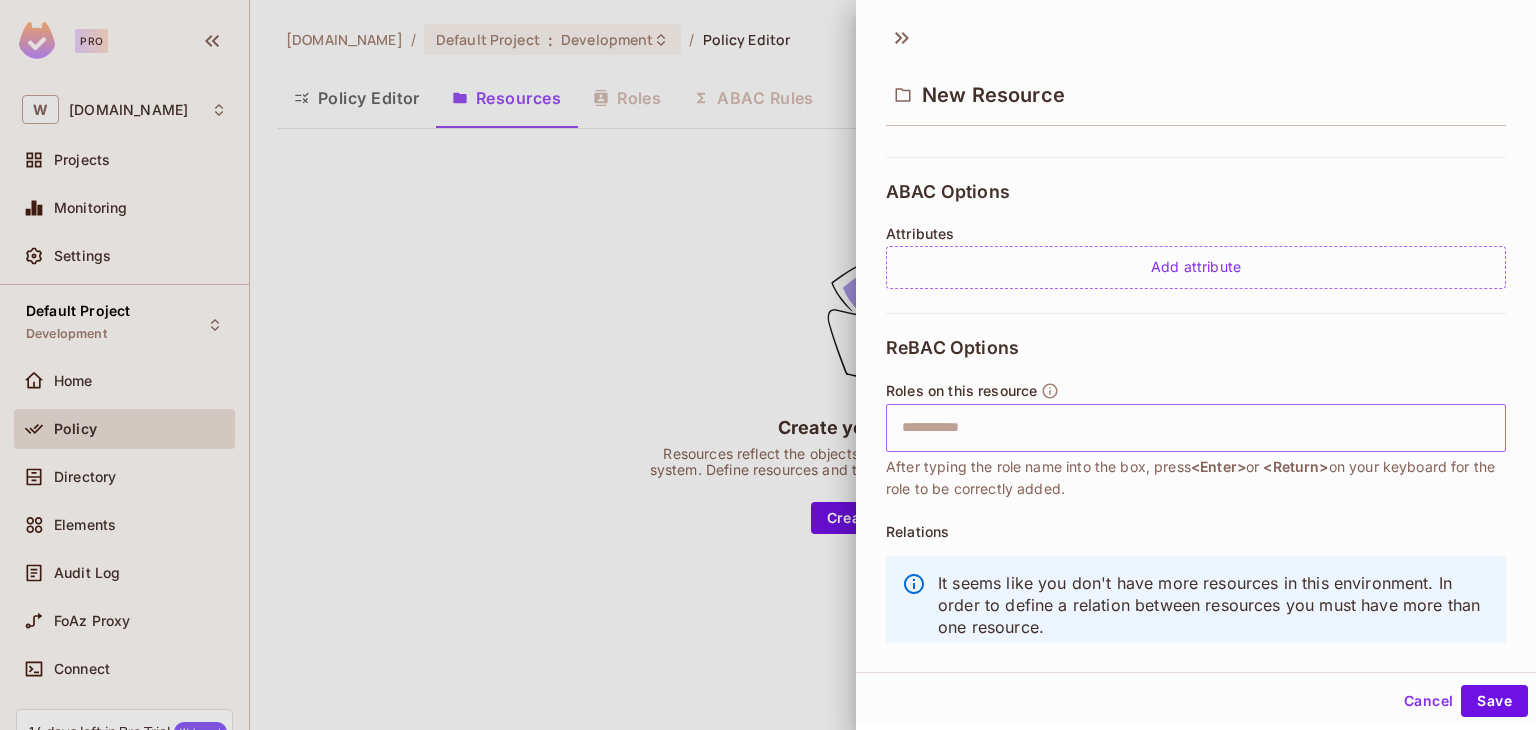 click at bounding box center [1193, 428] 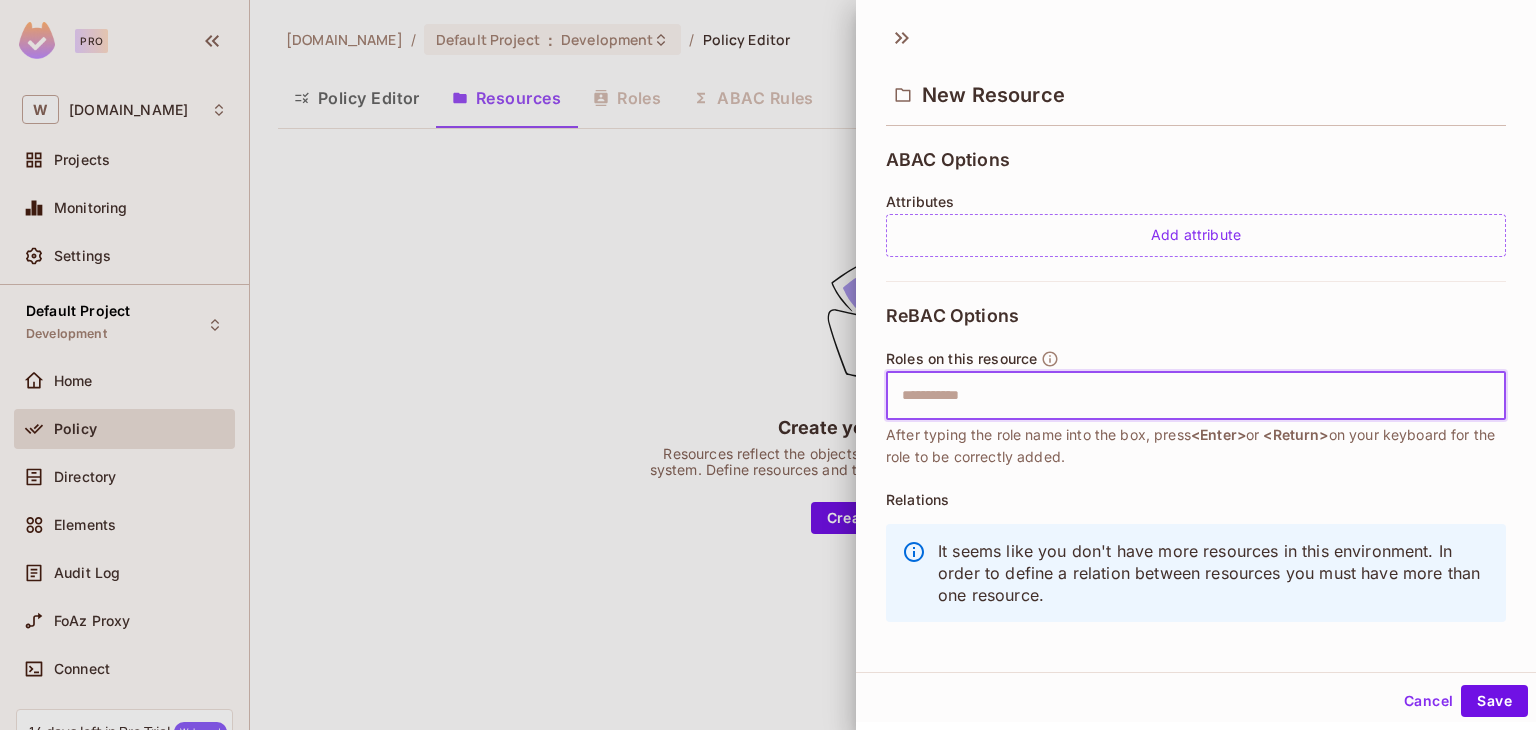 scroll, scrollTop: 447, scrollLeft: 0, axis: vertical 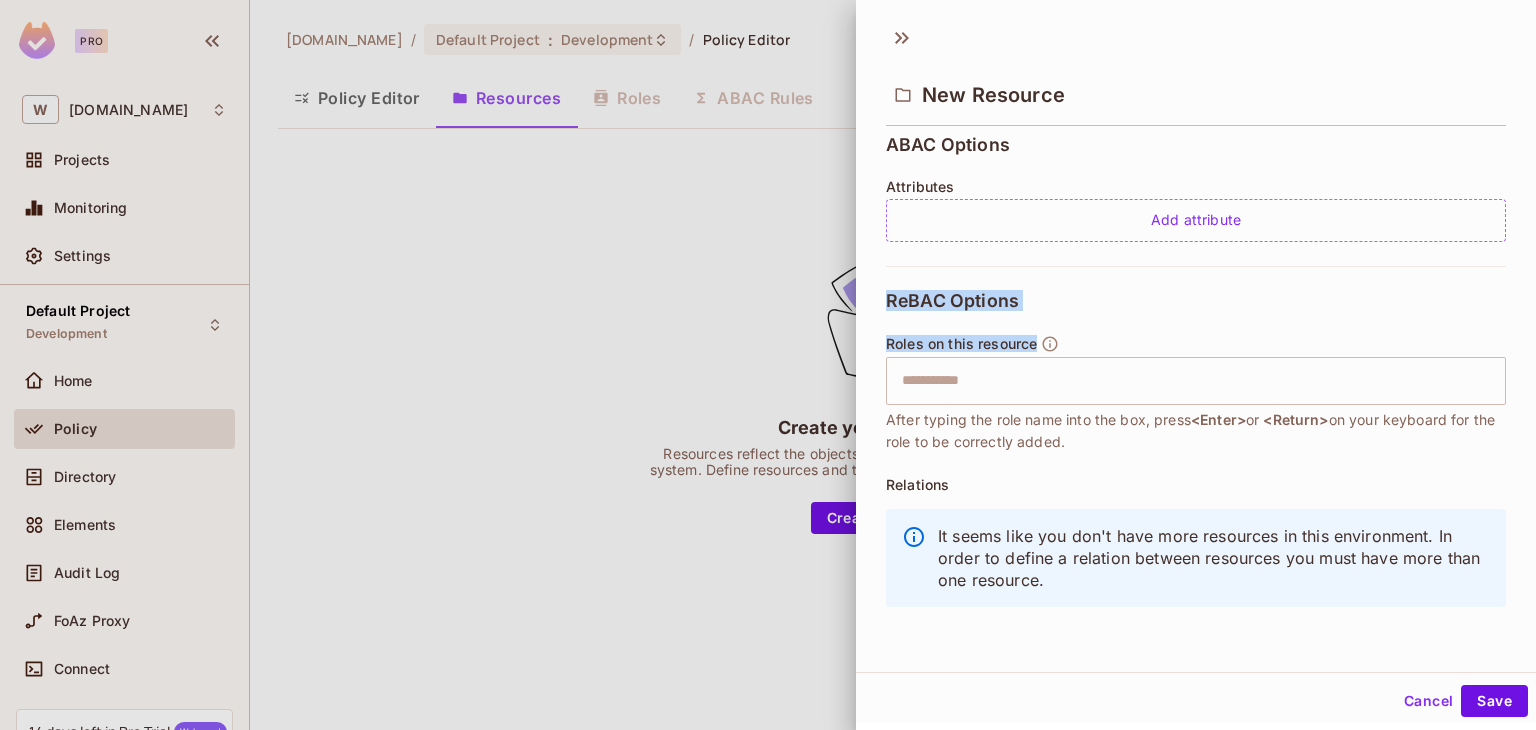 drag, startPoint x: 1064, startPoint y: 341, endPoint x: 879, endPoint y: 302, distance: 189.06613 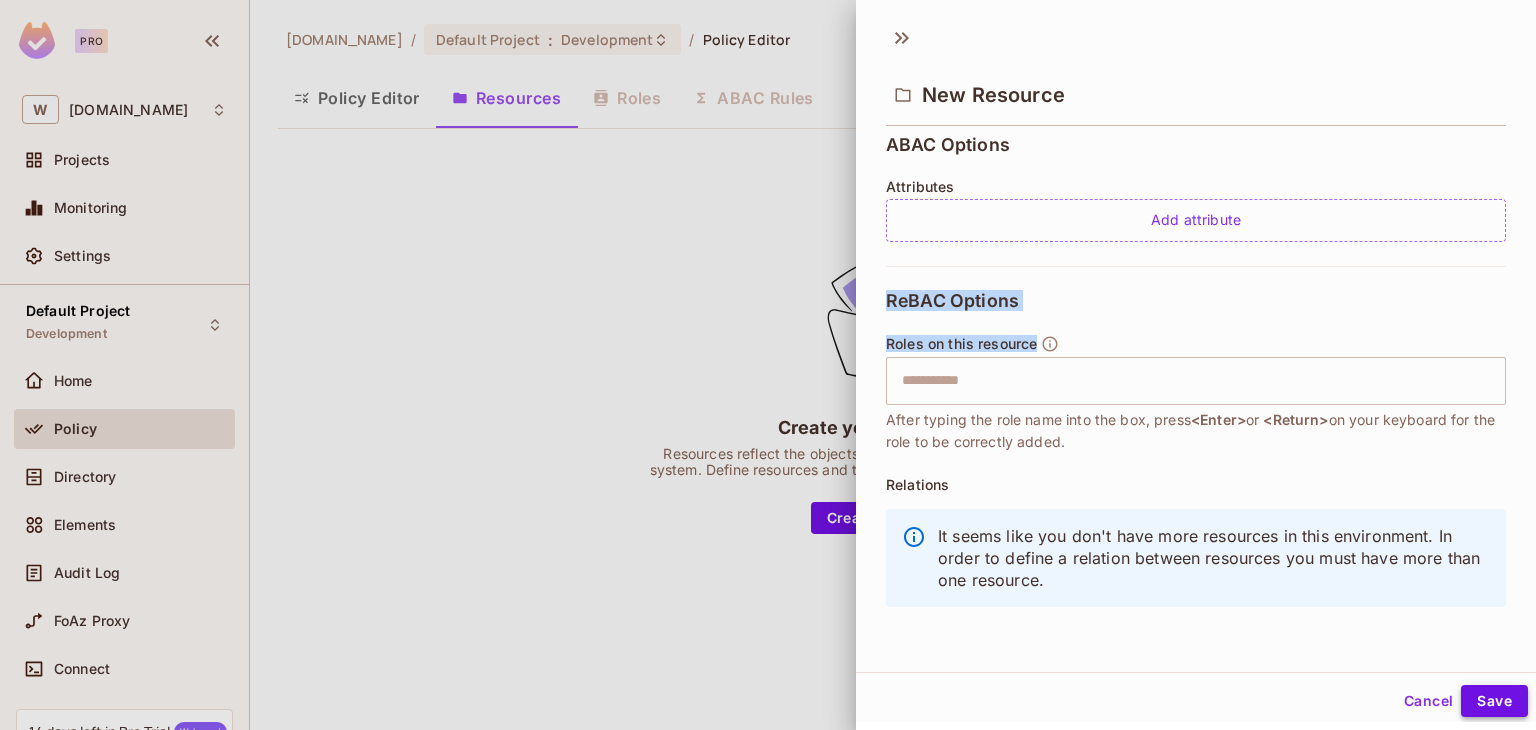 click on "Save" at bounding box center [1494, 701] 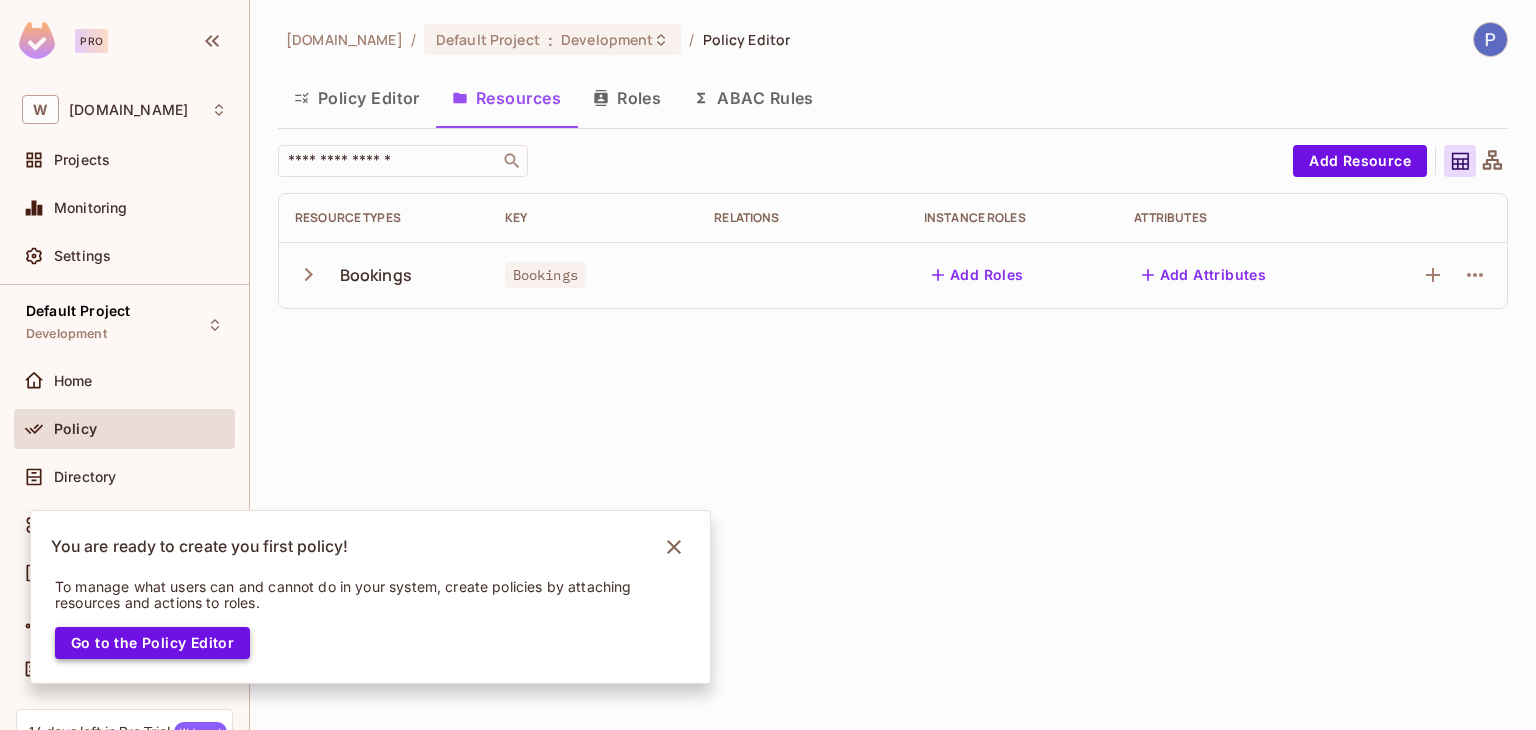 click on "Go to the Policy Editor" at bounding box center (152, 643) 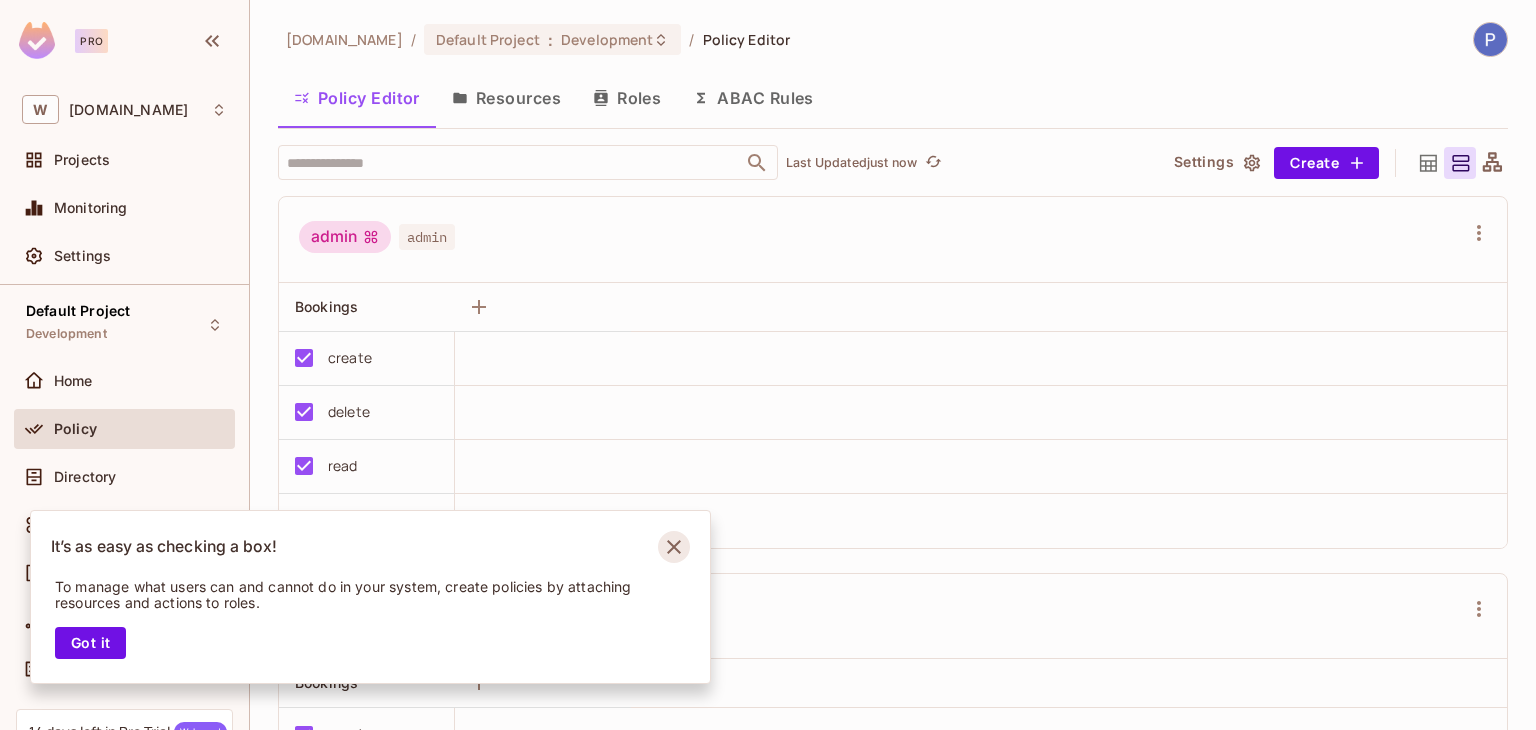 click 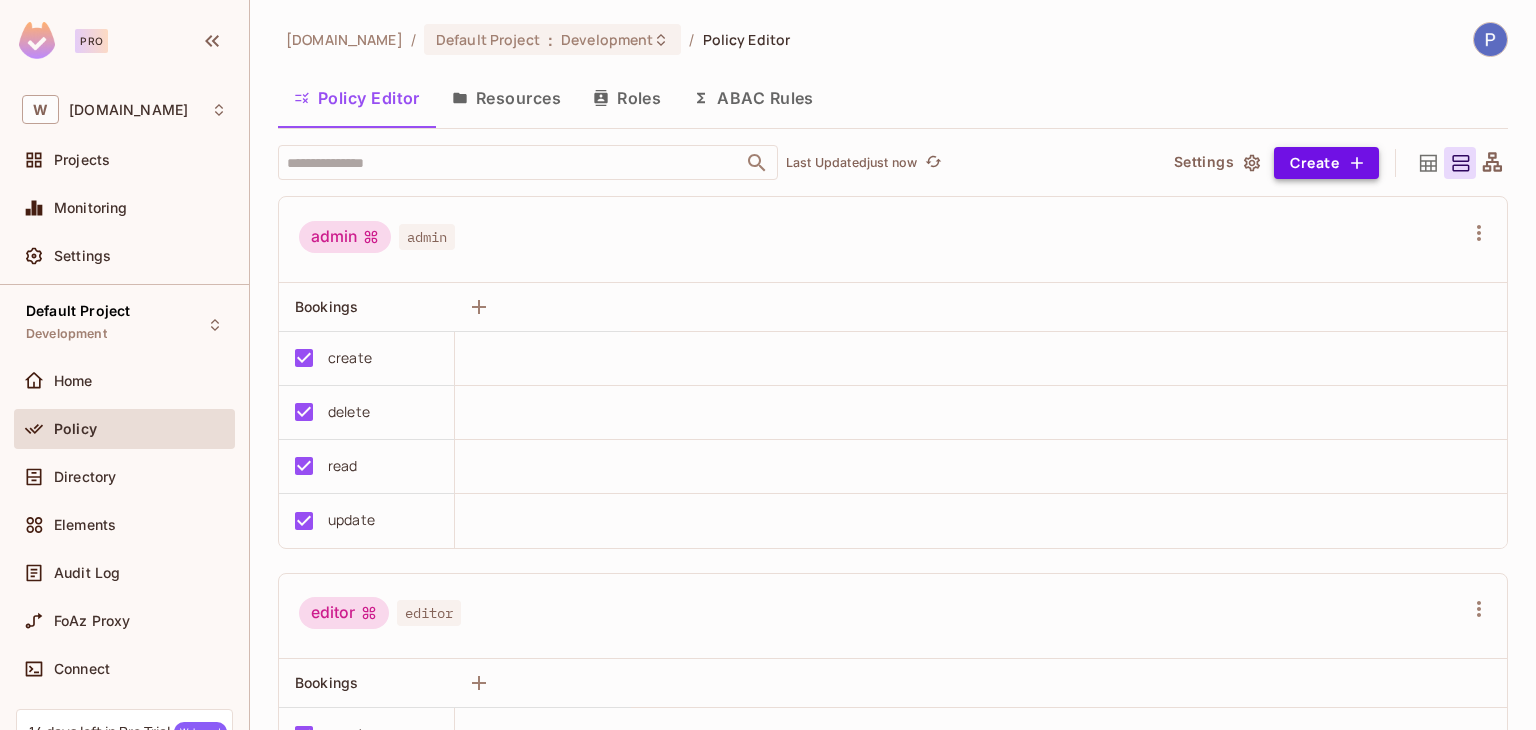 click on "Create" at bounding box center [1326, 163] 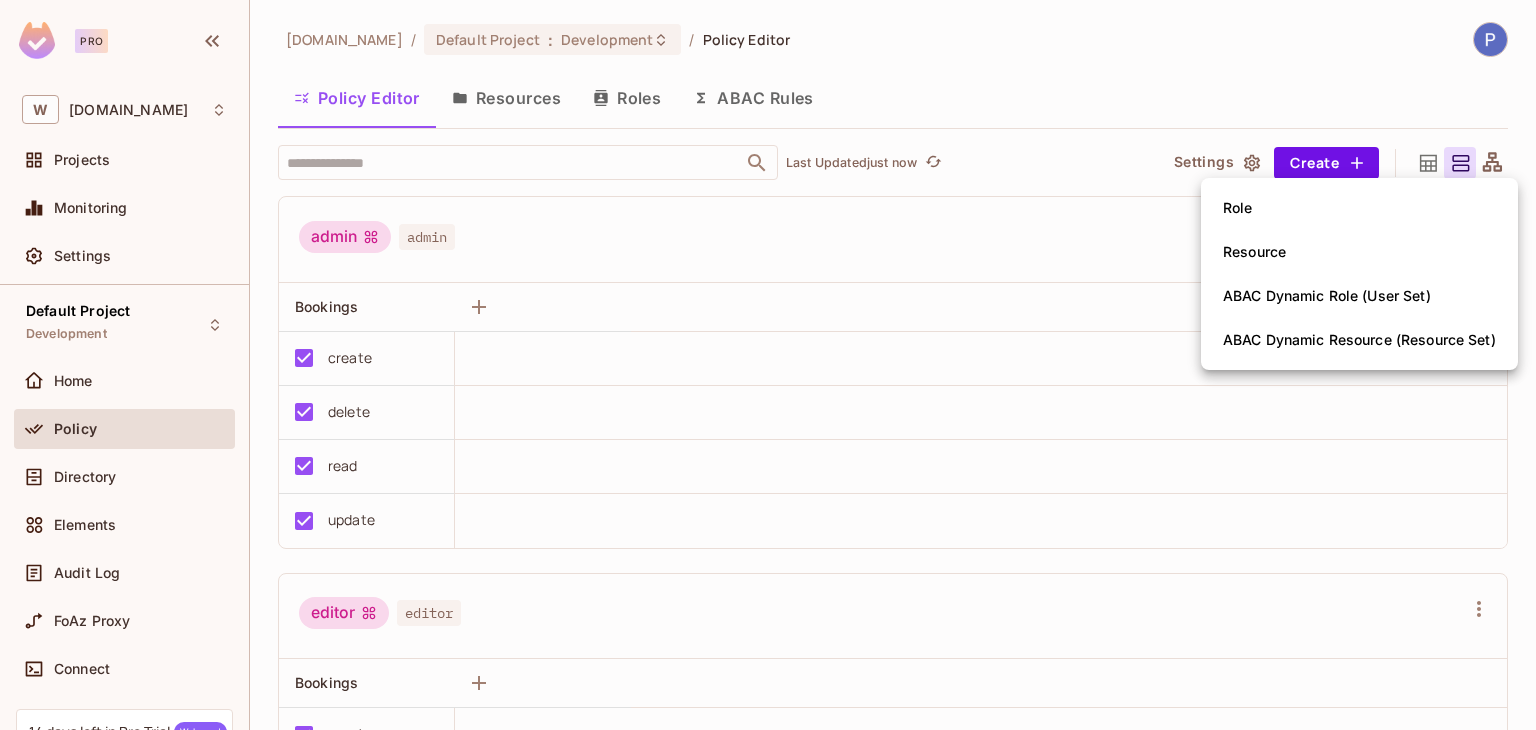 type 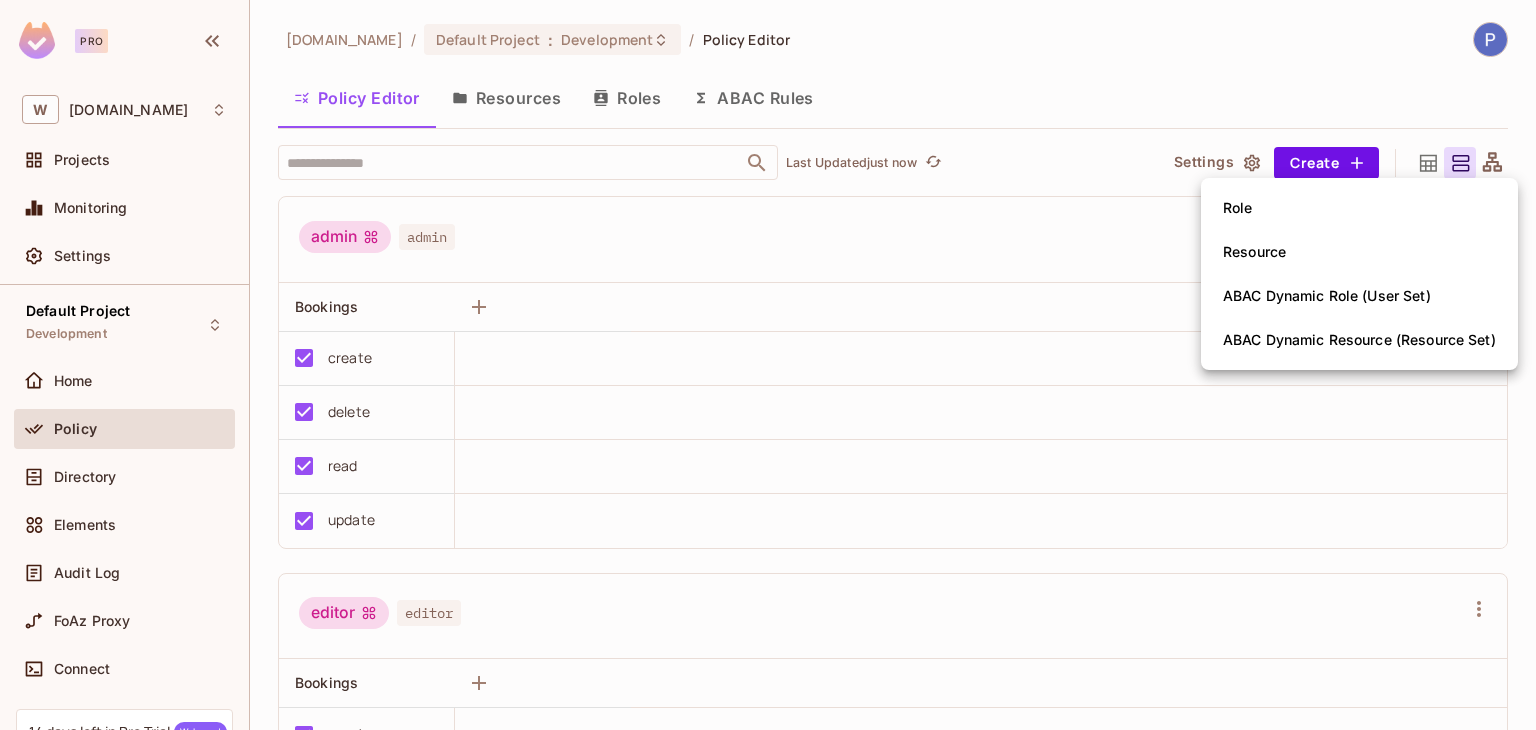 click at bounding box center [768, 365] 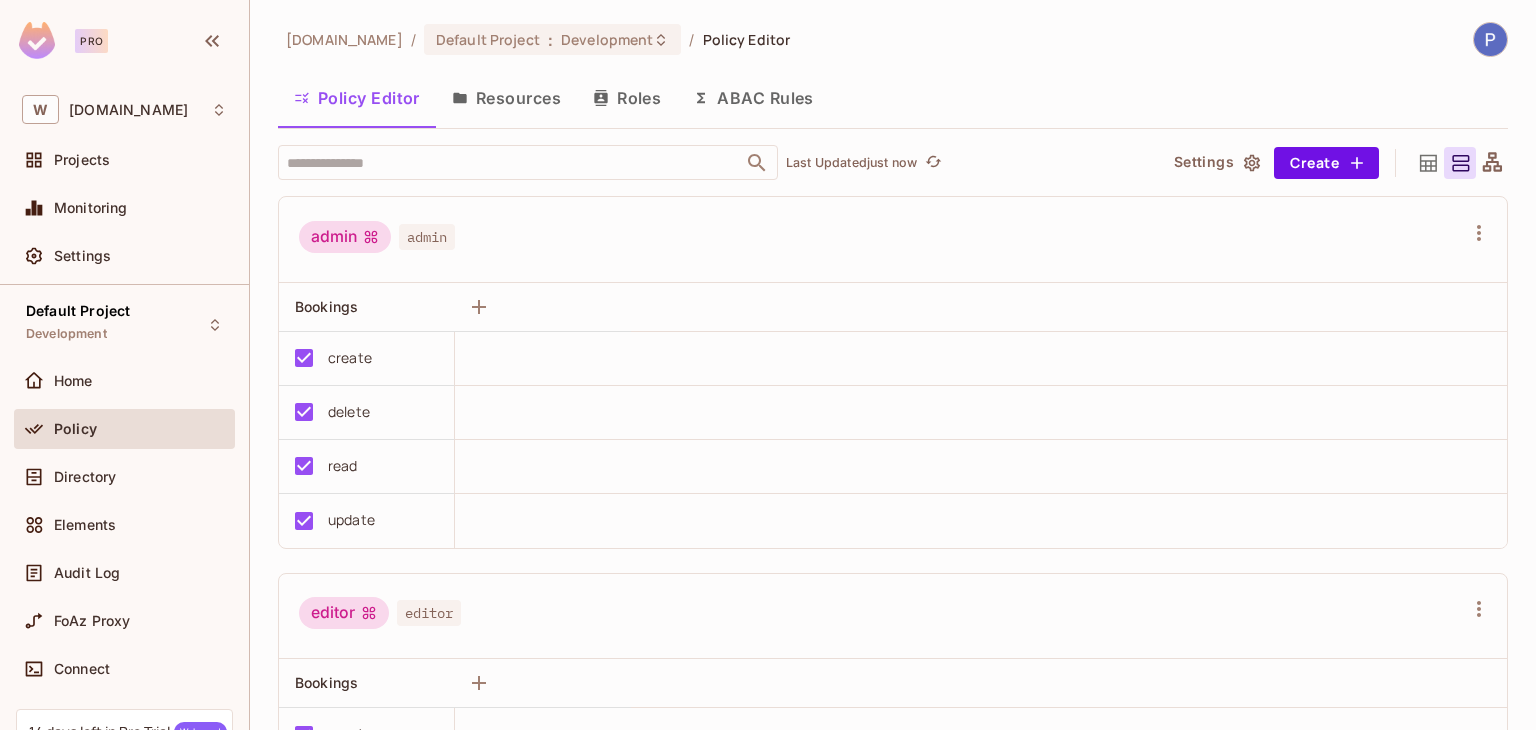click on "Policy" at bounding box center (75, 429) 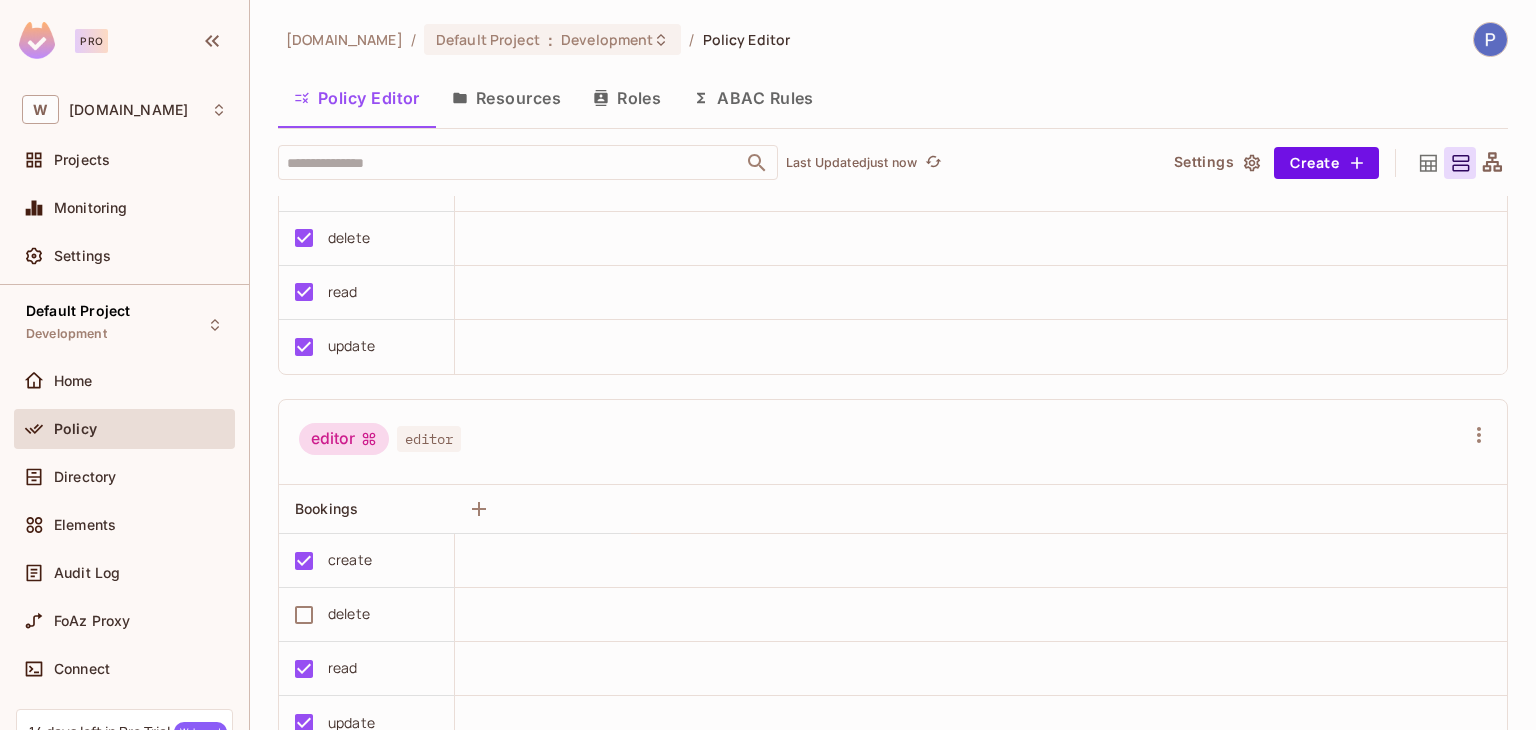 scroll, scrollTop: 0, scrollLeft: 0, axis: both 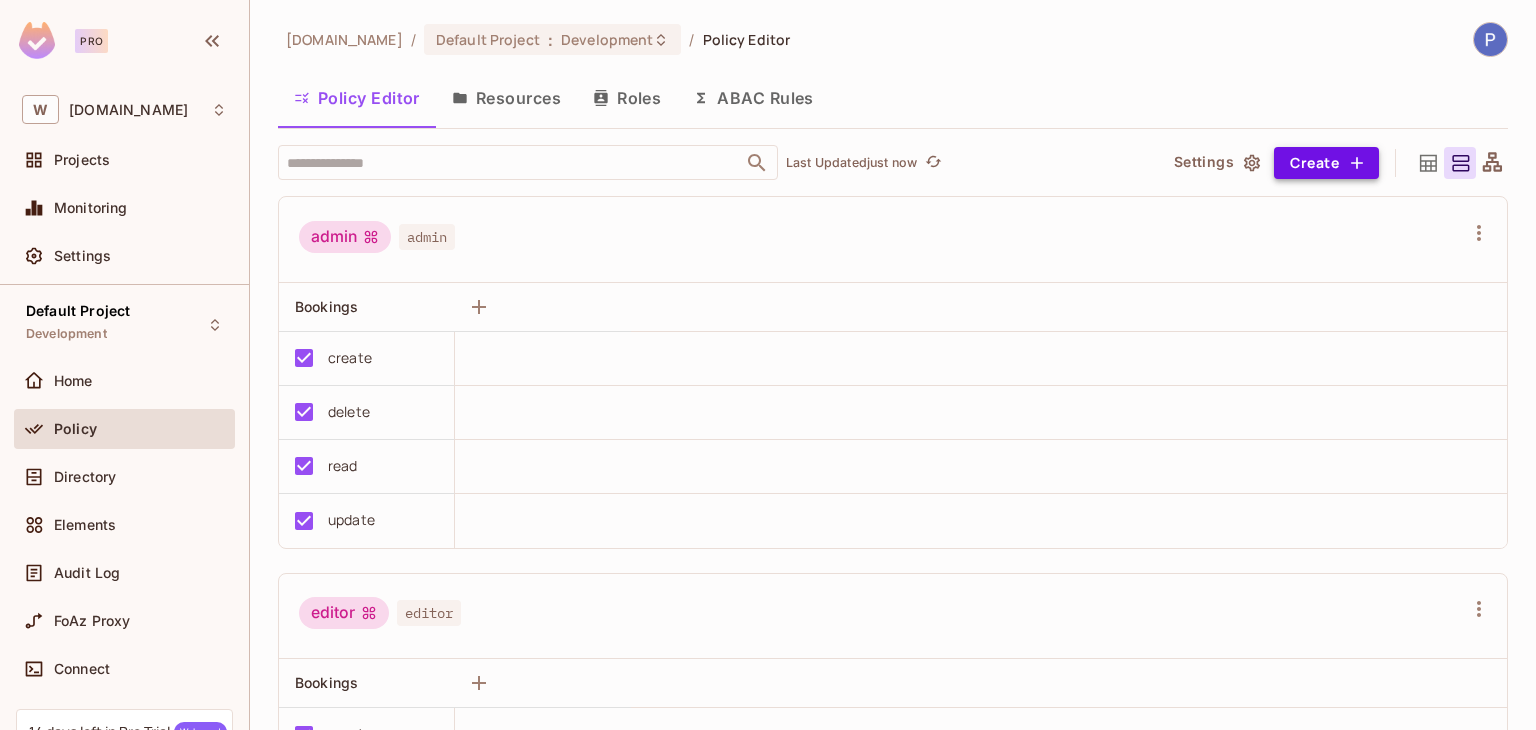 click on "Create" at bounding box center [1326, 163] 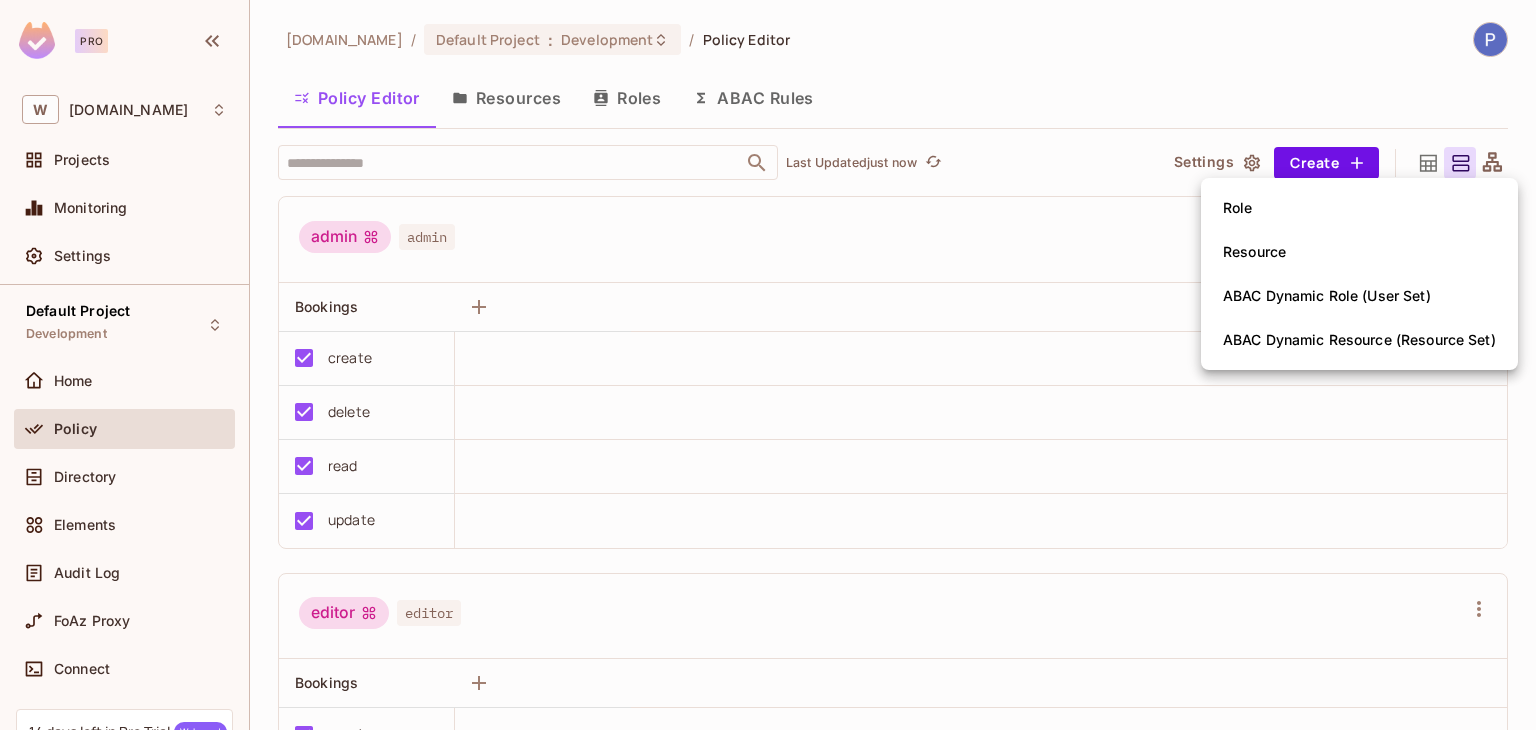 click at bounding box center [768, 365] 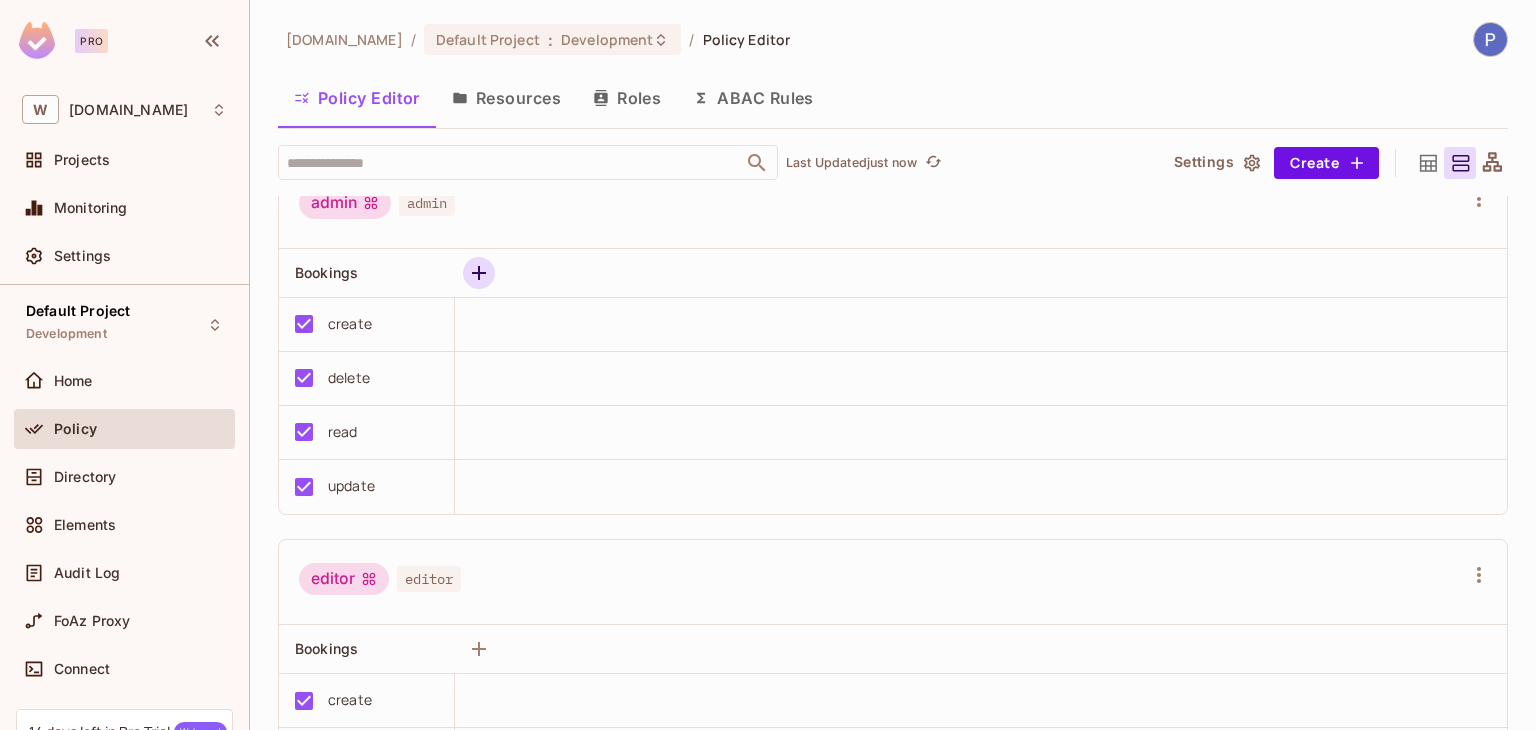 scroll, scrollTop: 0, scrollLeft: 0, axis: both 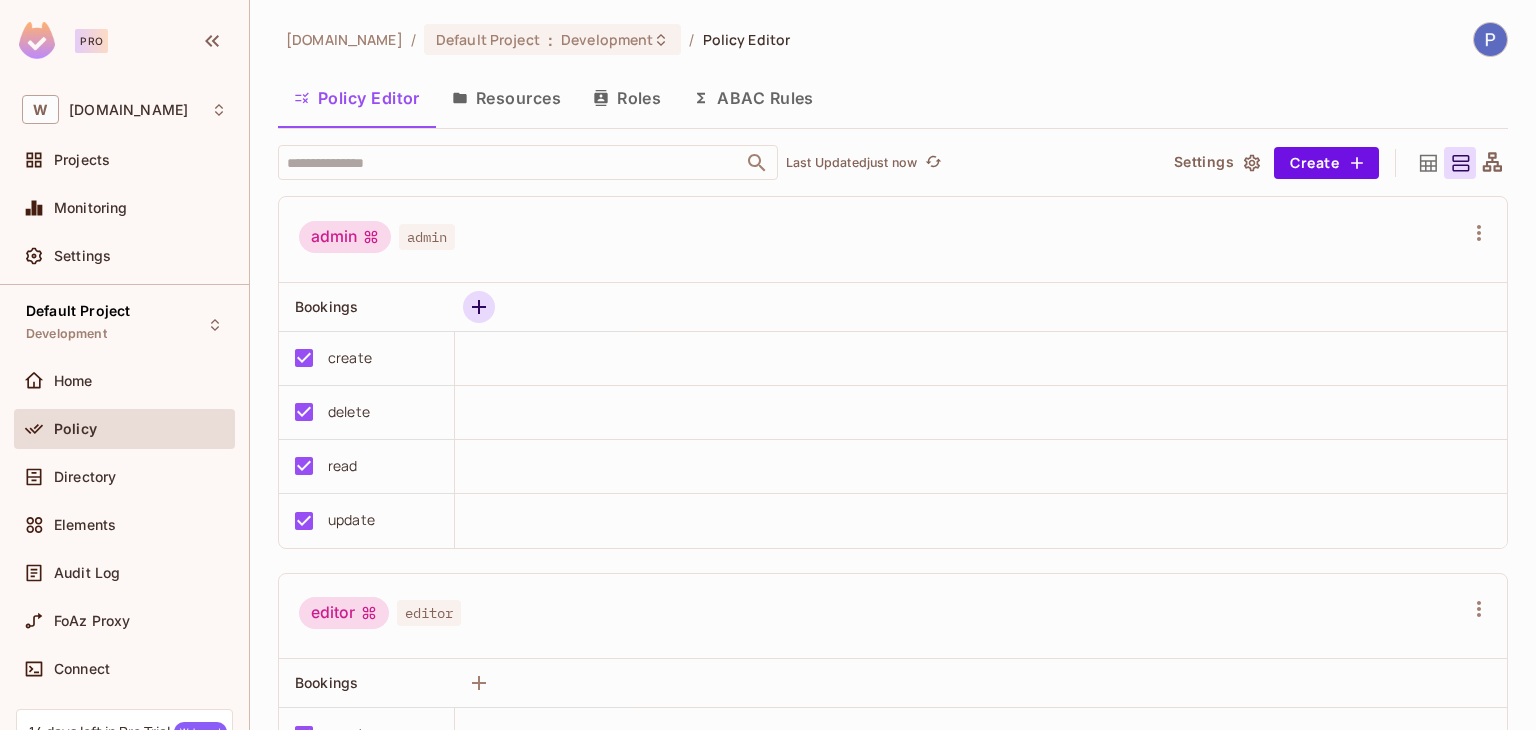 click 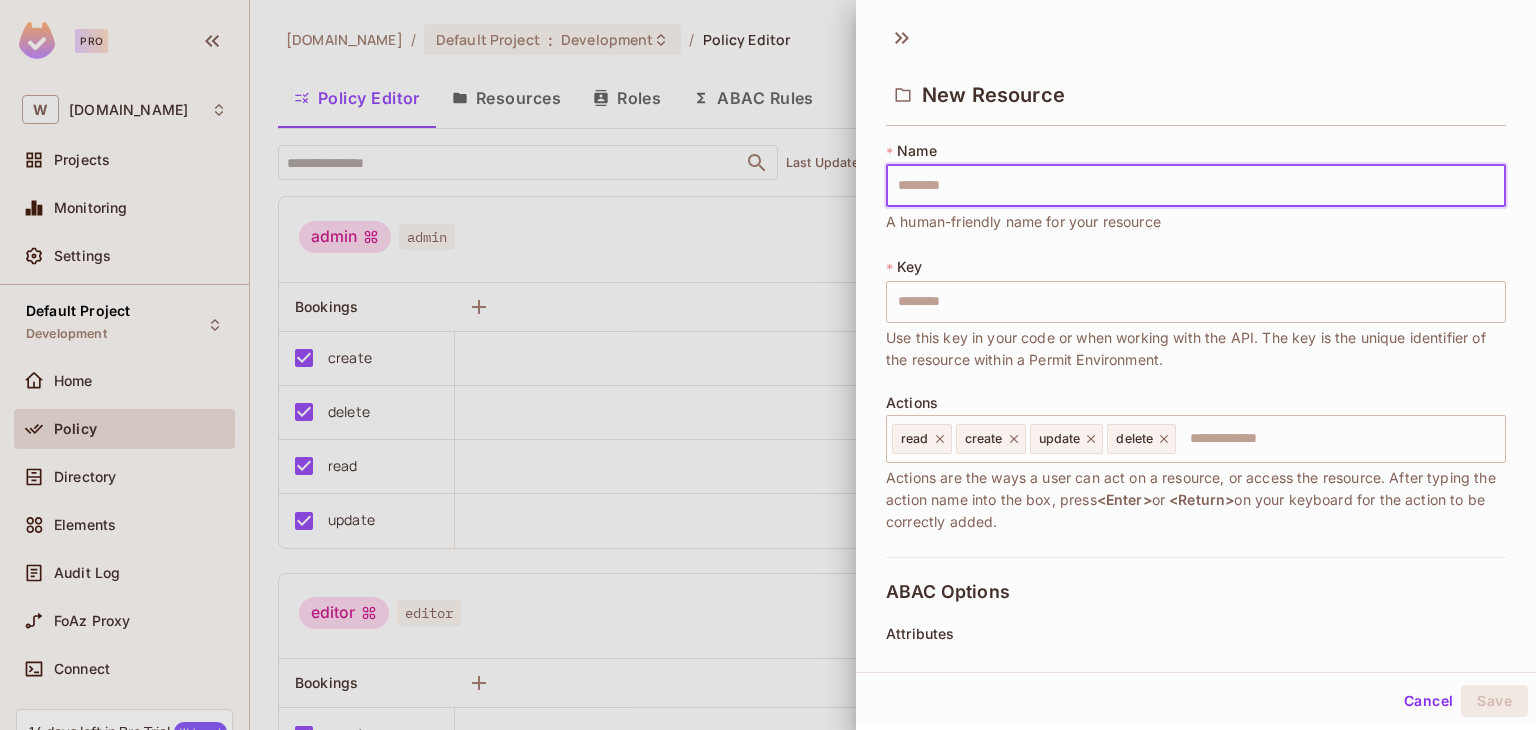 click at bounding box center (768, 365) 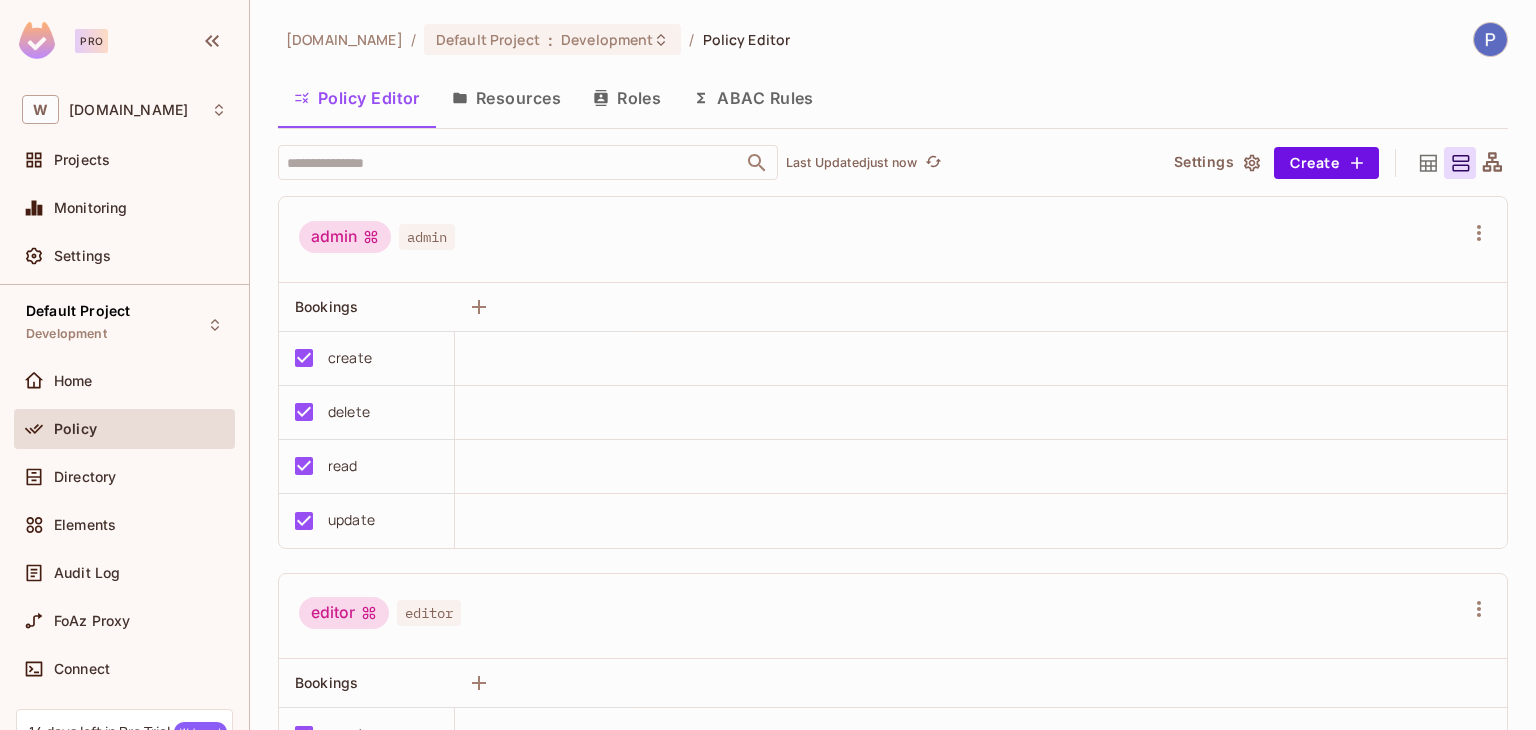 click on "admin" at bounding box center [427, 237] 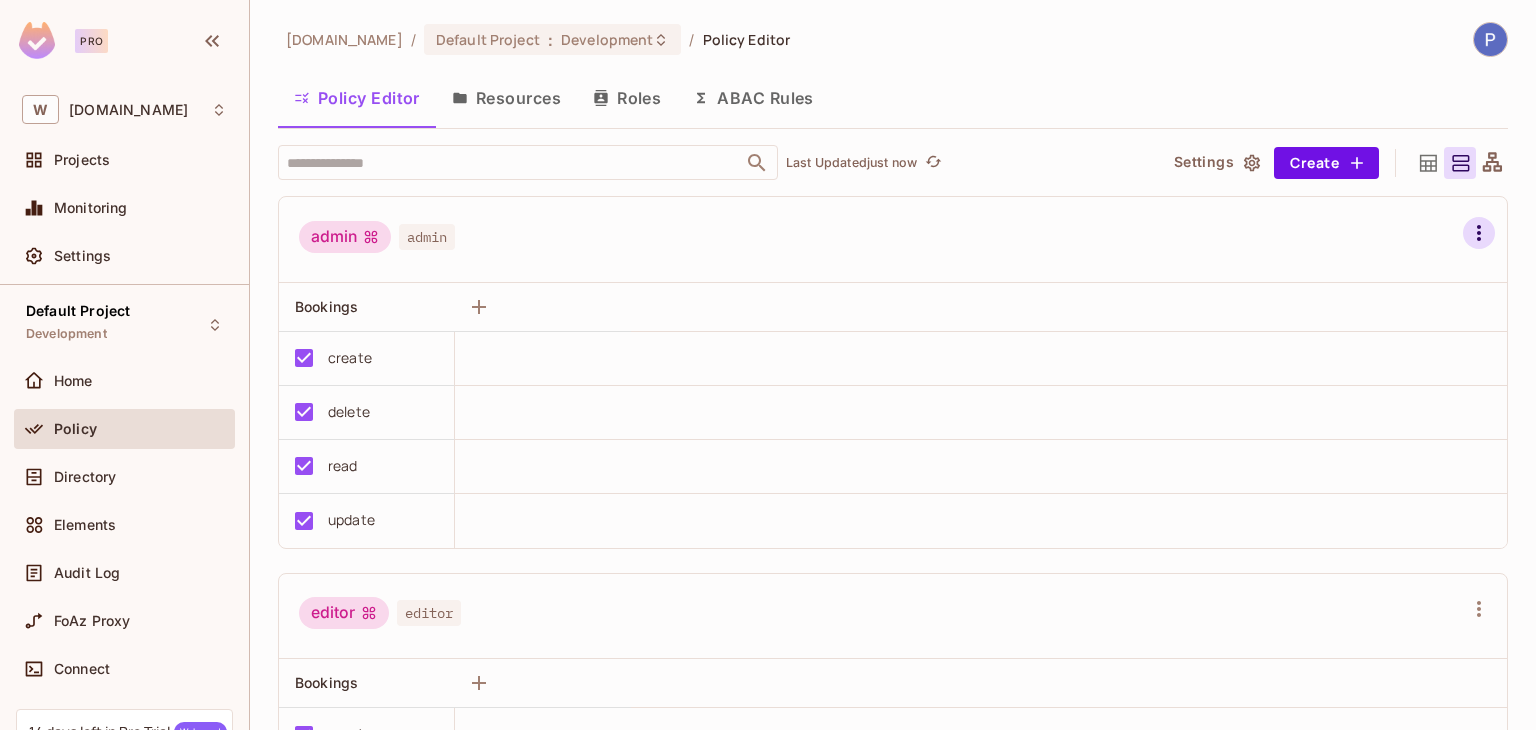 click at bounding box center [1479, 233] 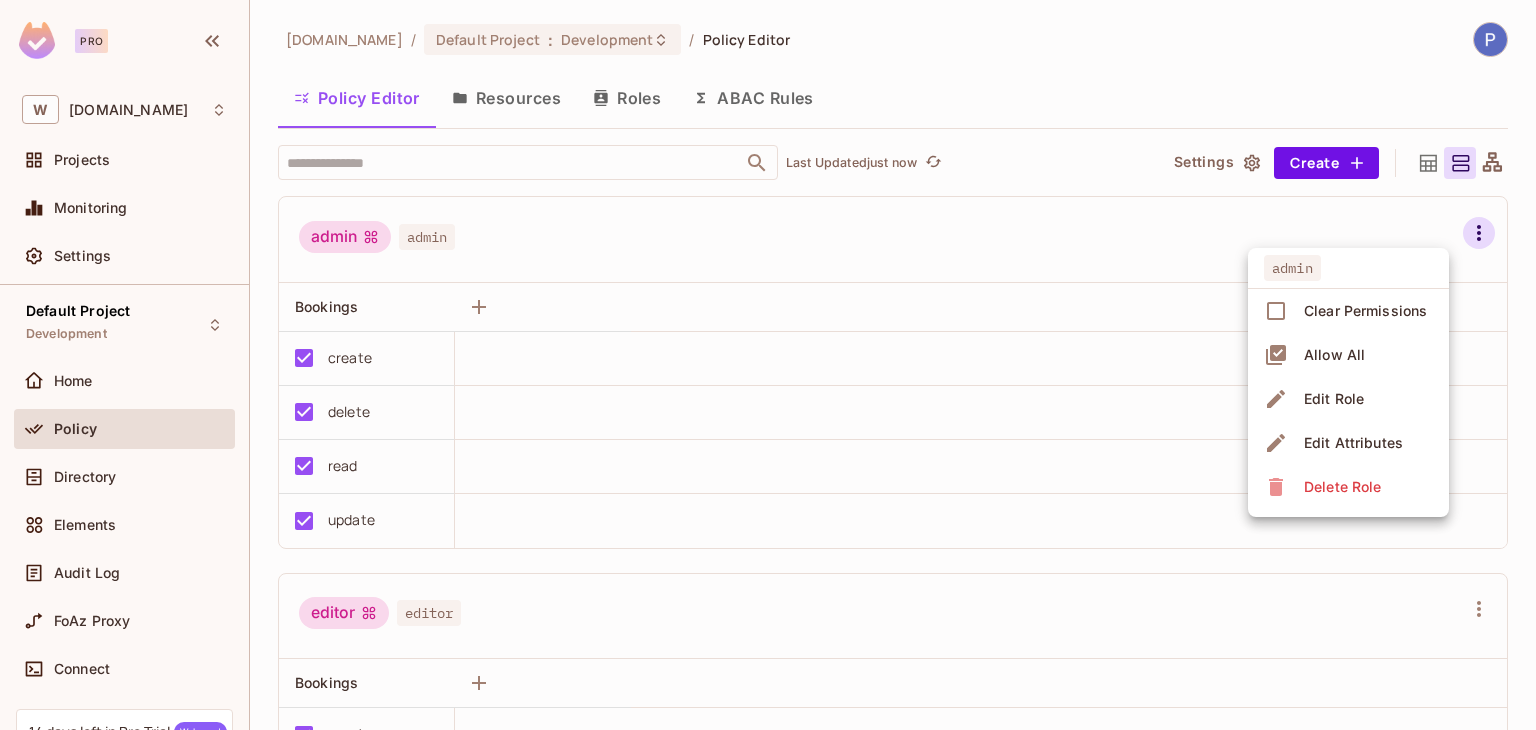 click at bounding box center (768, 365) 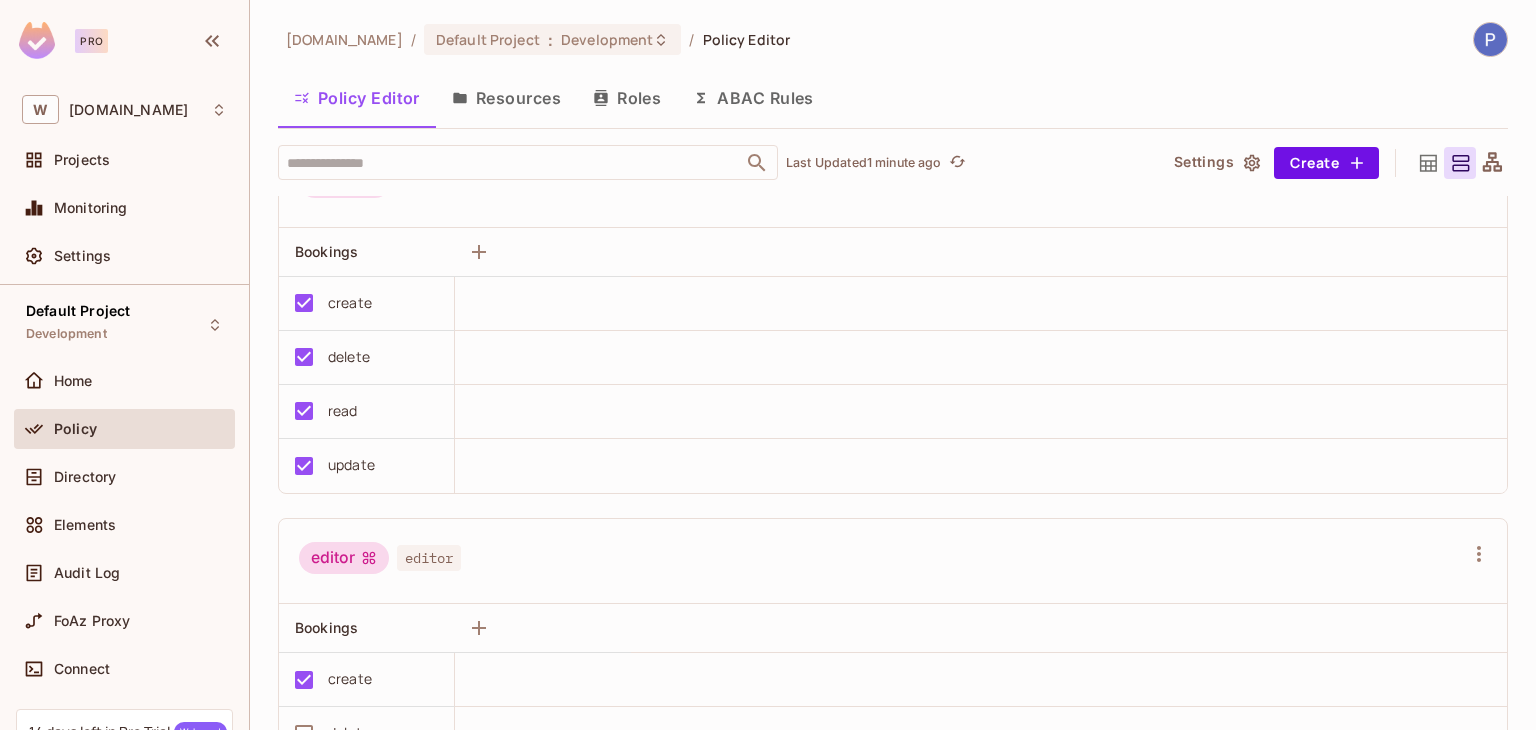 scroll, scrollTop: 0, scrollLeft: 0, axis: both 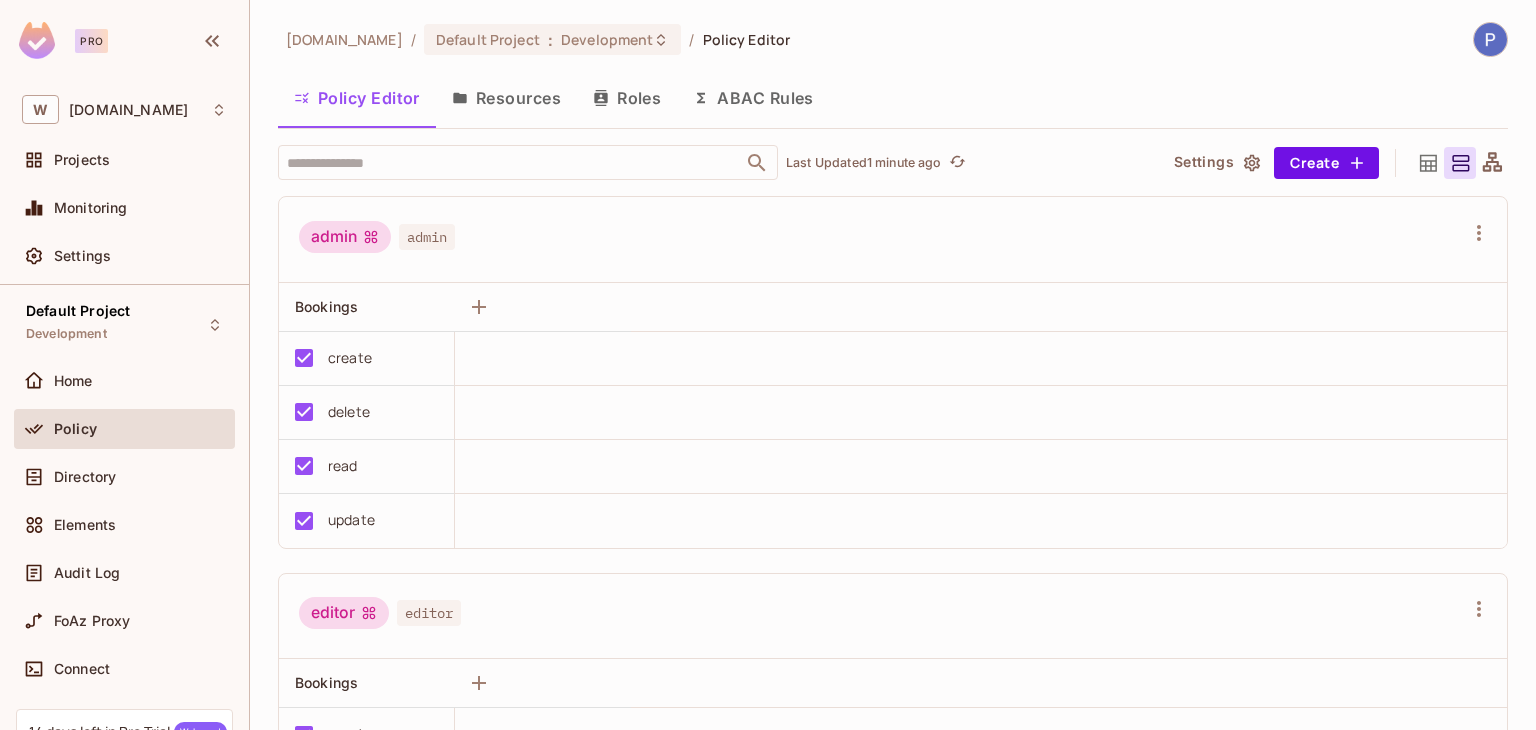 type 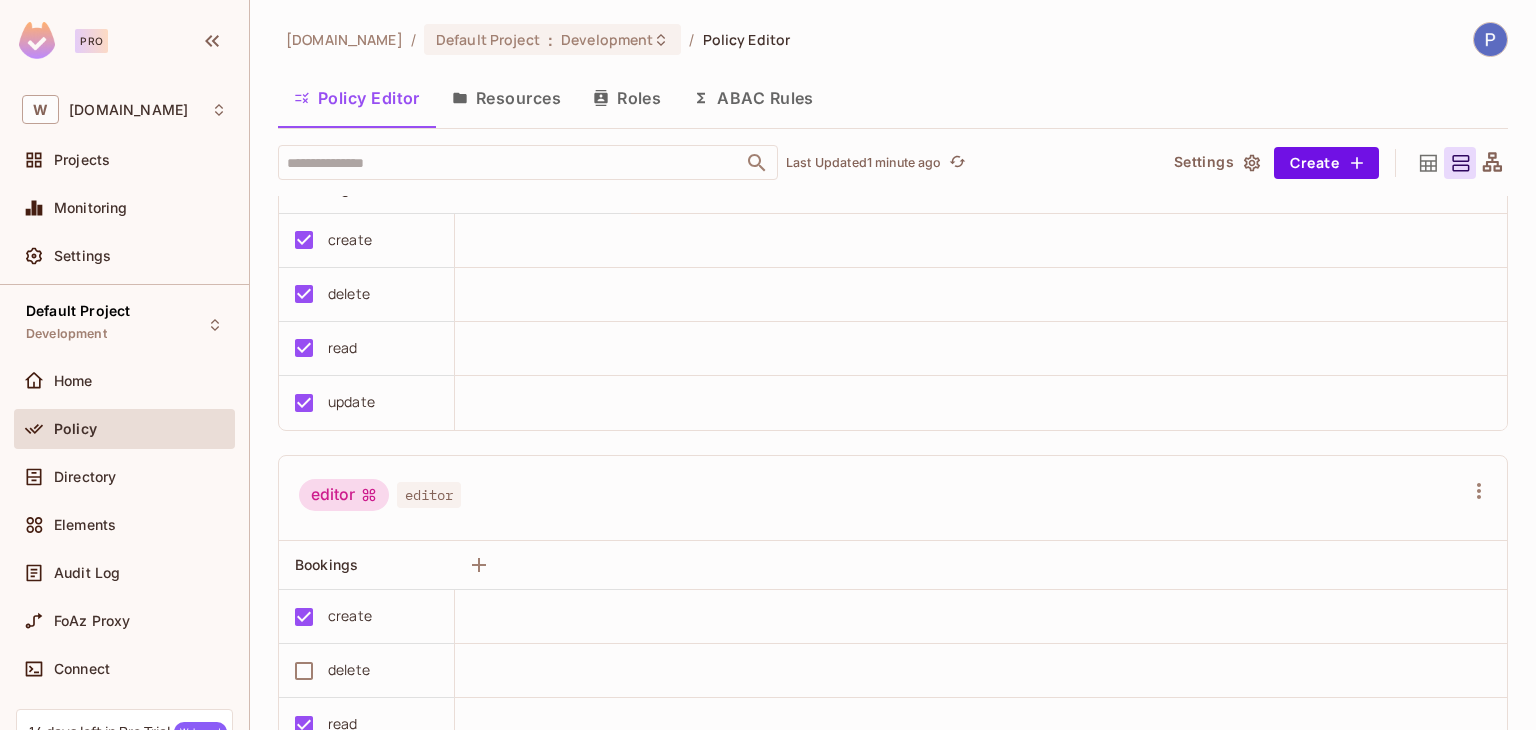 scroll, scrollTop: 0, scrollLeft: 0, axis: both 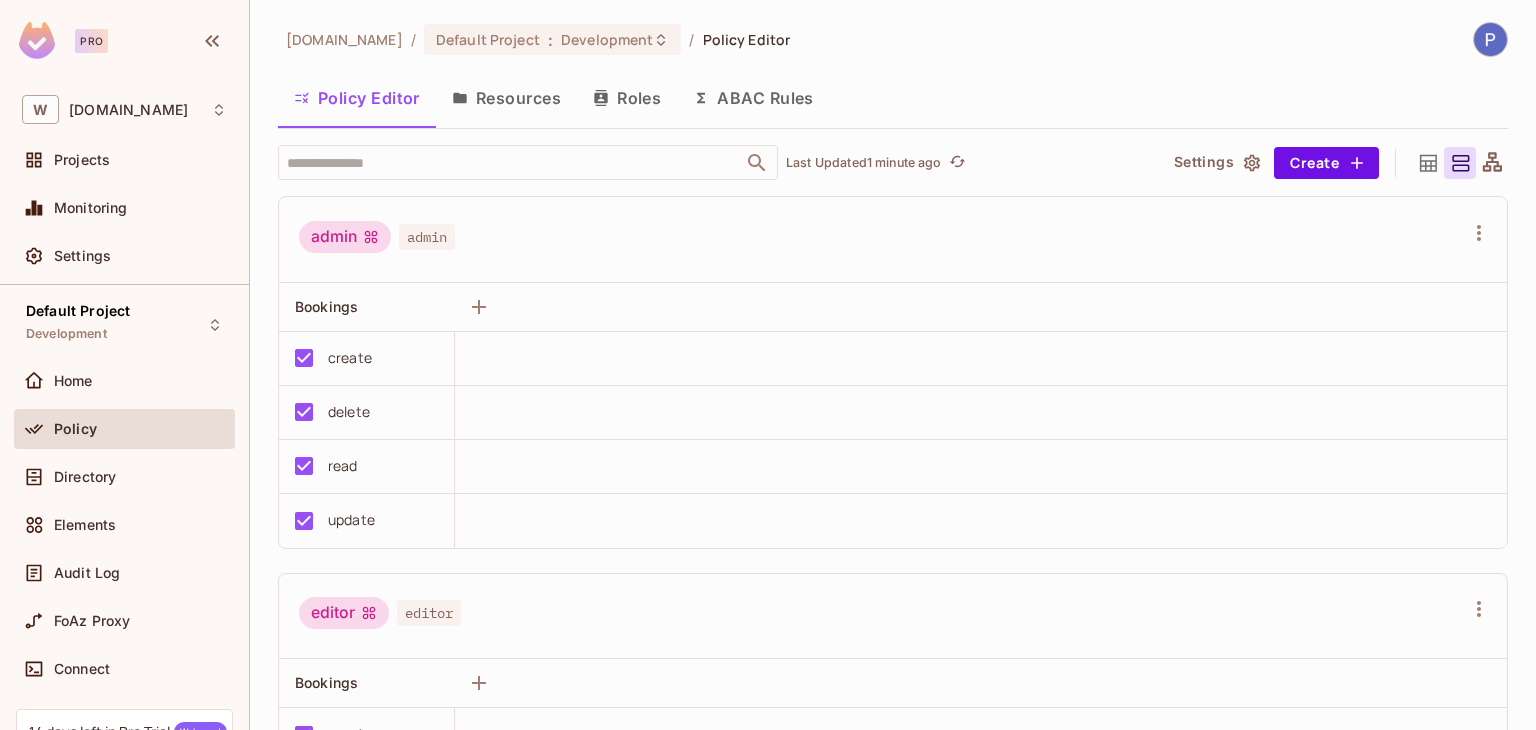 click on "Settings" at bounding box center (1216, 163) 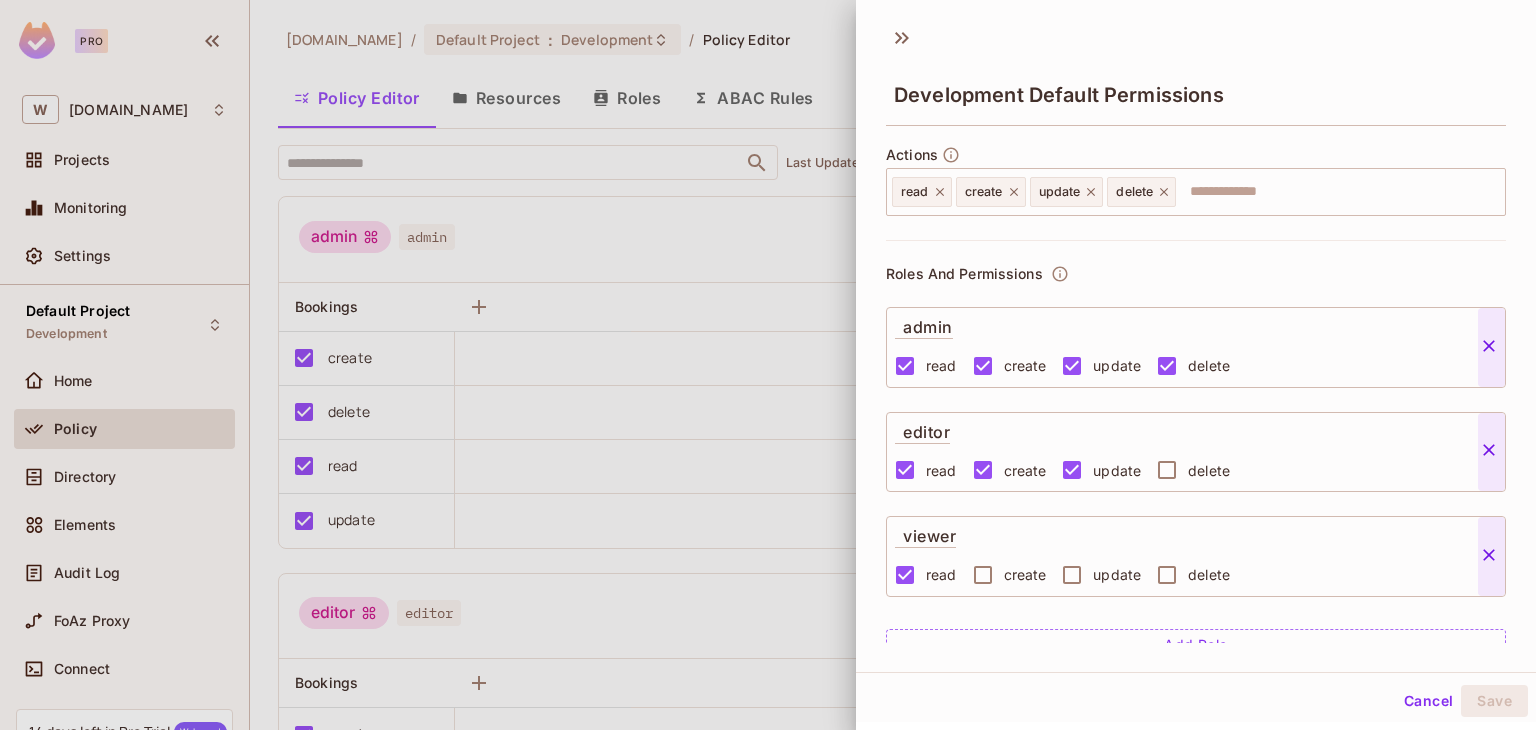 scroll, scrollTop: 100, scrollLeft: 0, axis: vertical 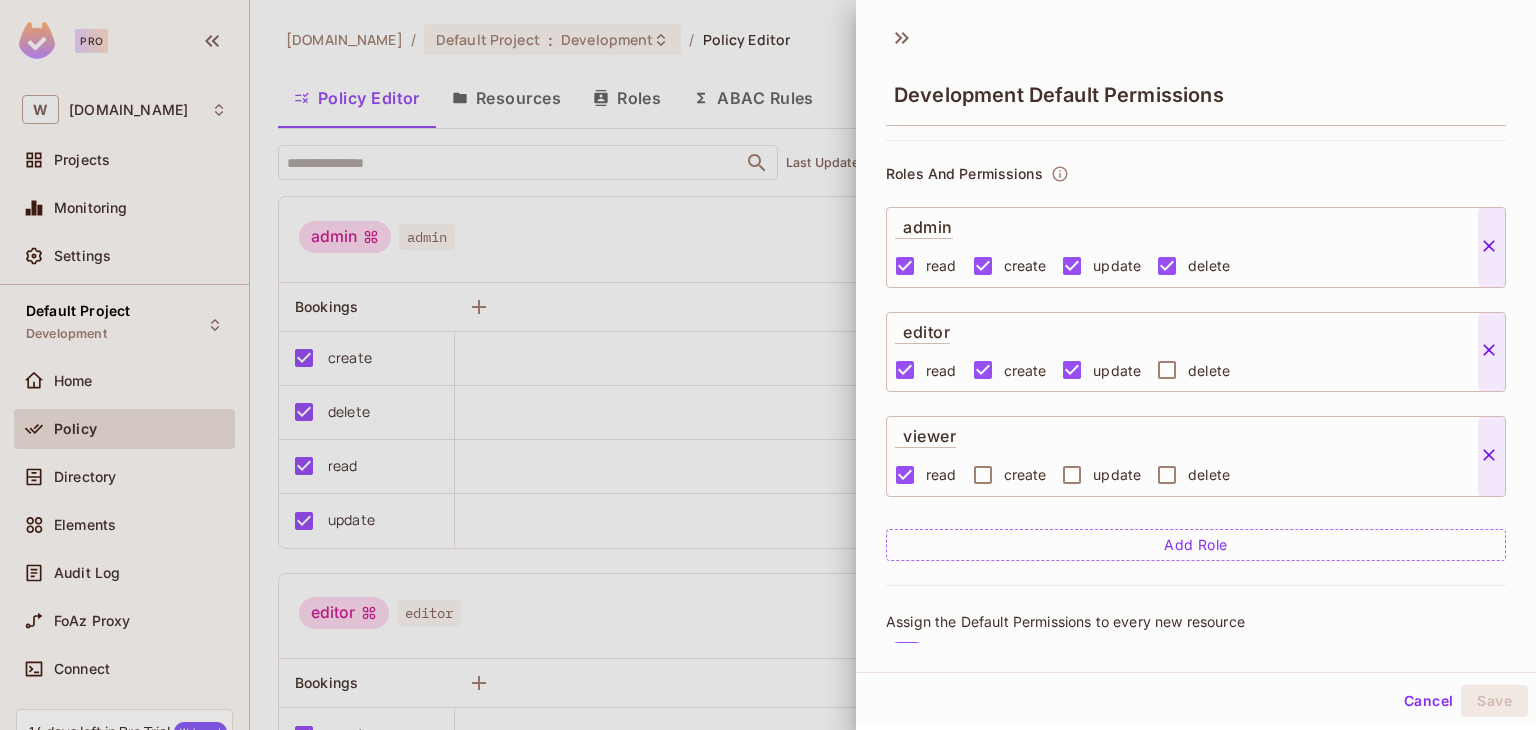 click 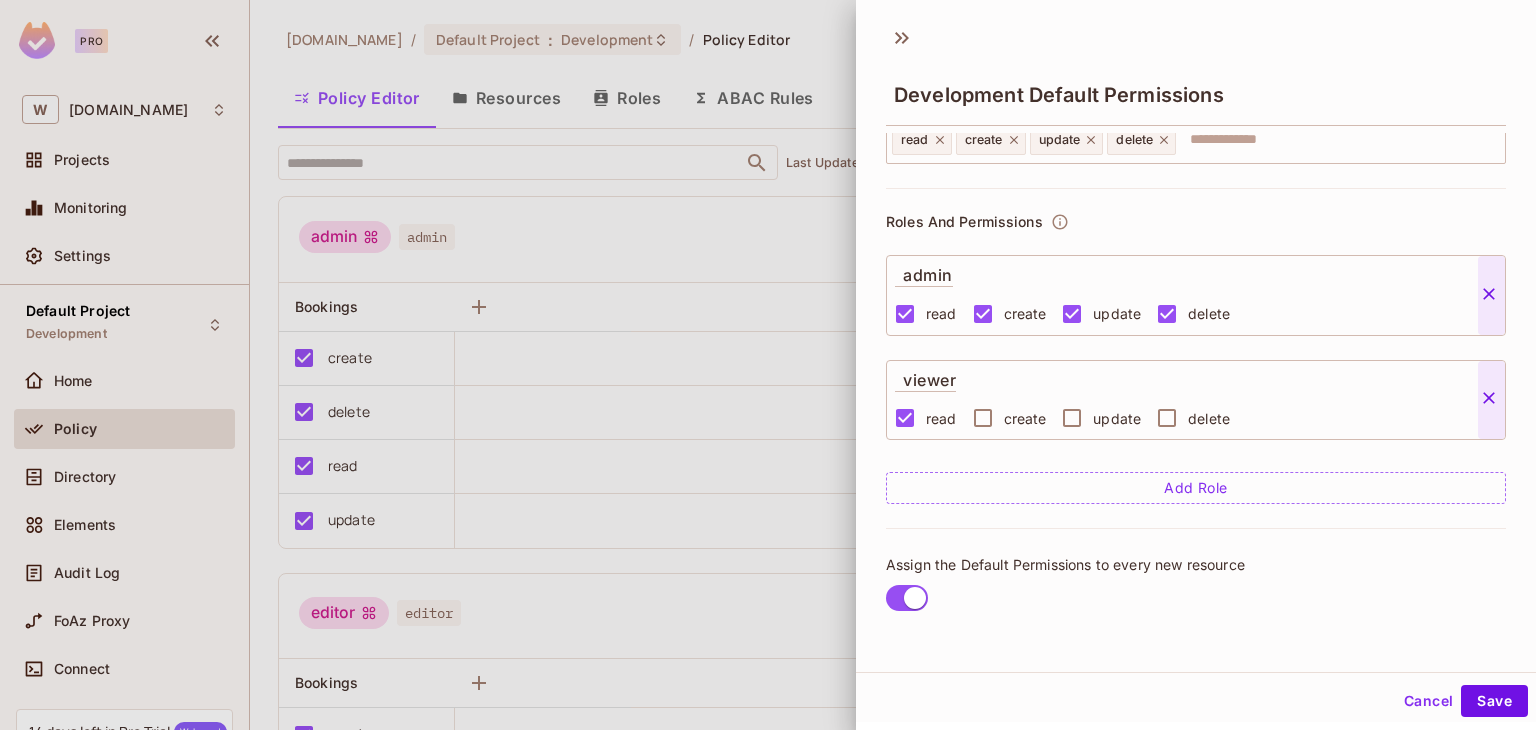 scroll, scrollTop: 66, scrollLeft: 0, axis: vertical 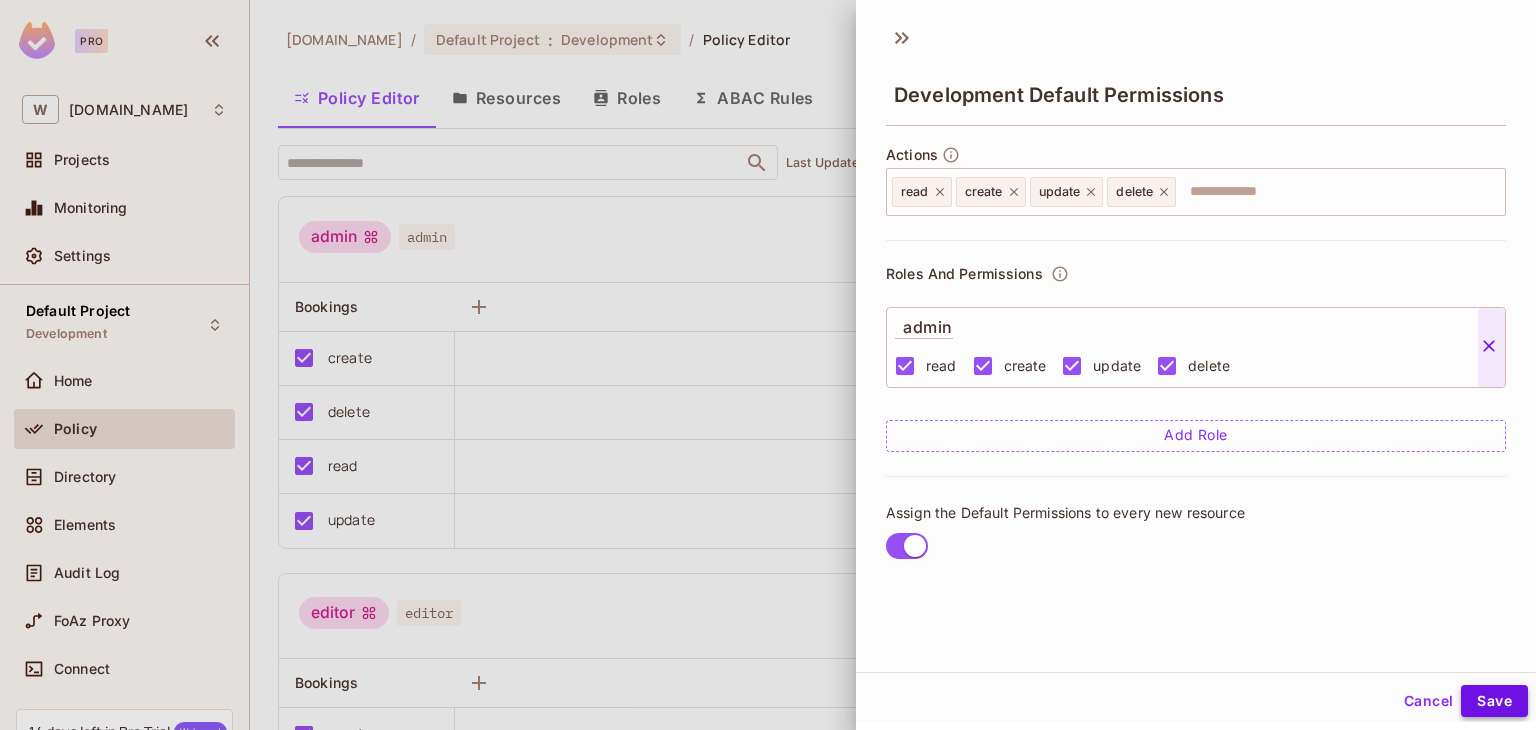 click on "Save" at bounding box center [1494, 701] 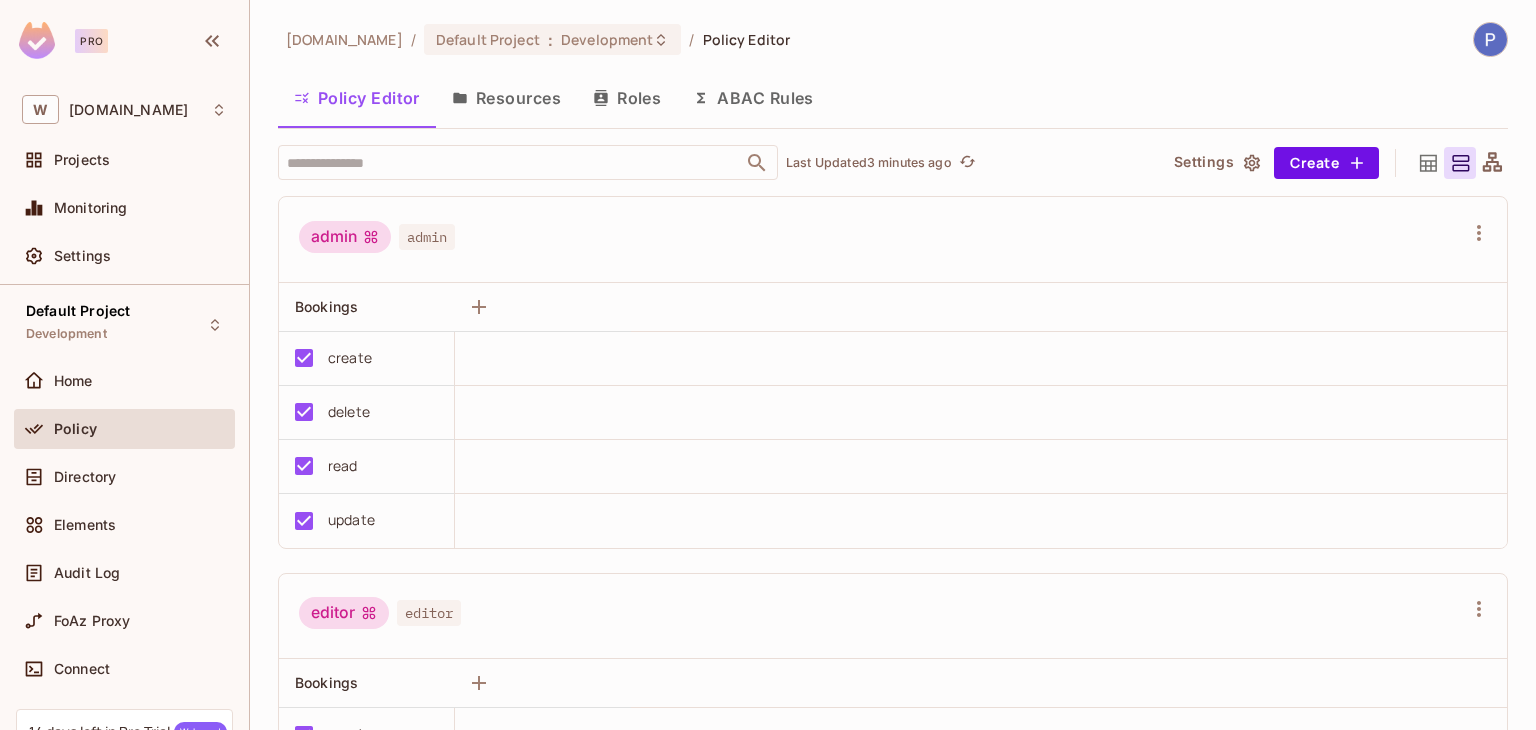 type 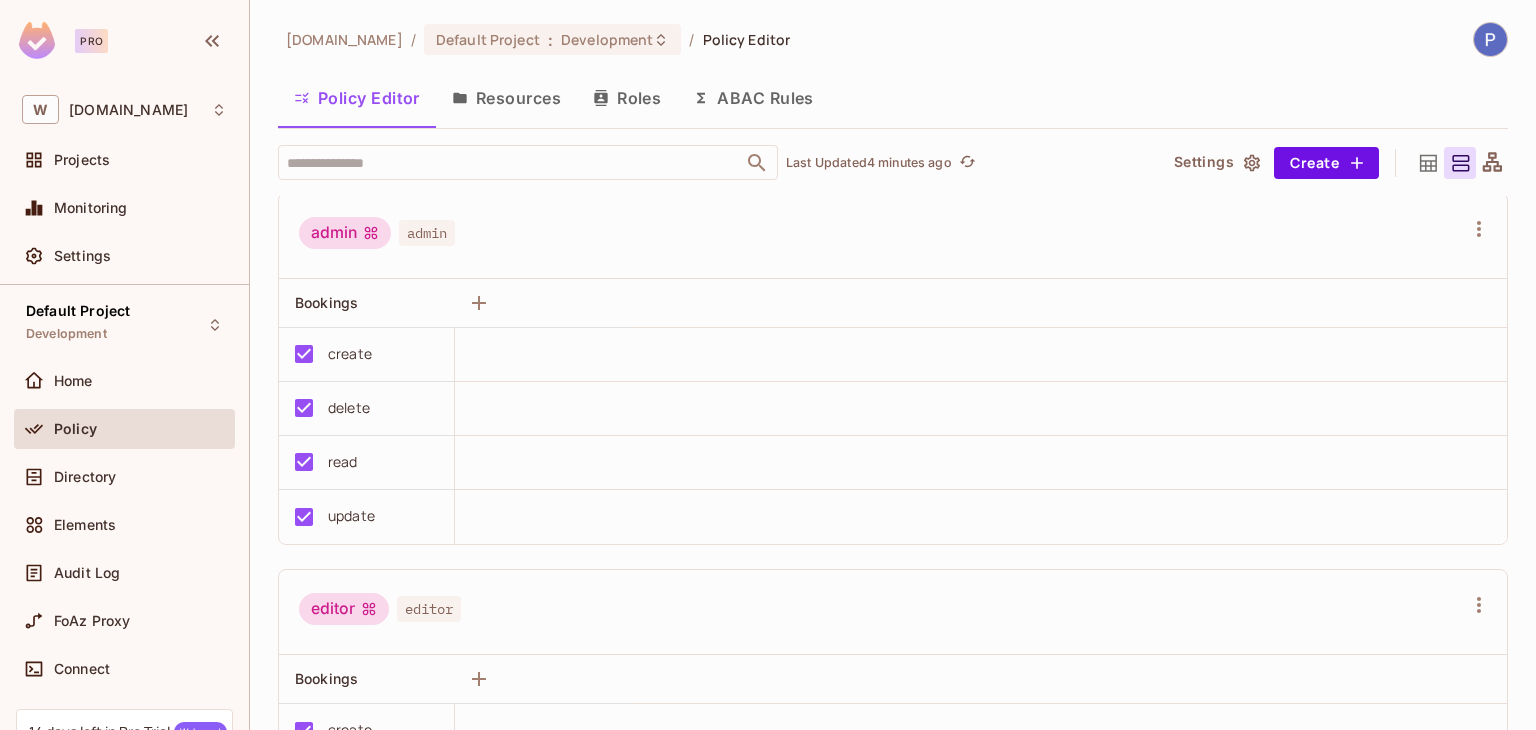 scroll, scrollTop: 0, scrollLeft: 0, axis: both 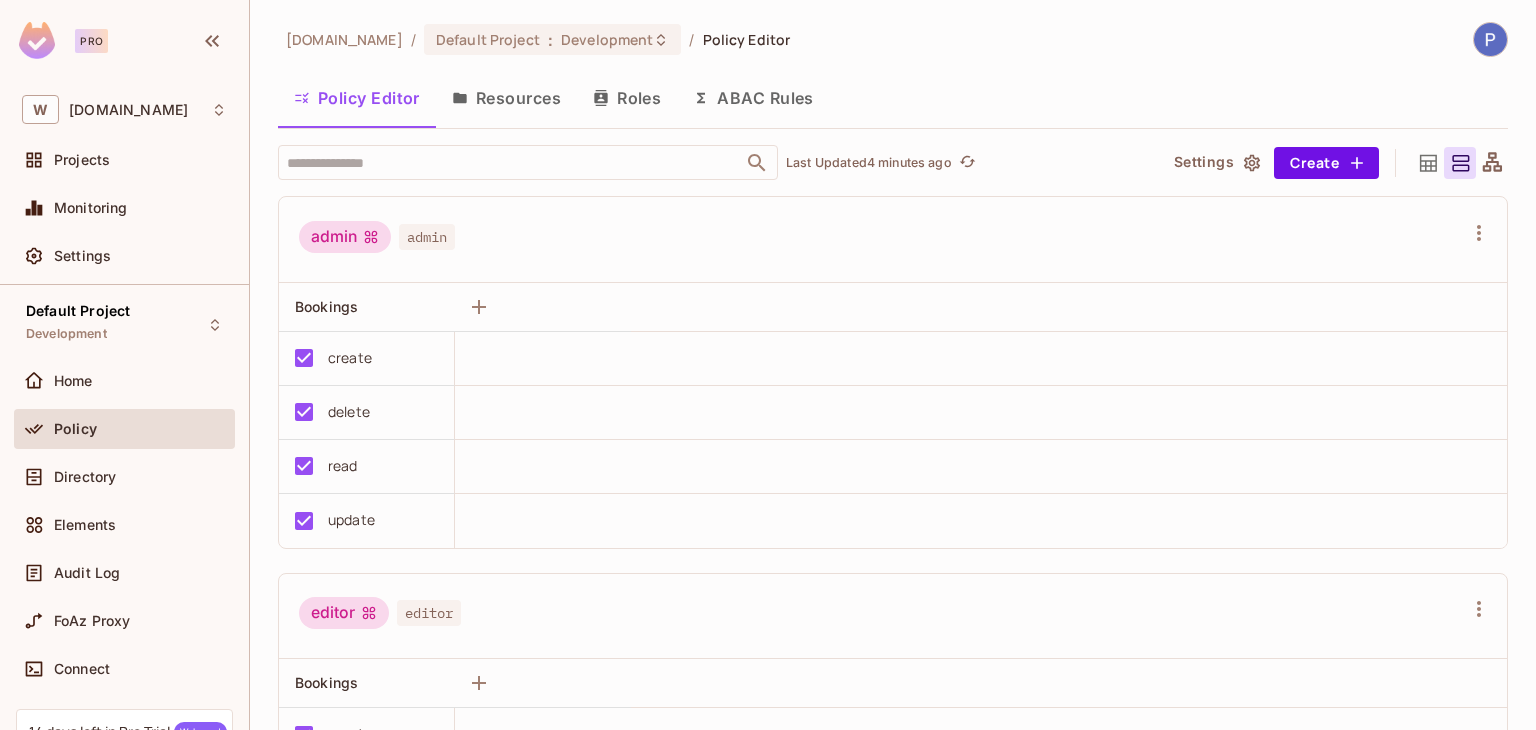 click on "ABAC Rules" at bounding box center [753, 98] 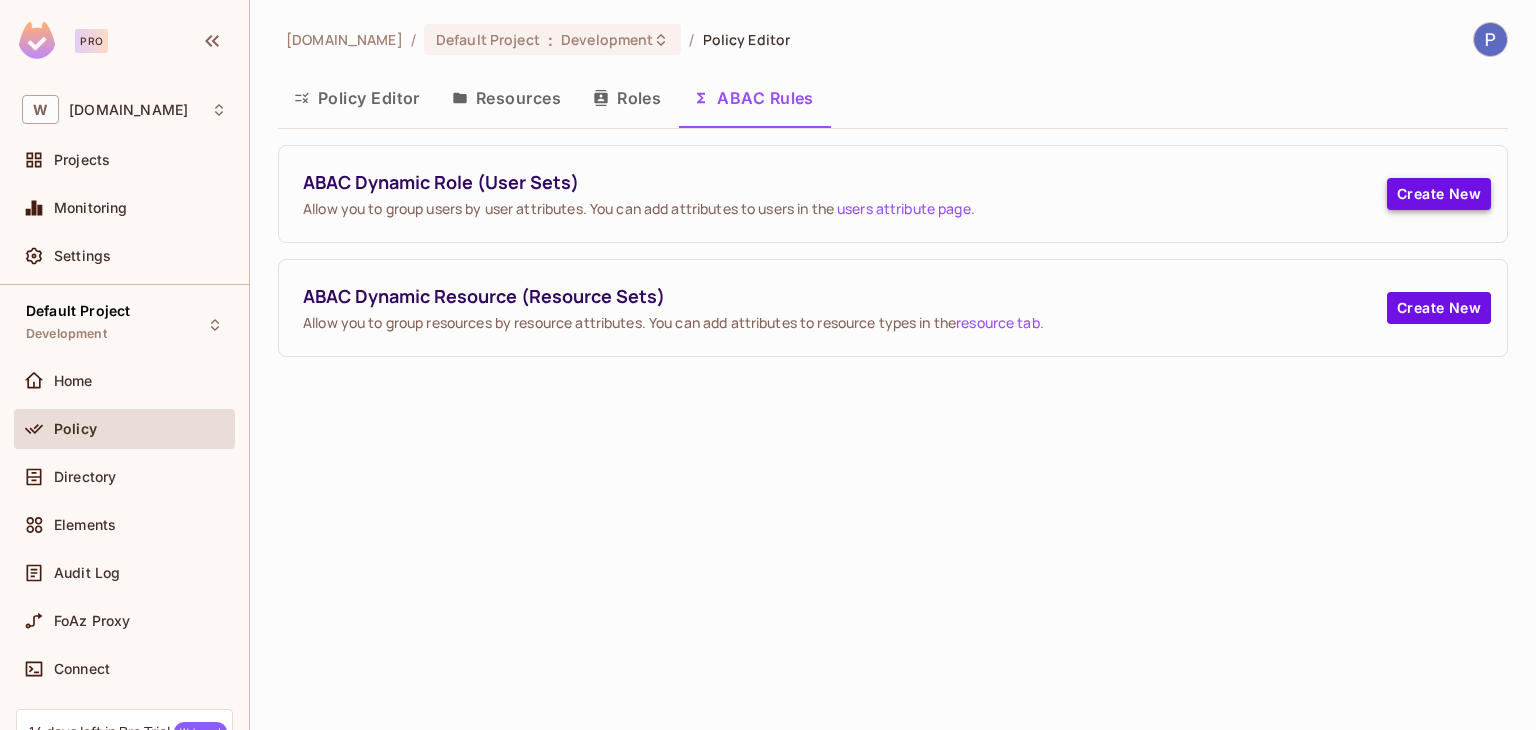 click on "Create New" at bounding box center (1439, 194) 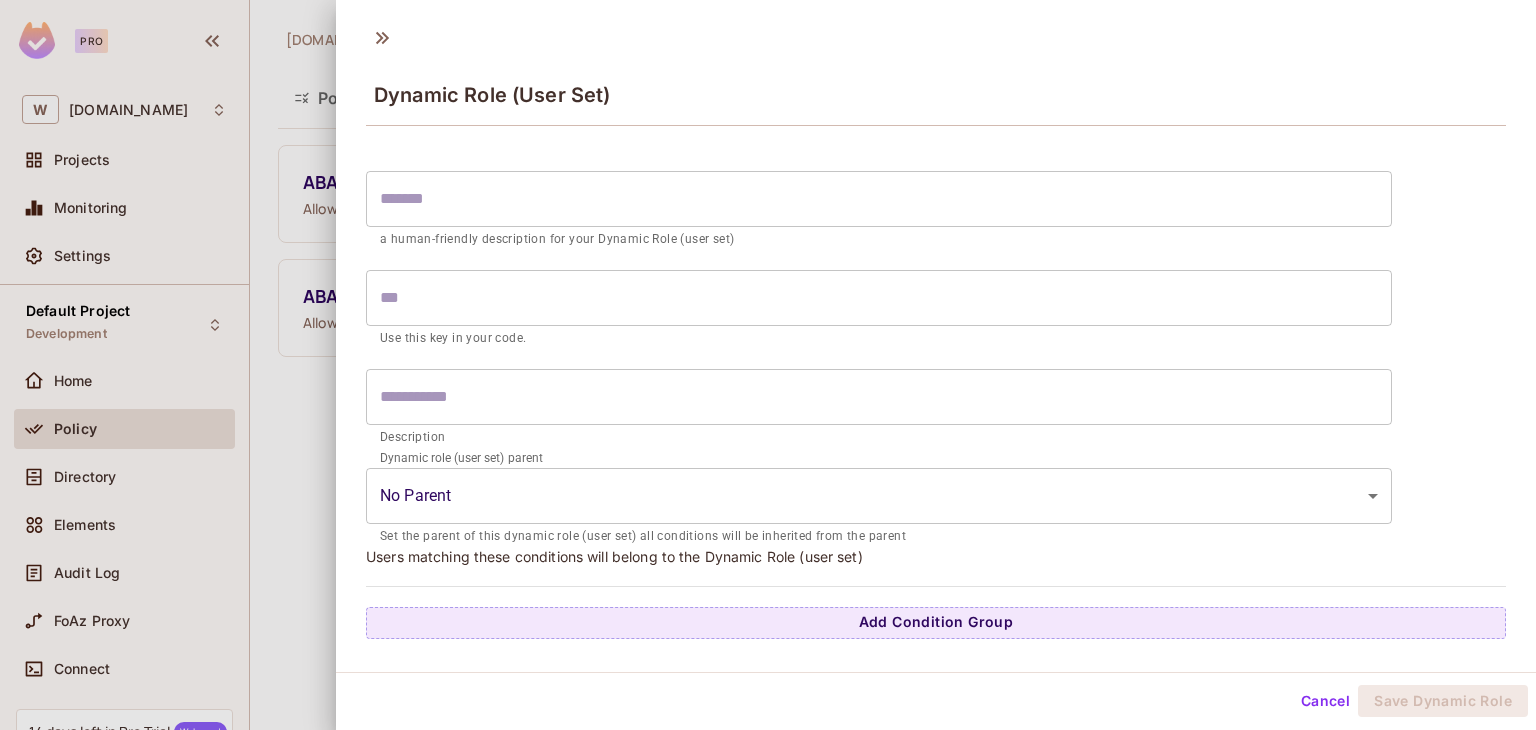 click at bounding box center [768, 365] 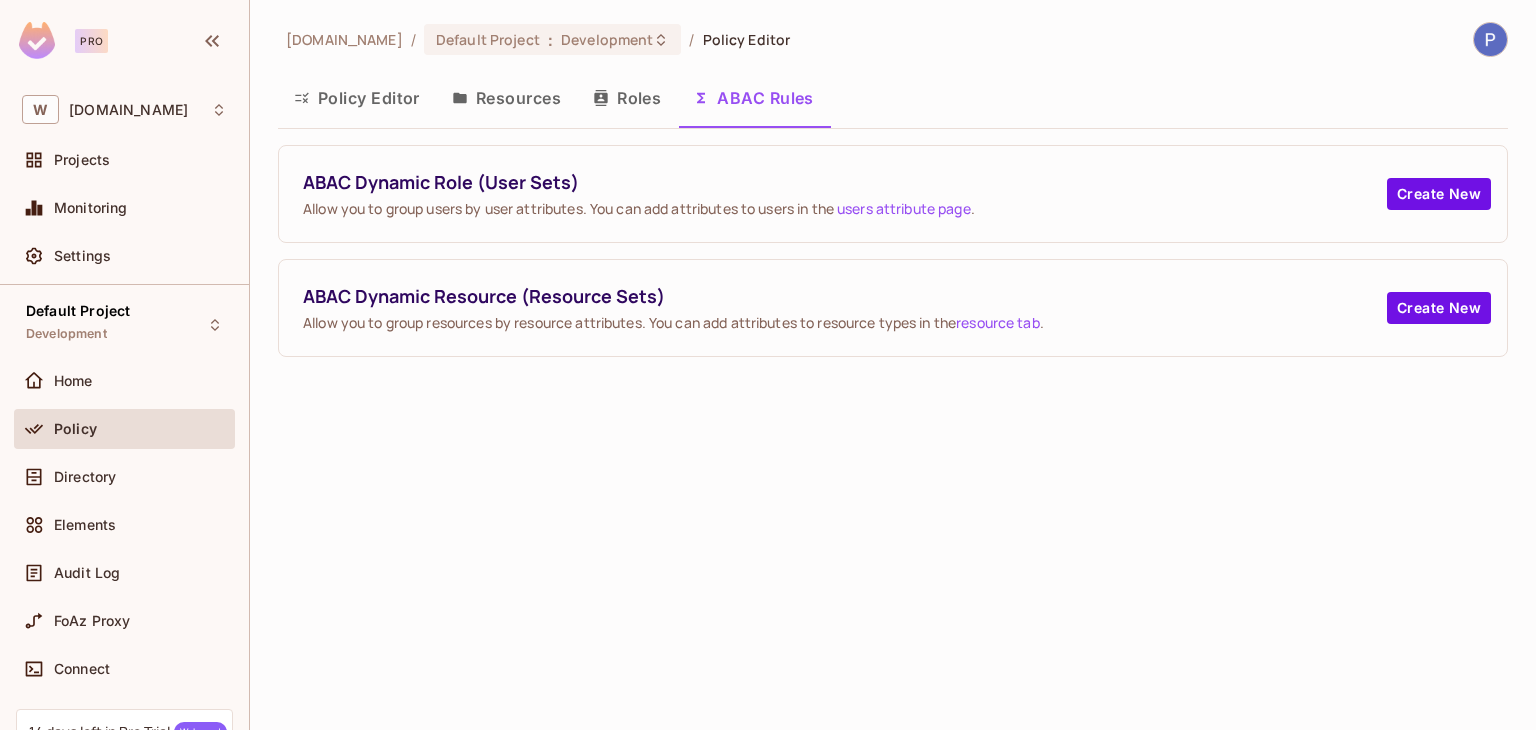 click on "Policy Editor" at bounding box center [357, 98] 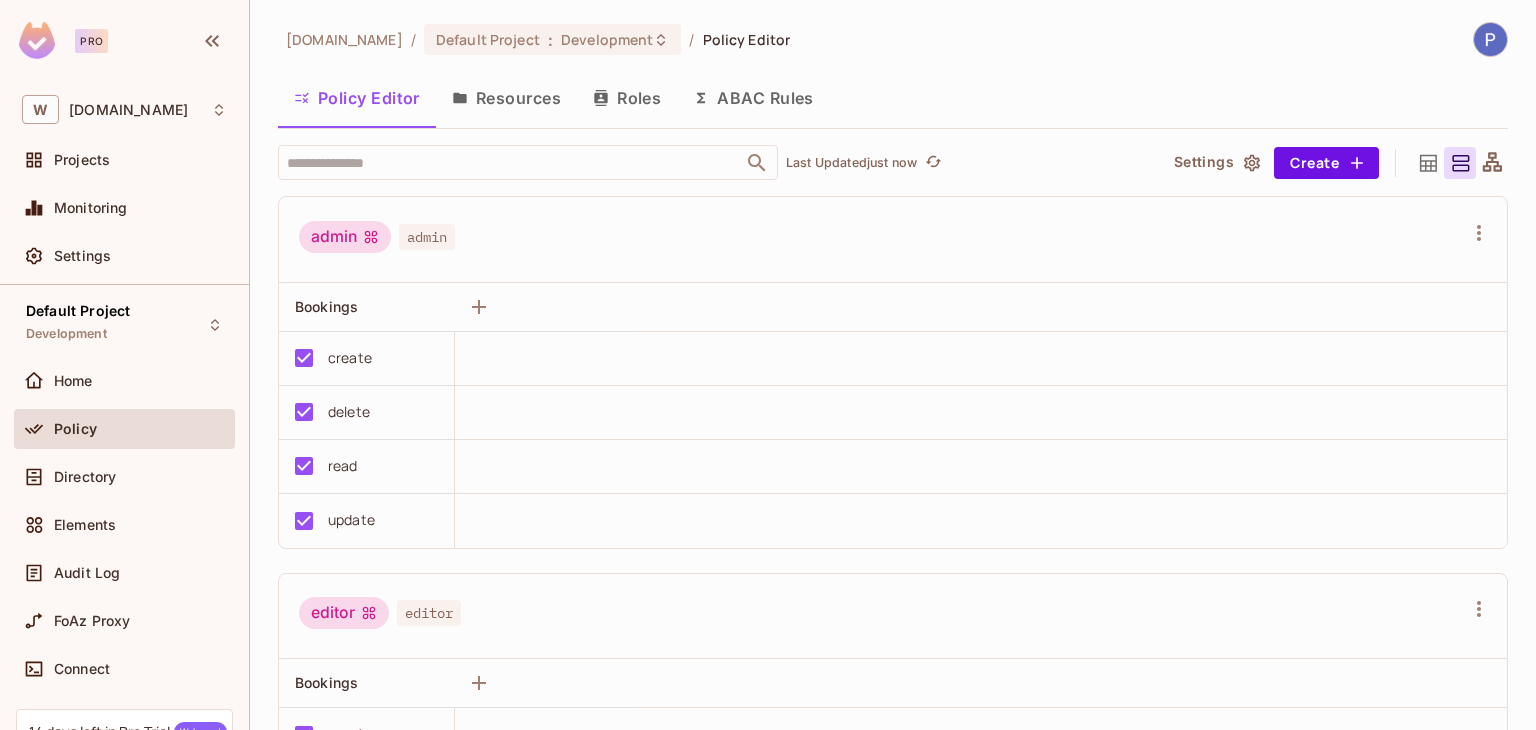 click on "admin admin" at bounding box center [881, 240] 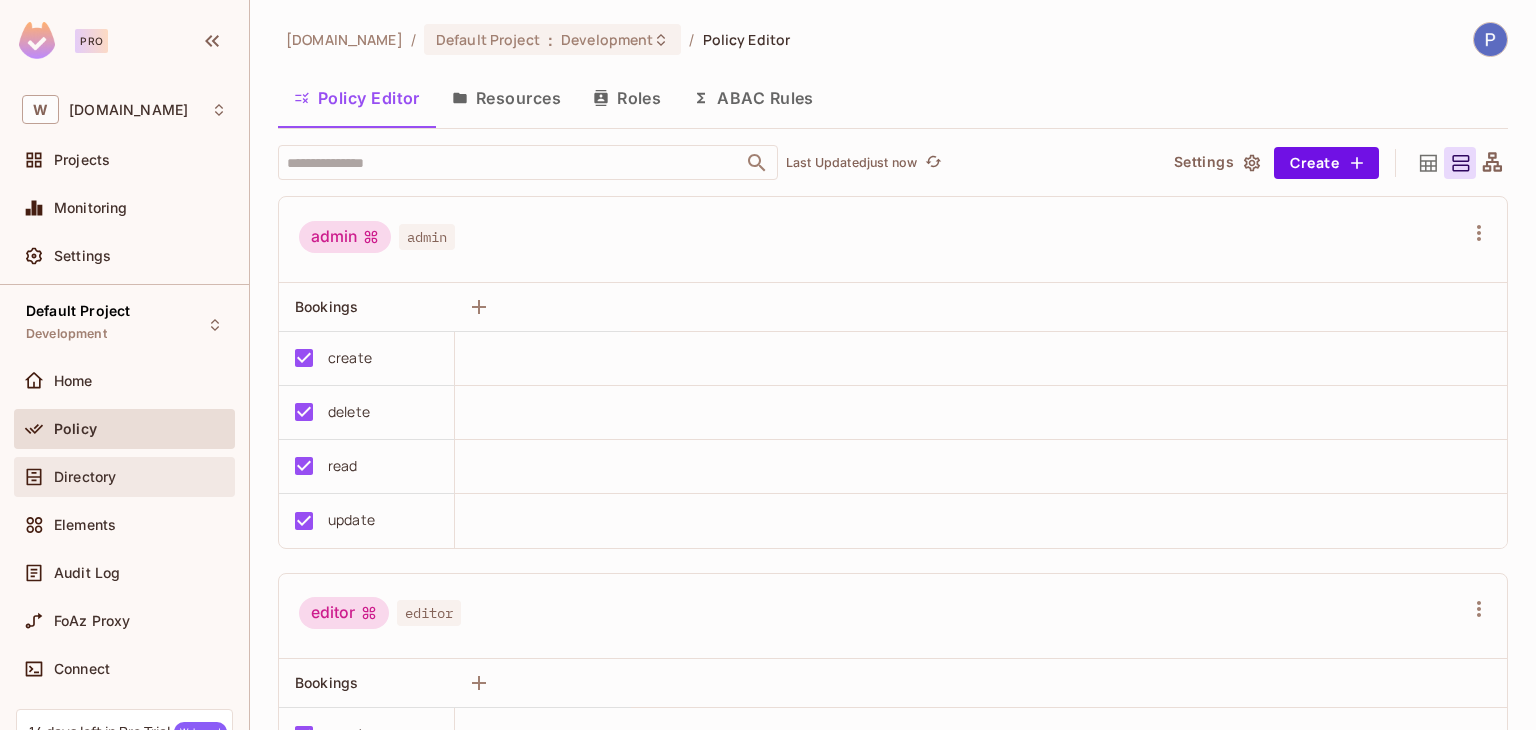 click on "Directory" at bounding box center (85, 477) 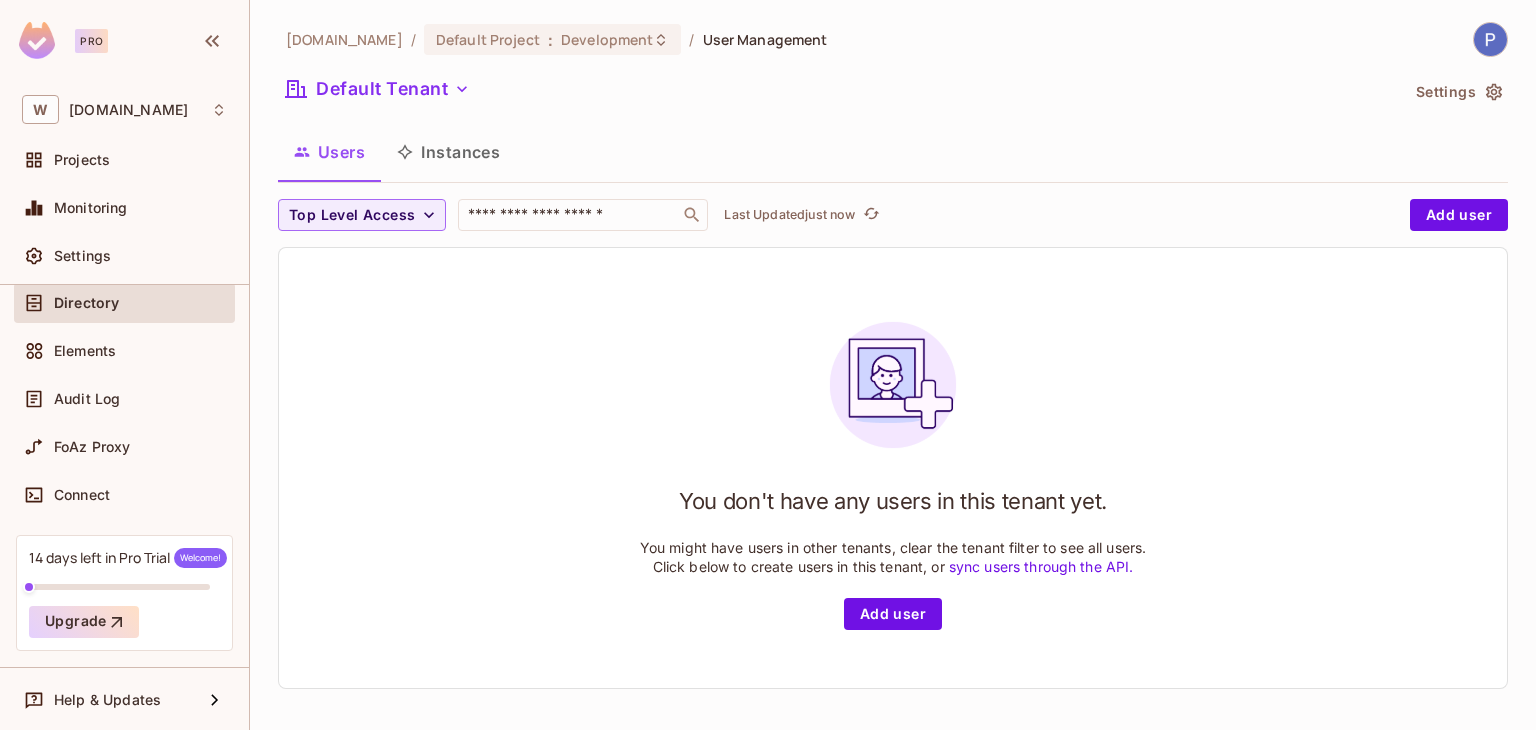 scroll, scrollTop: 0, scrollLeft: 0, axis: both 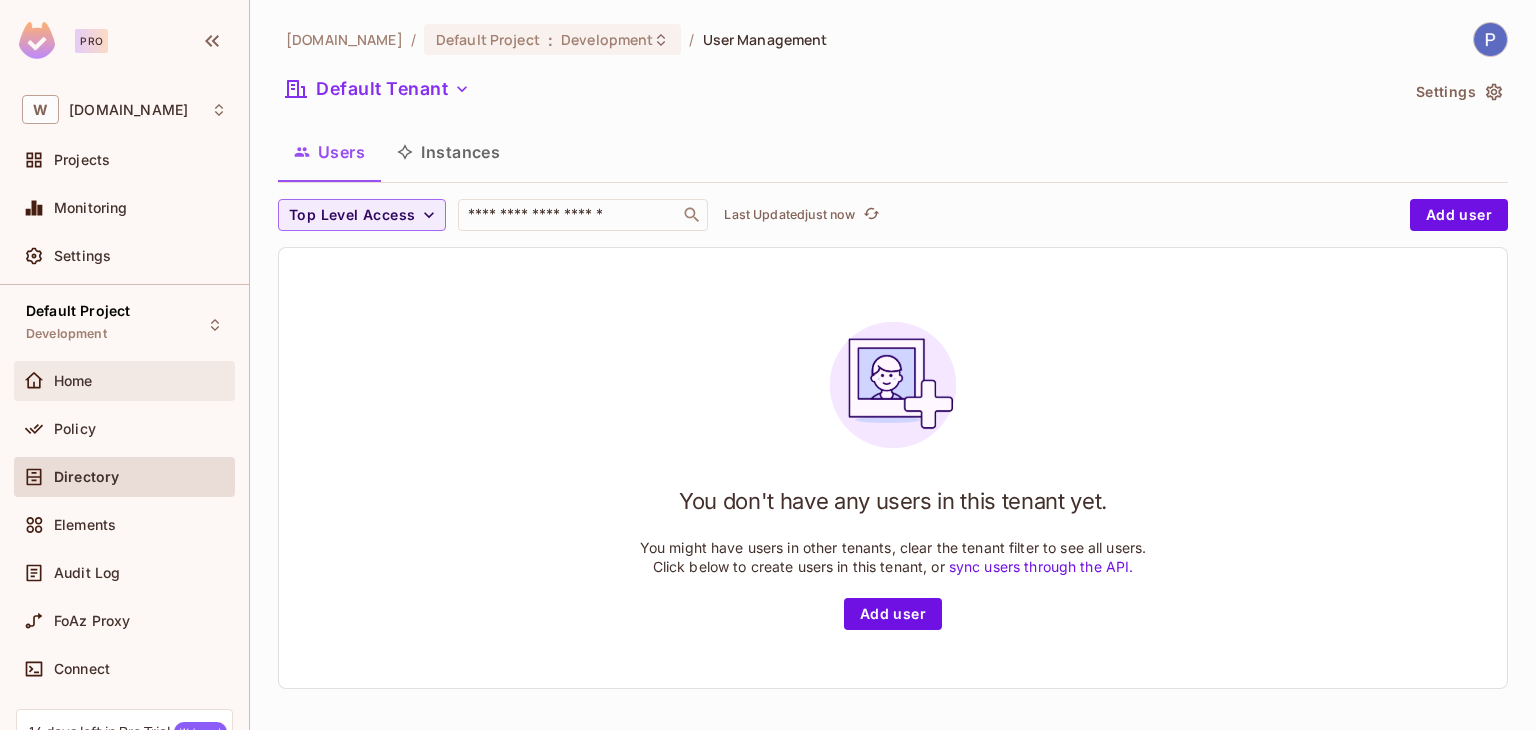 click on "Home" at bounding box center (140, 381) 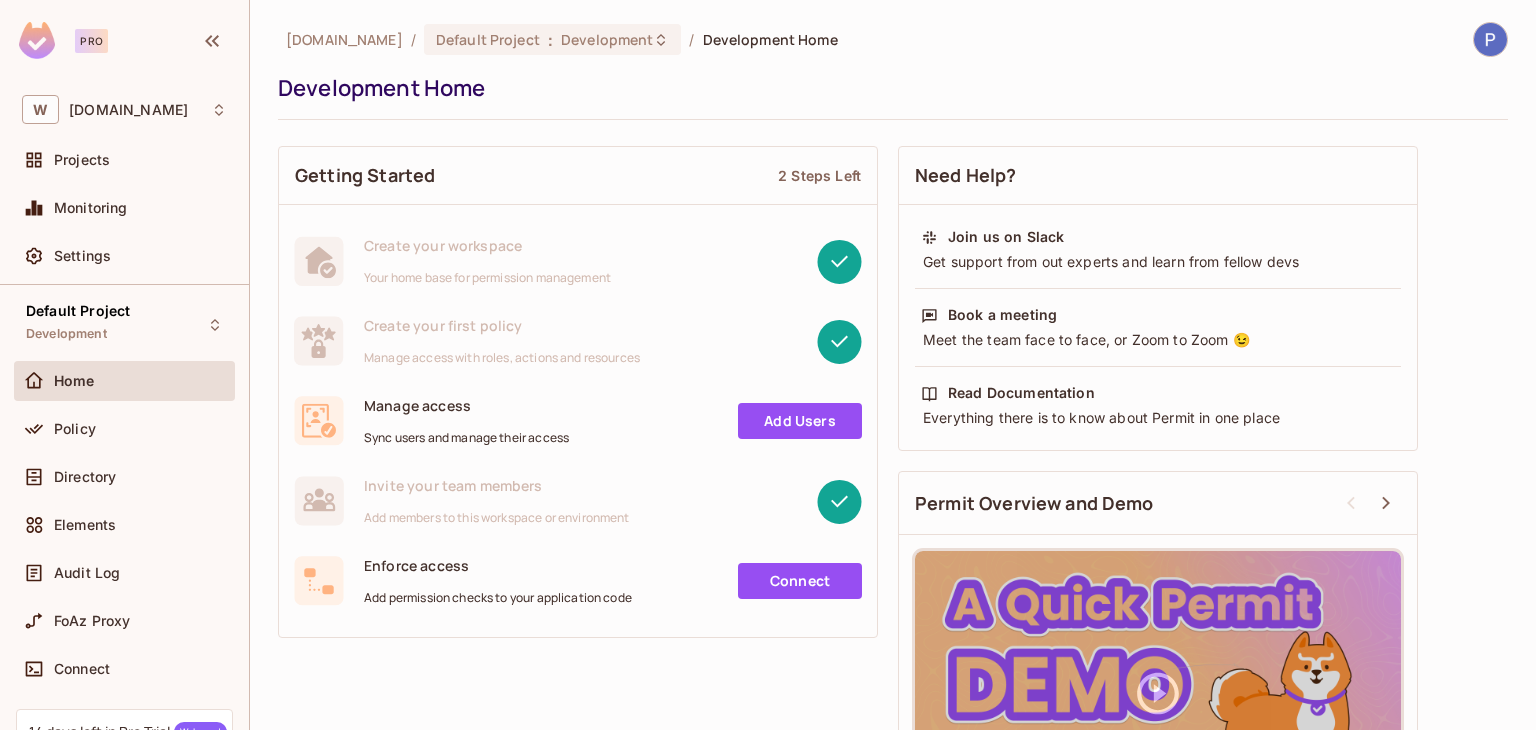 click on "Add Users" at bounding box center [800, 421] 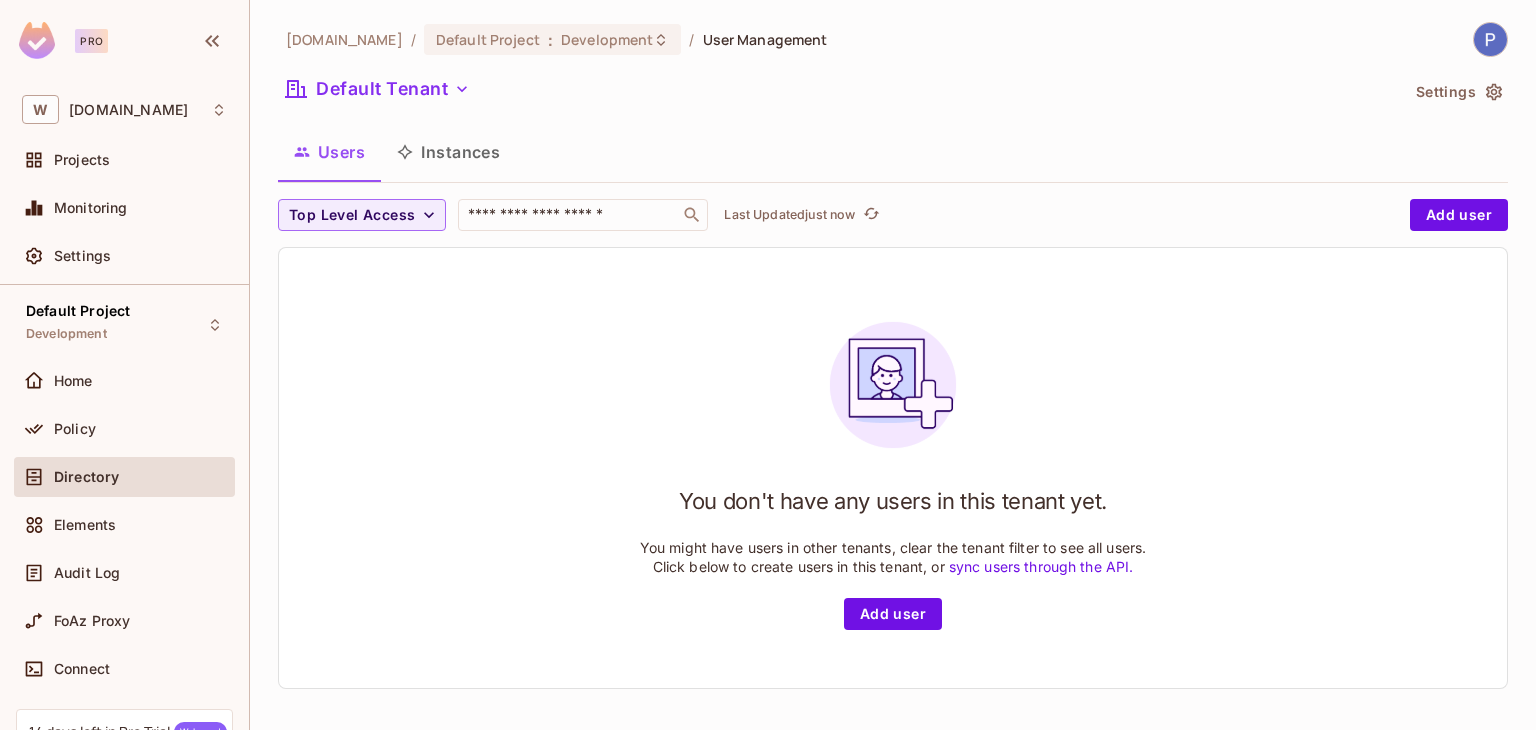 click on "Instances" at bounding box center [448, 152] 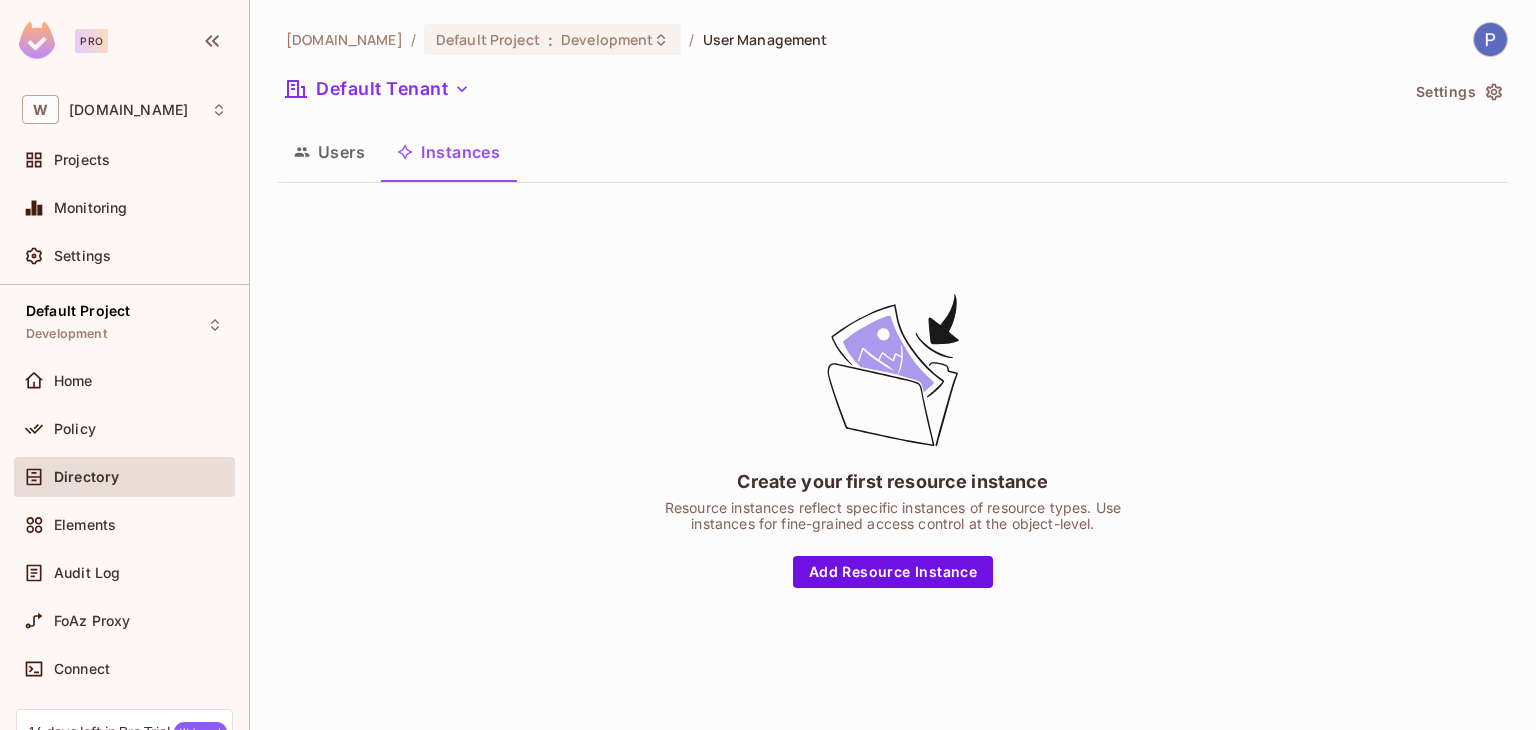 click on "Create your first resource instance Resource instances reflect specific instances of resource types. Use instances for fine-grained access control at the object-level. Add Resource Instance" at bounding box center (893, 439) 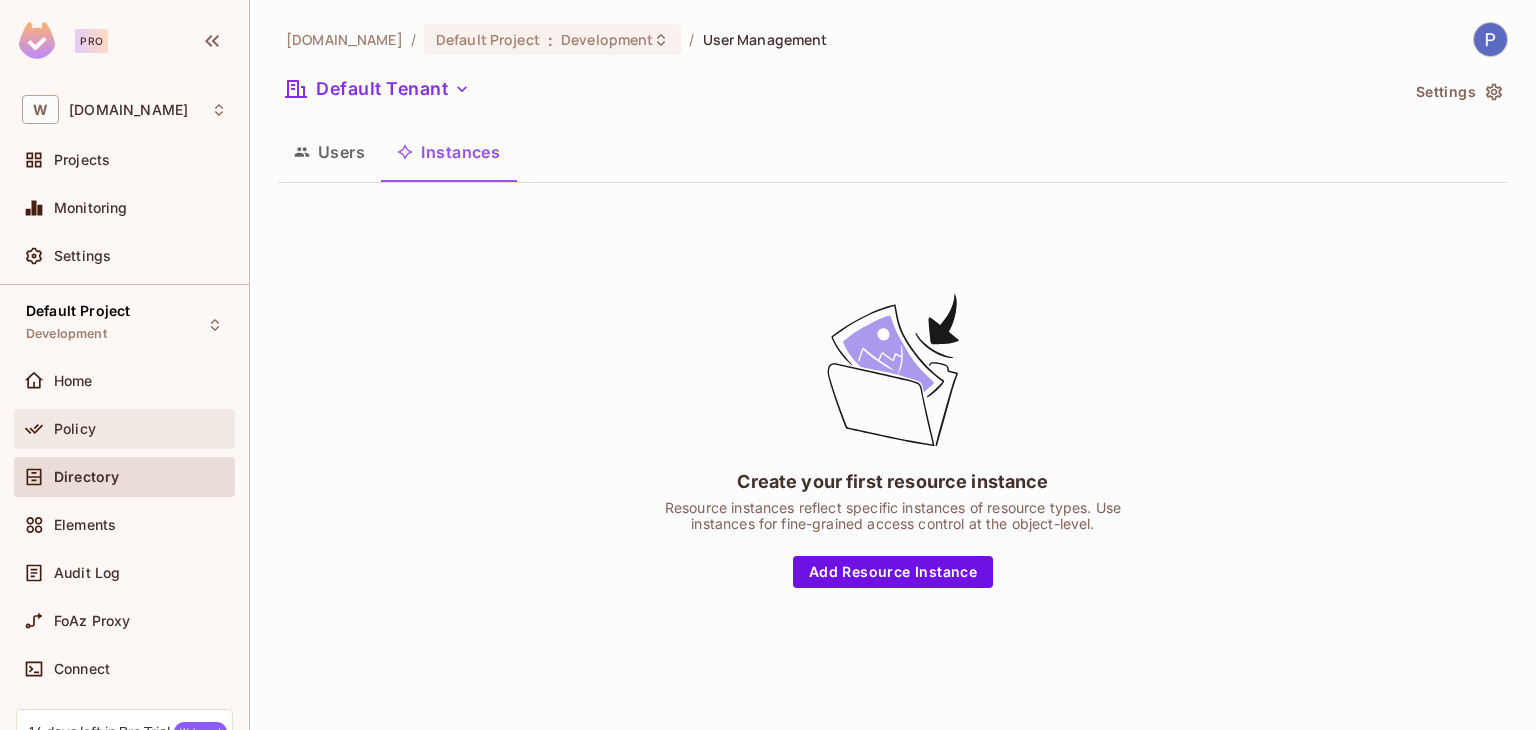 click on "Policy" at bounding box center [140, 429] 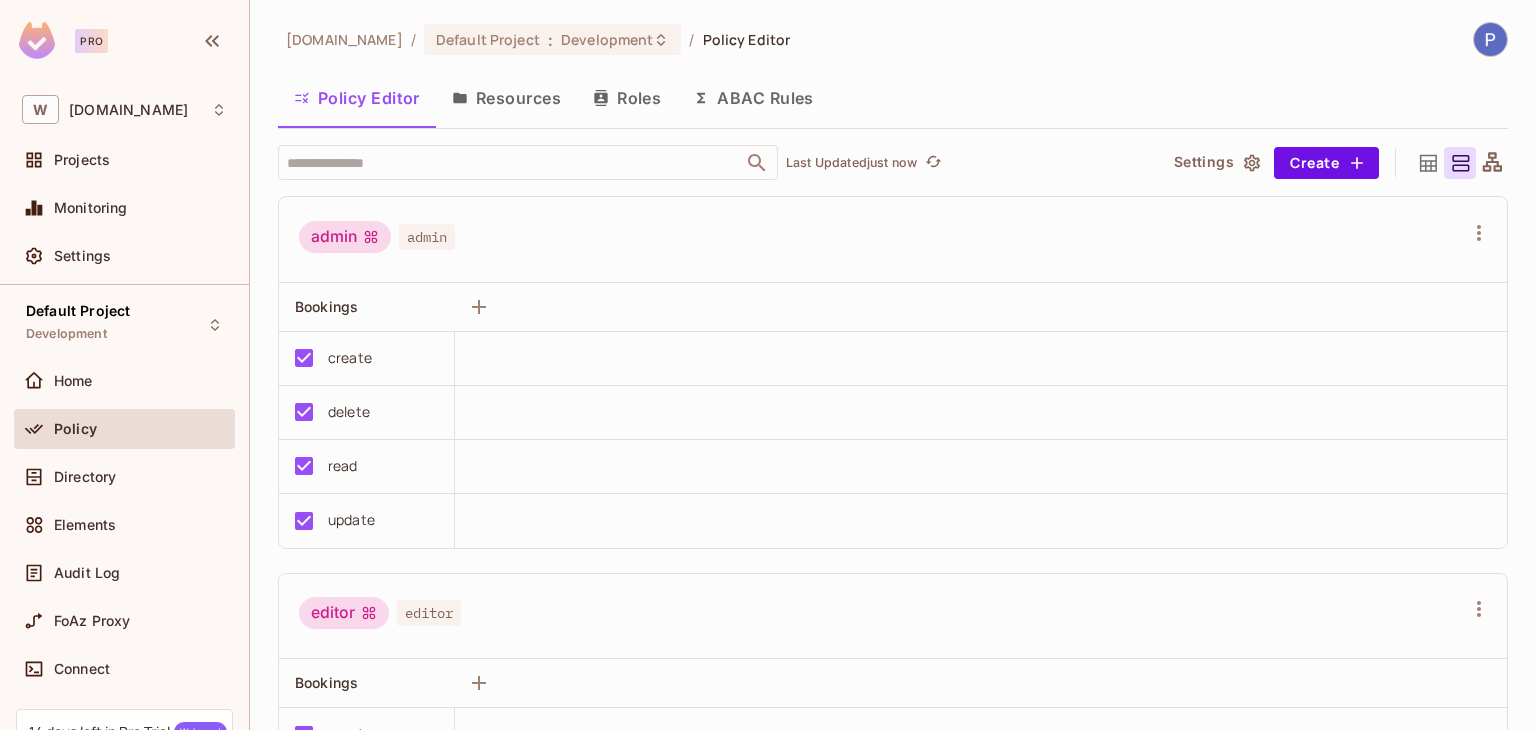 click on "admin admin" at bounding box center [881, 240] 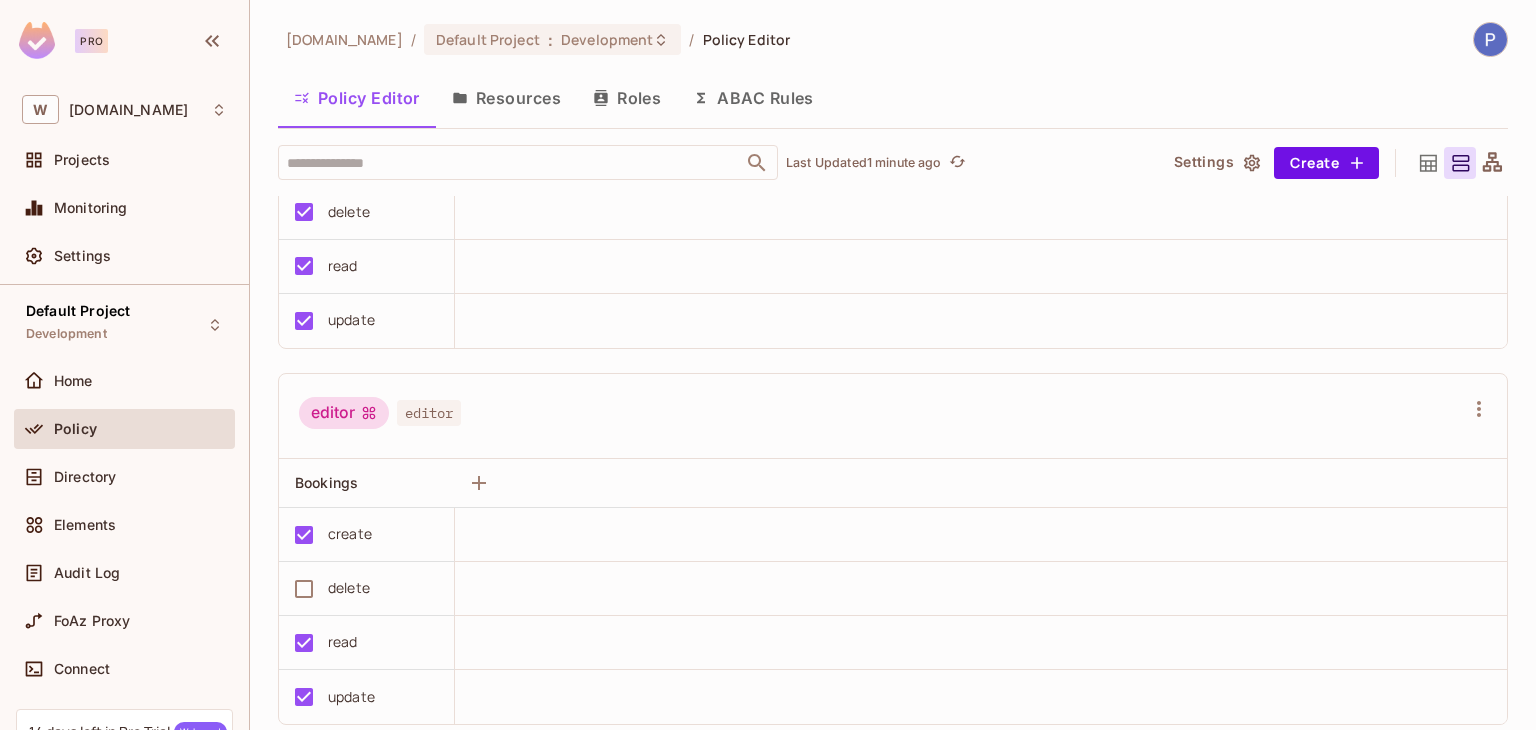 scroll, scrollTop: 0, scrollLeft: 0, axis: both 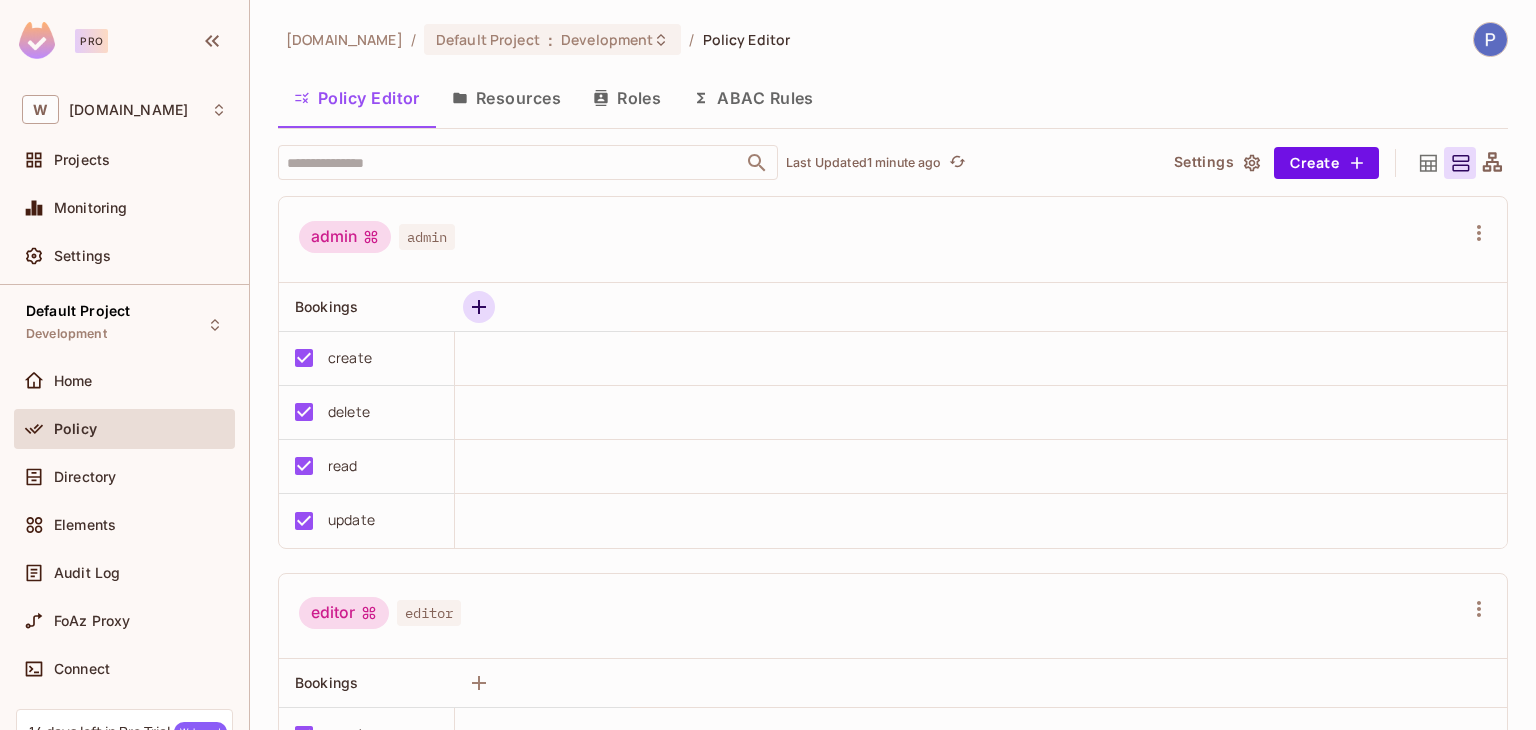 click 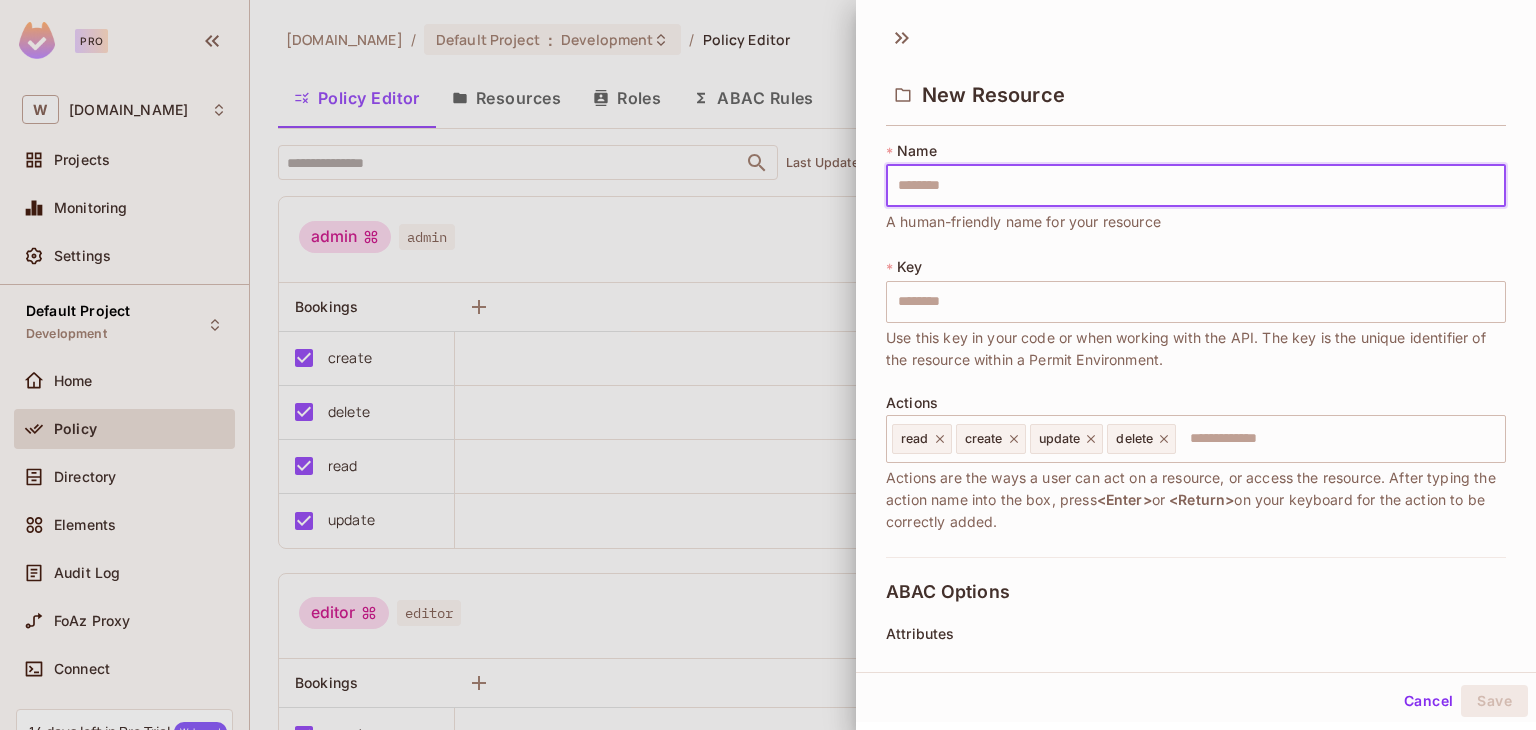 click at bounding box center (768, 365) 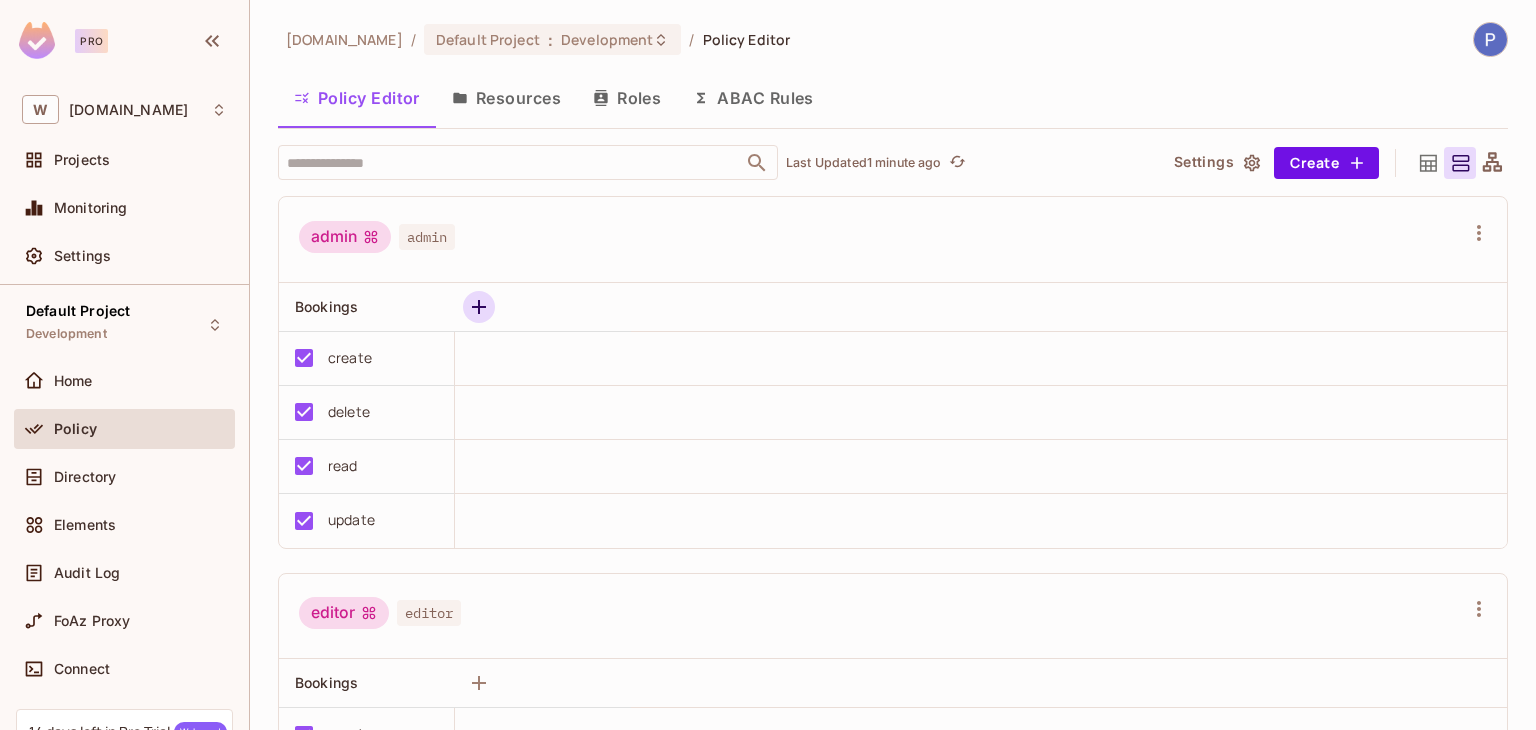 click 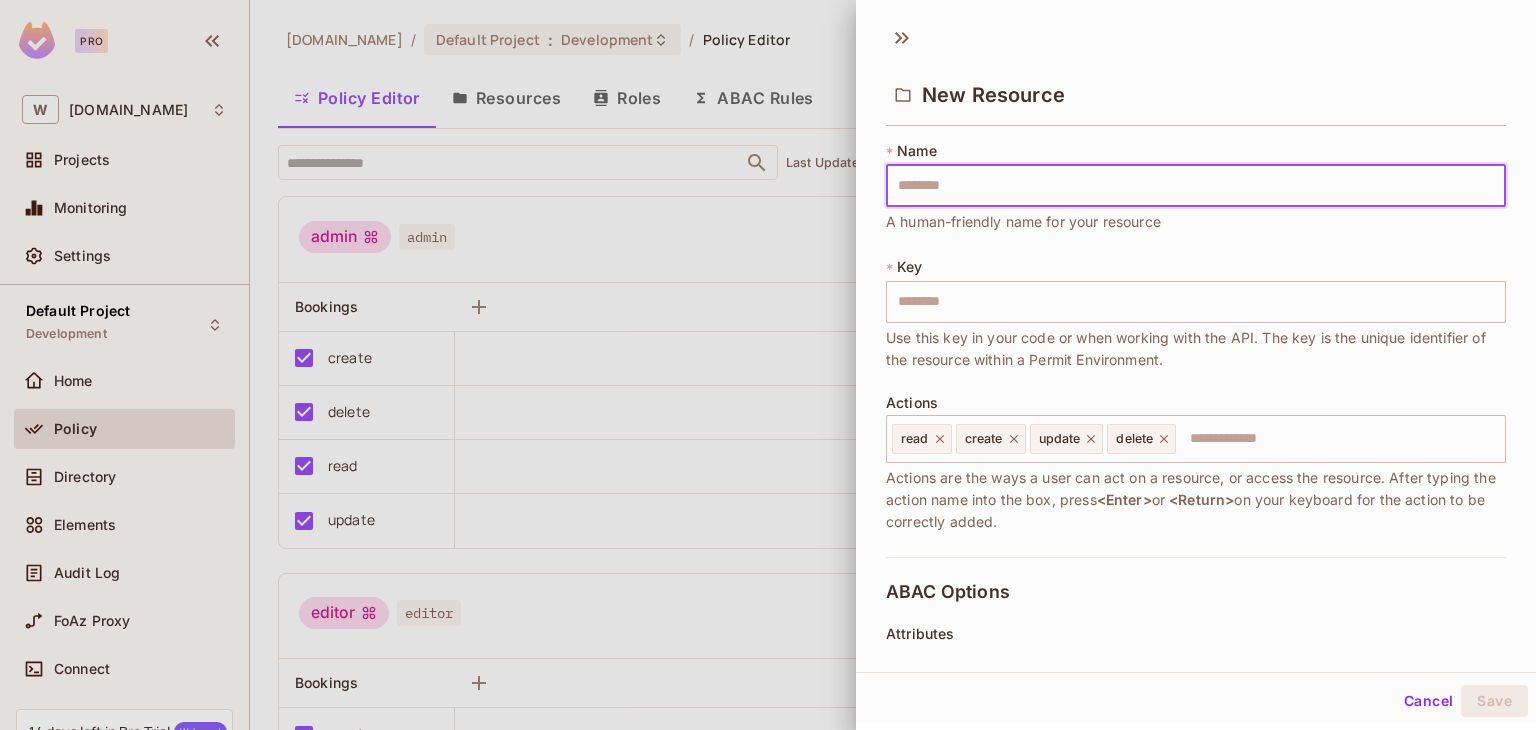 type on "*" 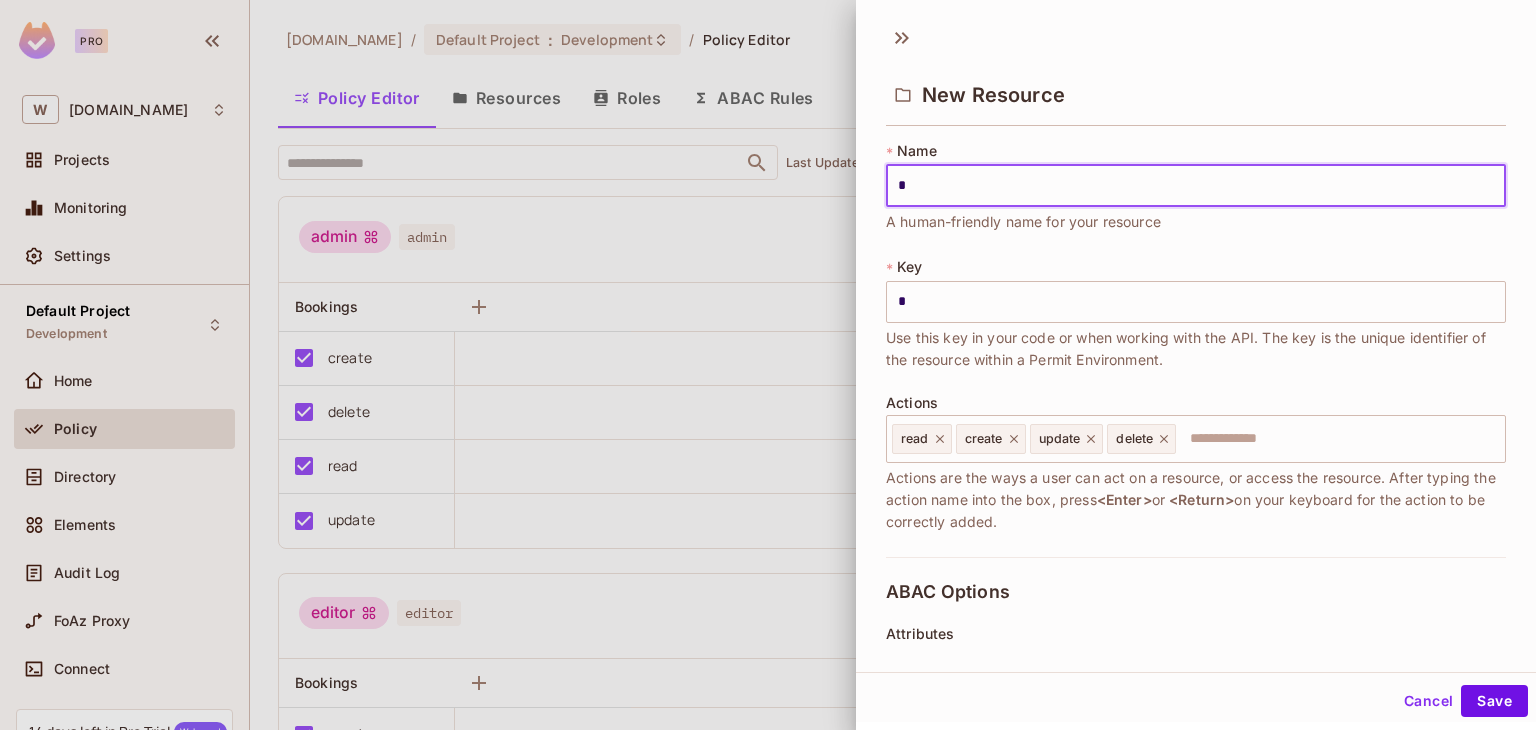 type on "**" 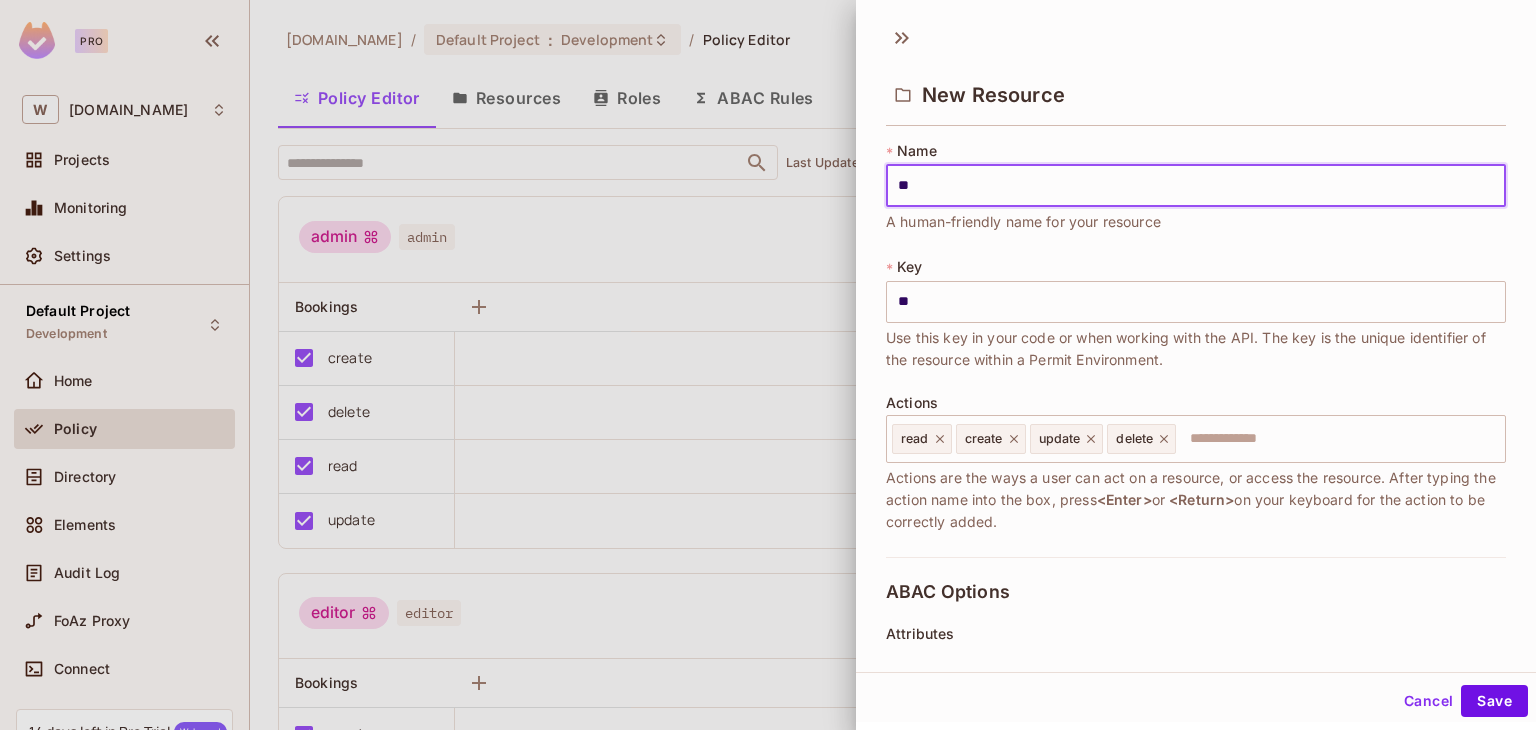 type on "***" 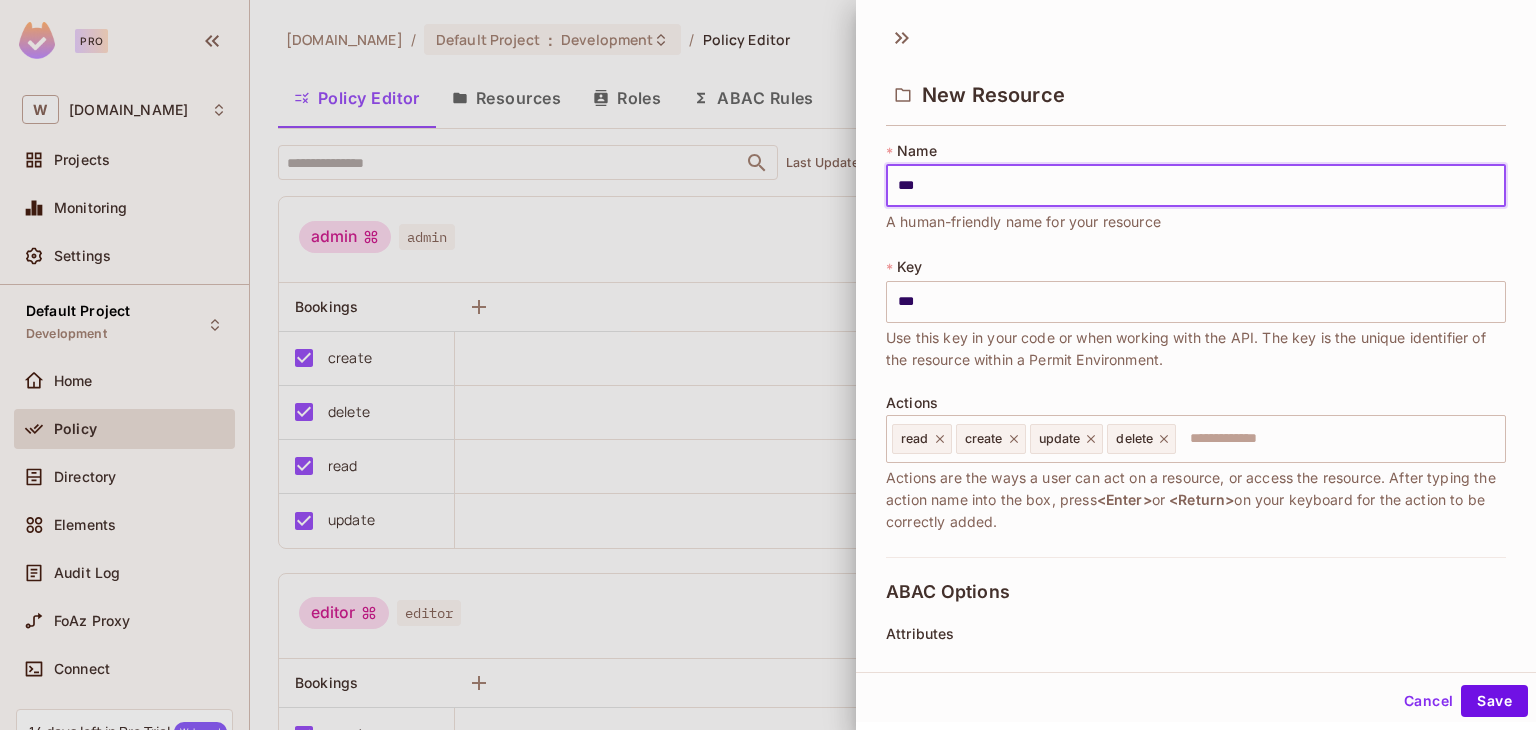 type on "****" 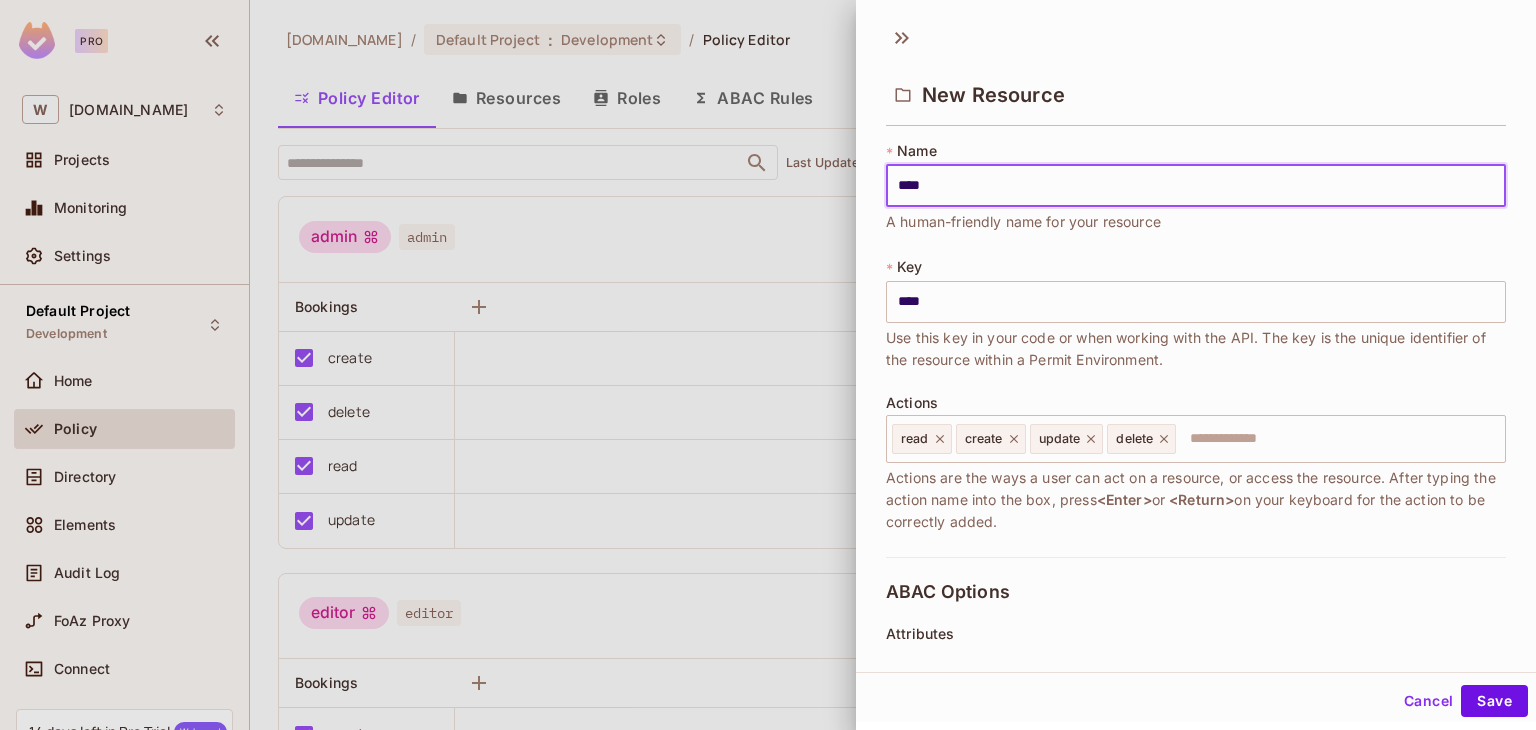 type on "*****" 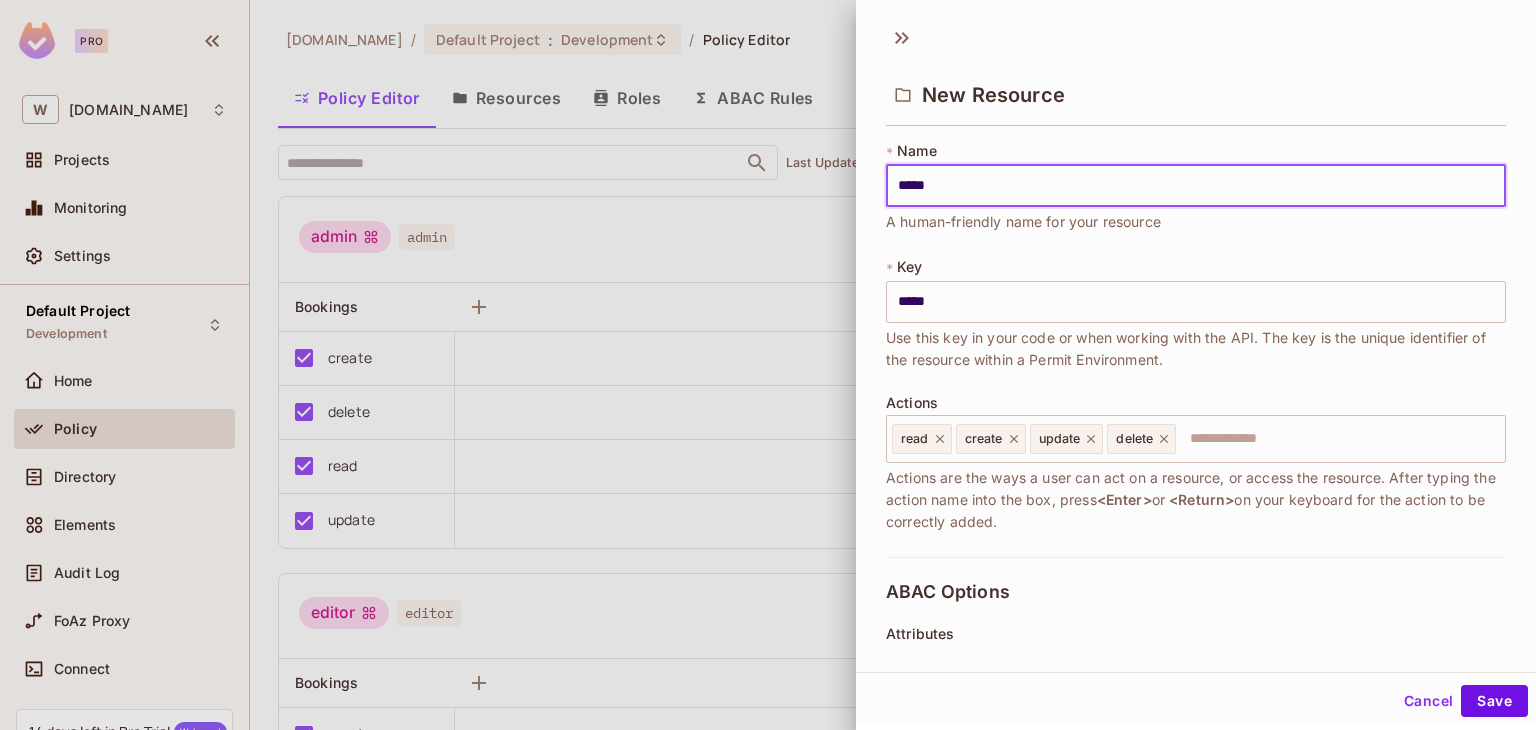 type on "******" 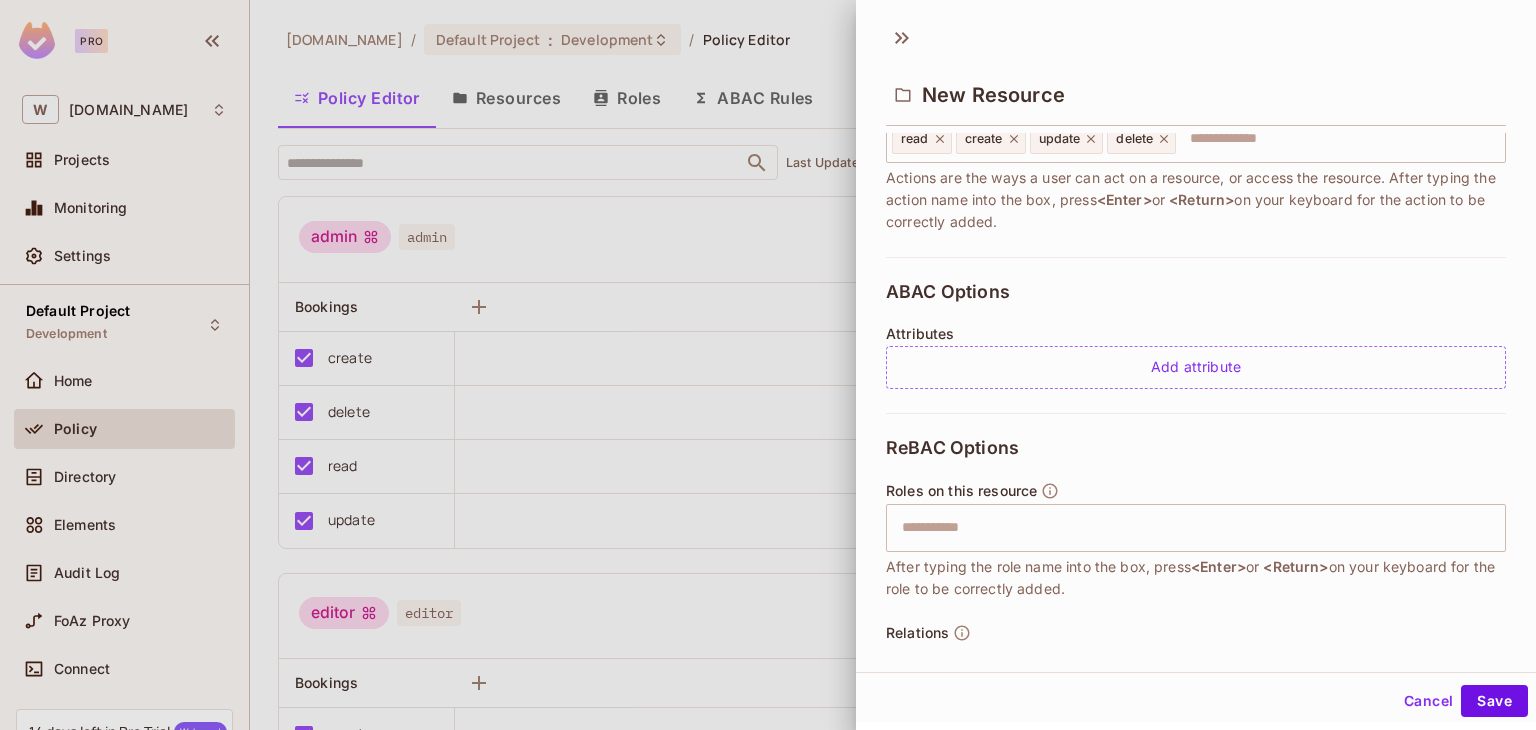 scroll, scrollTop: 370, scrollLeft: 0, axis: vertical 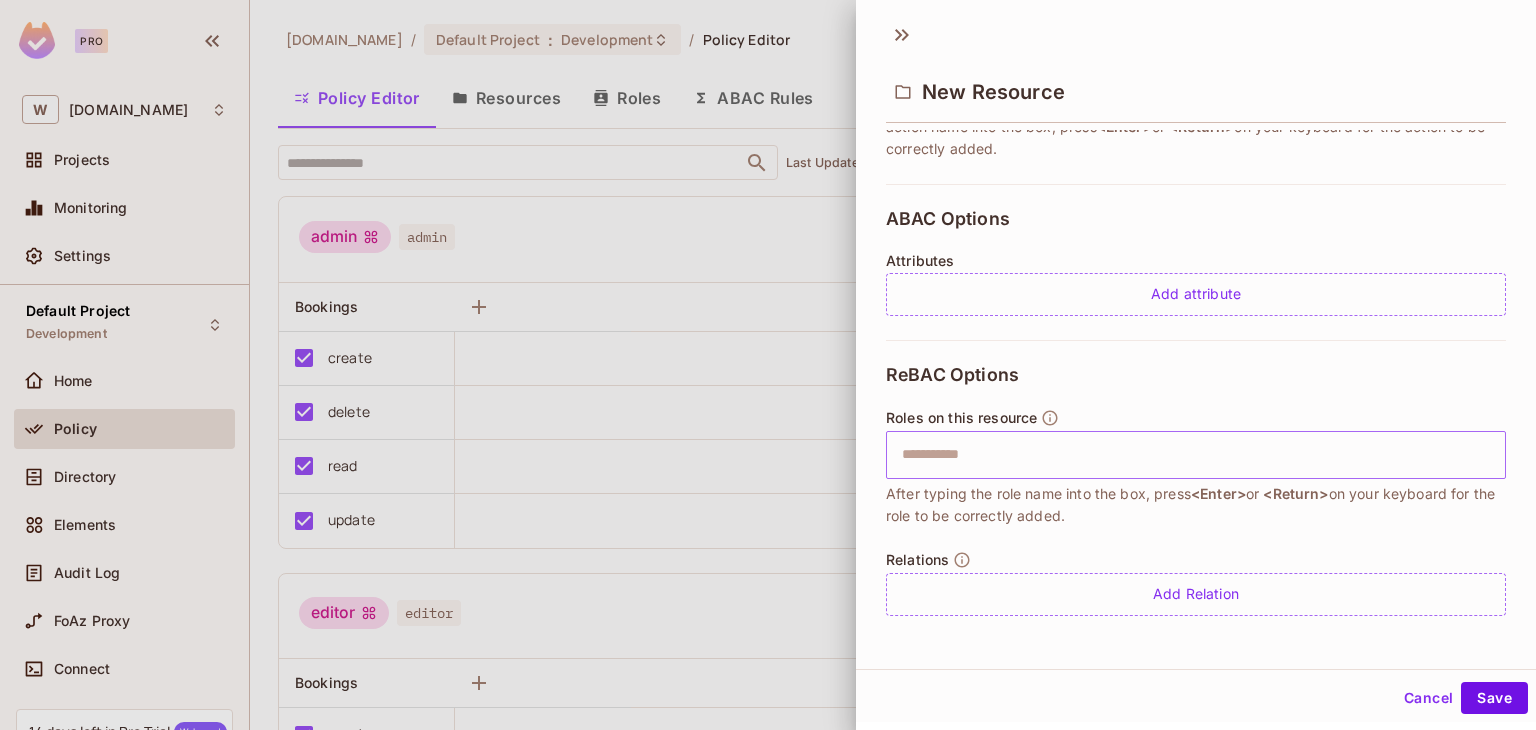 type on "******" 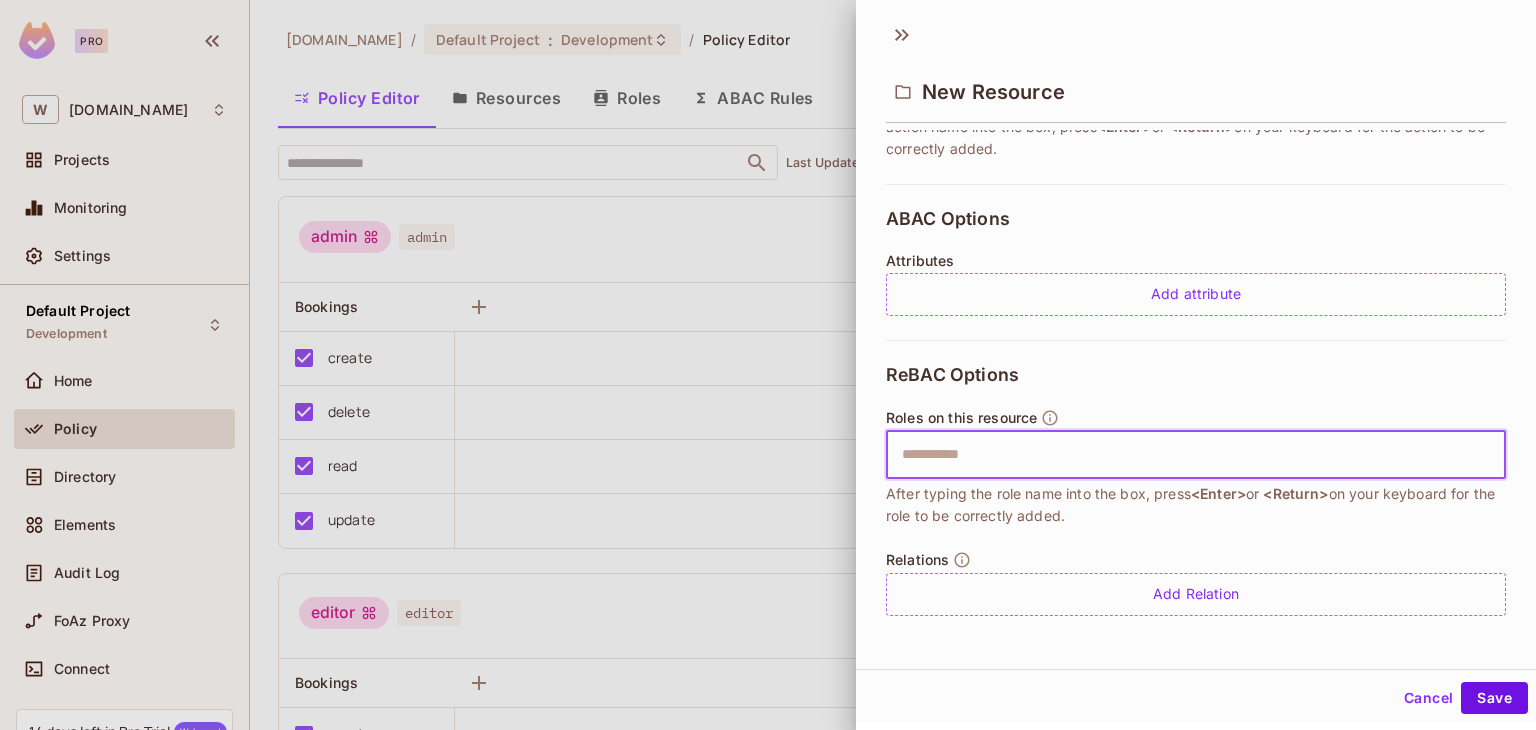 click at bounding box center [1193, 455] 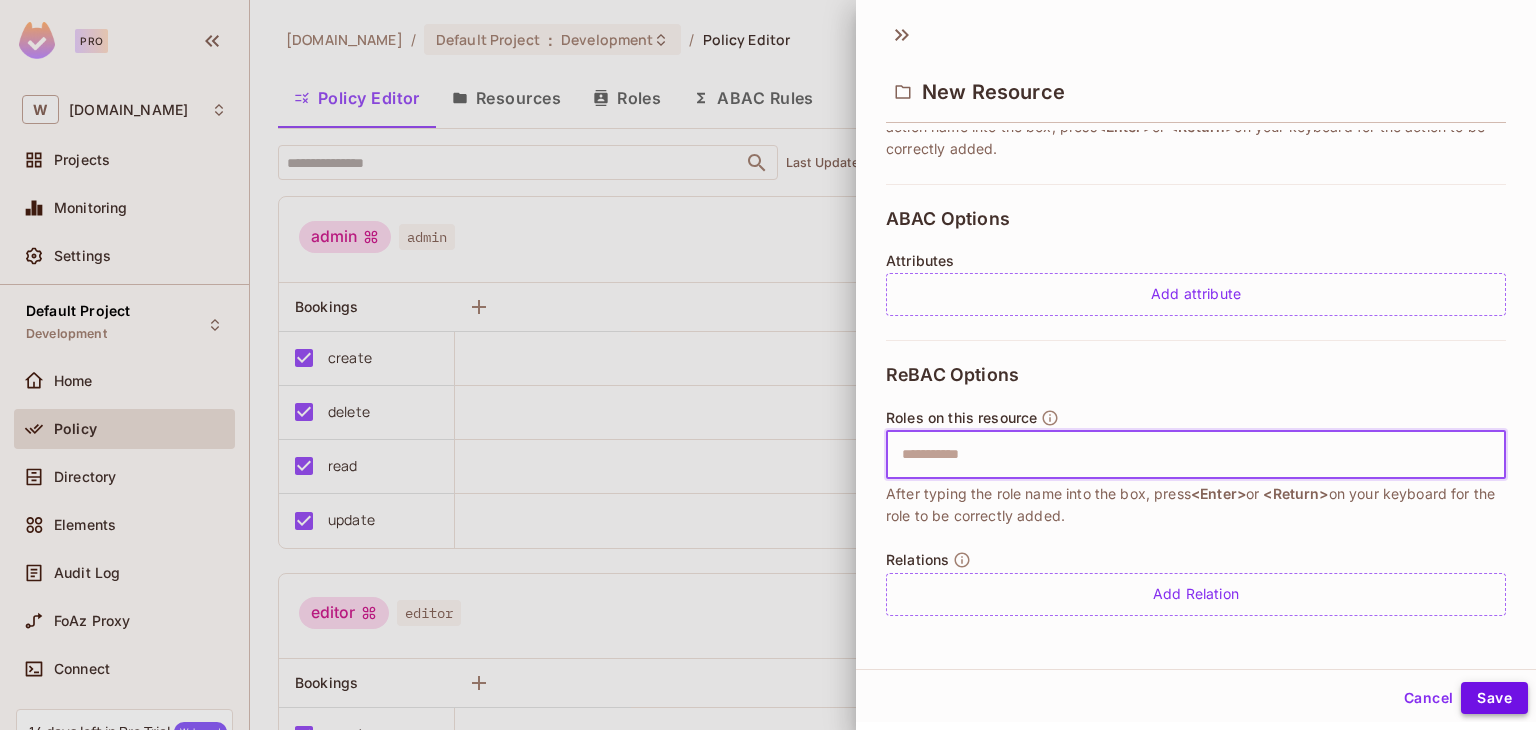 click on "Save" at bounding box center [1494, 698] 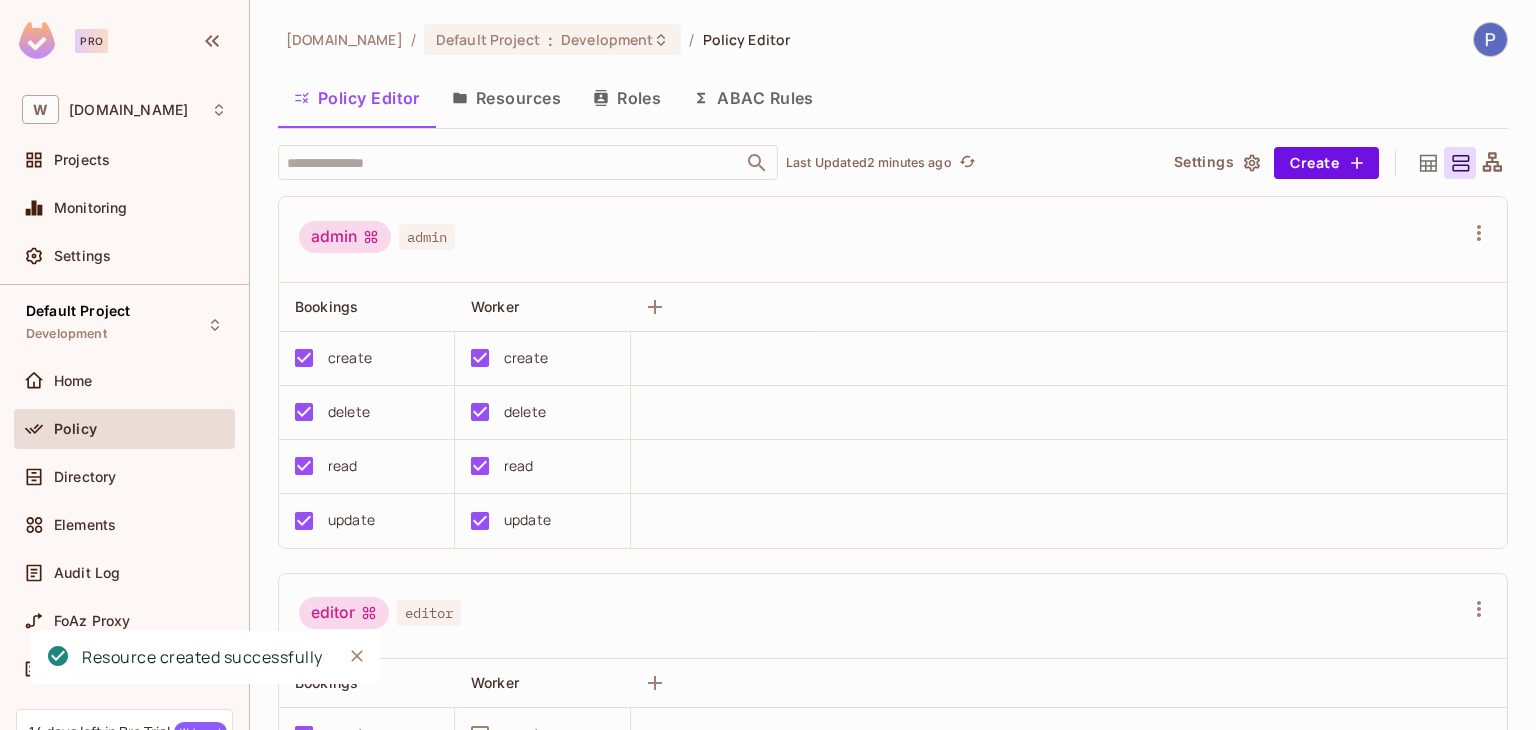click on "admin admin" at bounding box center (881, 240) 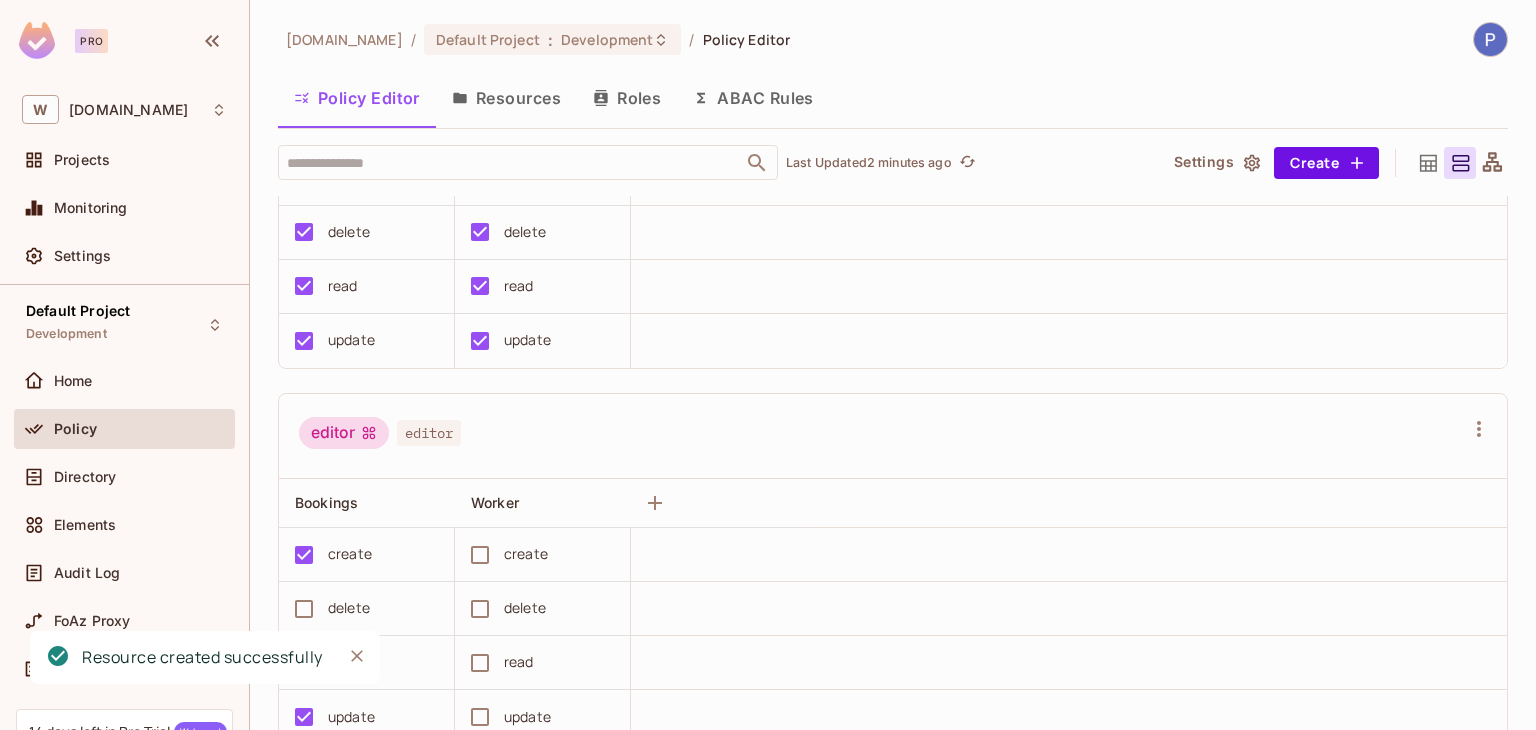 scroll, scrollTop: 0, scrollLeft: 0, axis: both 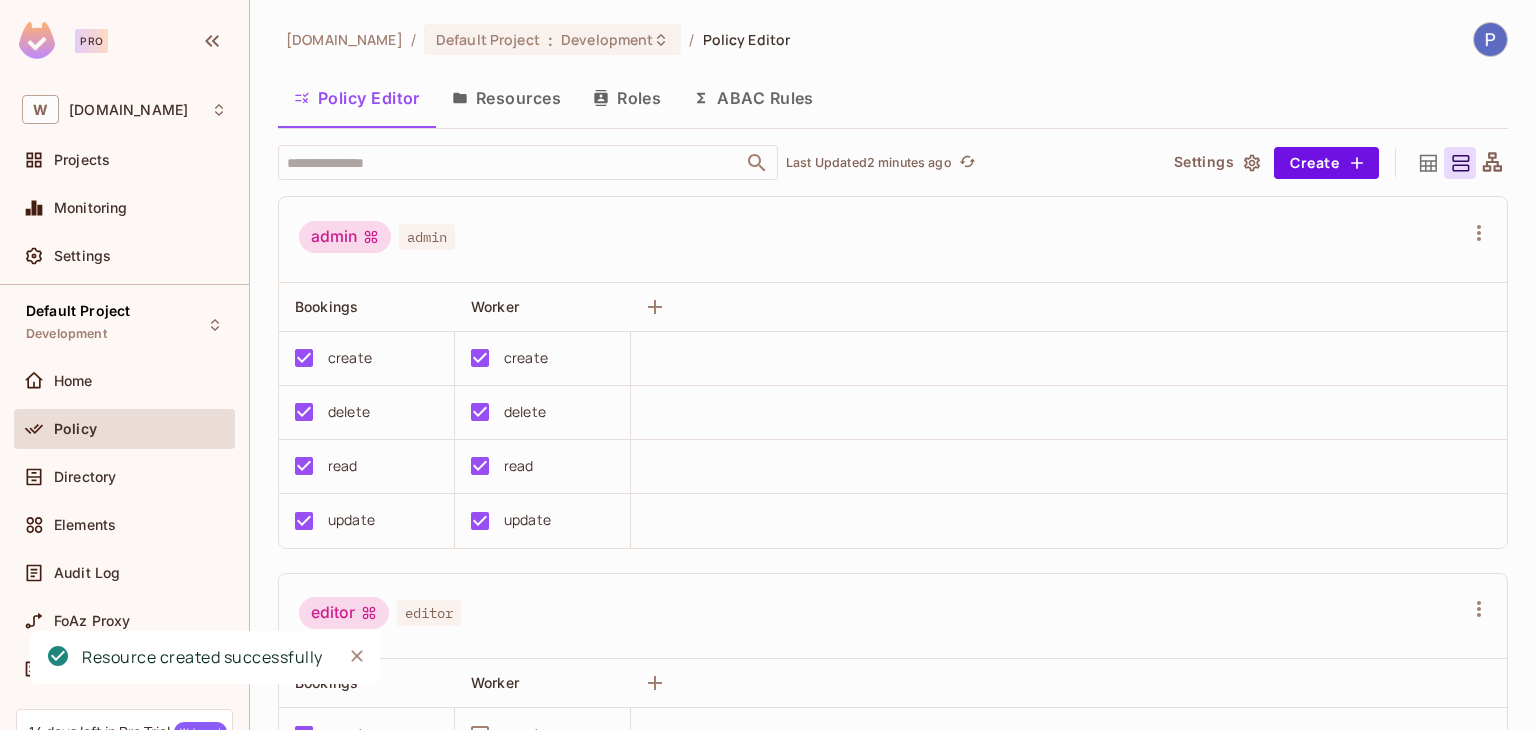 click on "Resources" at bounding box center [506, 98] 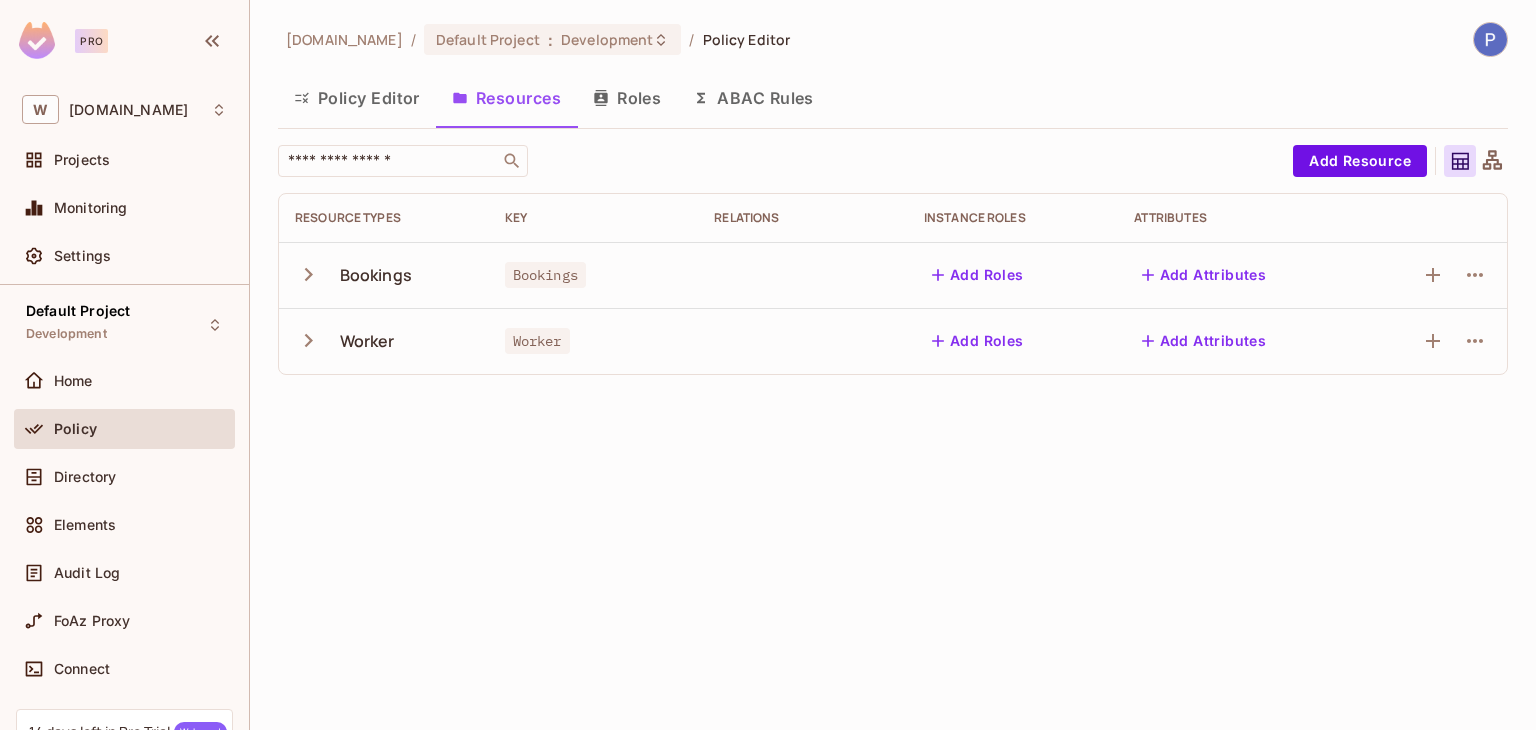 click on "Policy Editor" at bounding box center [357, 98] 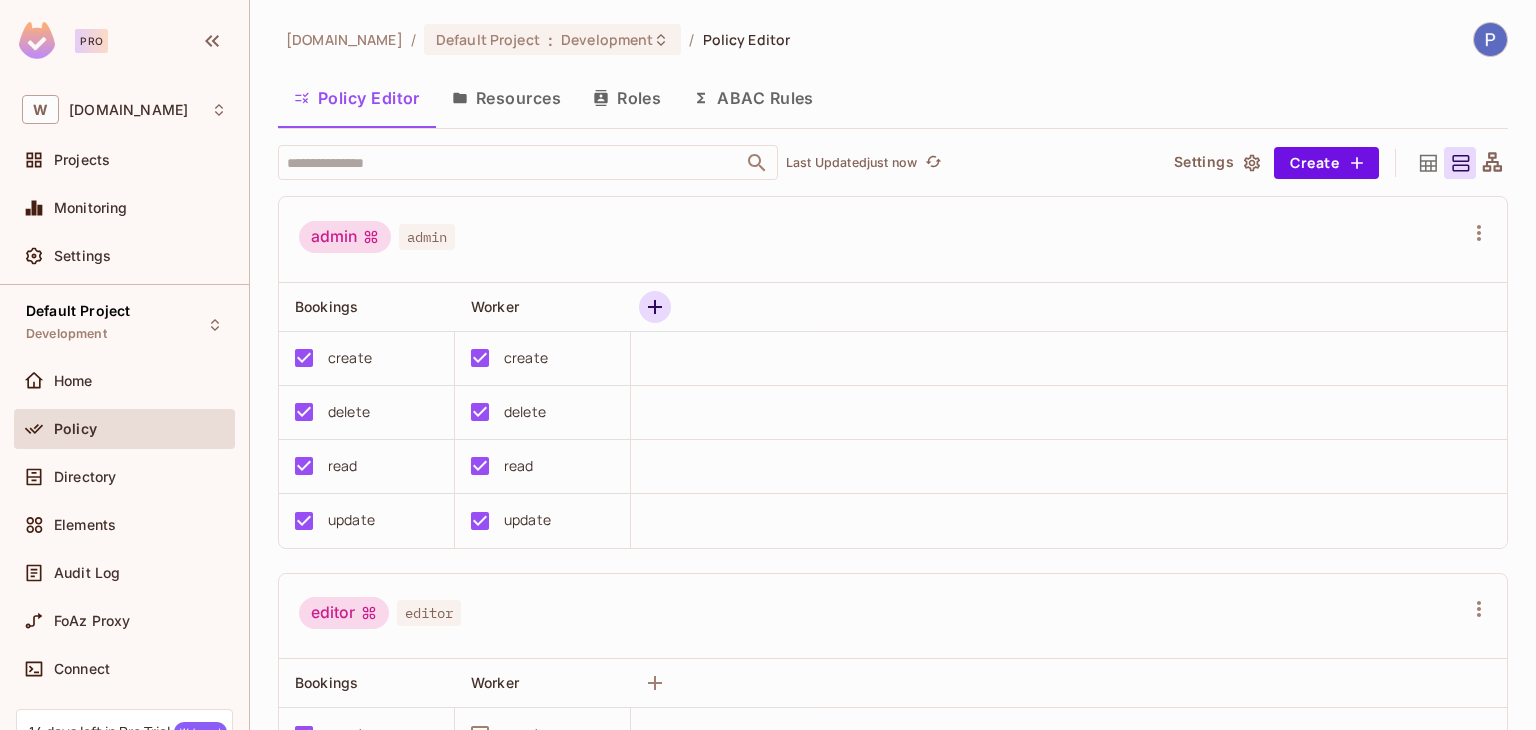 click 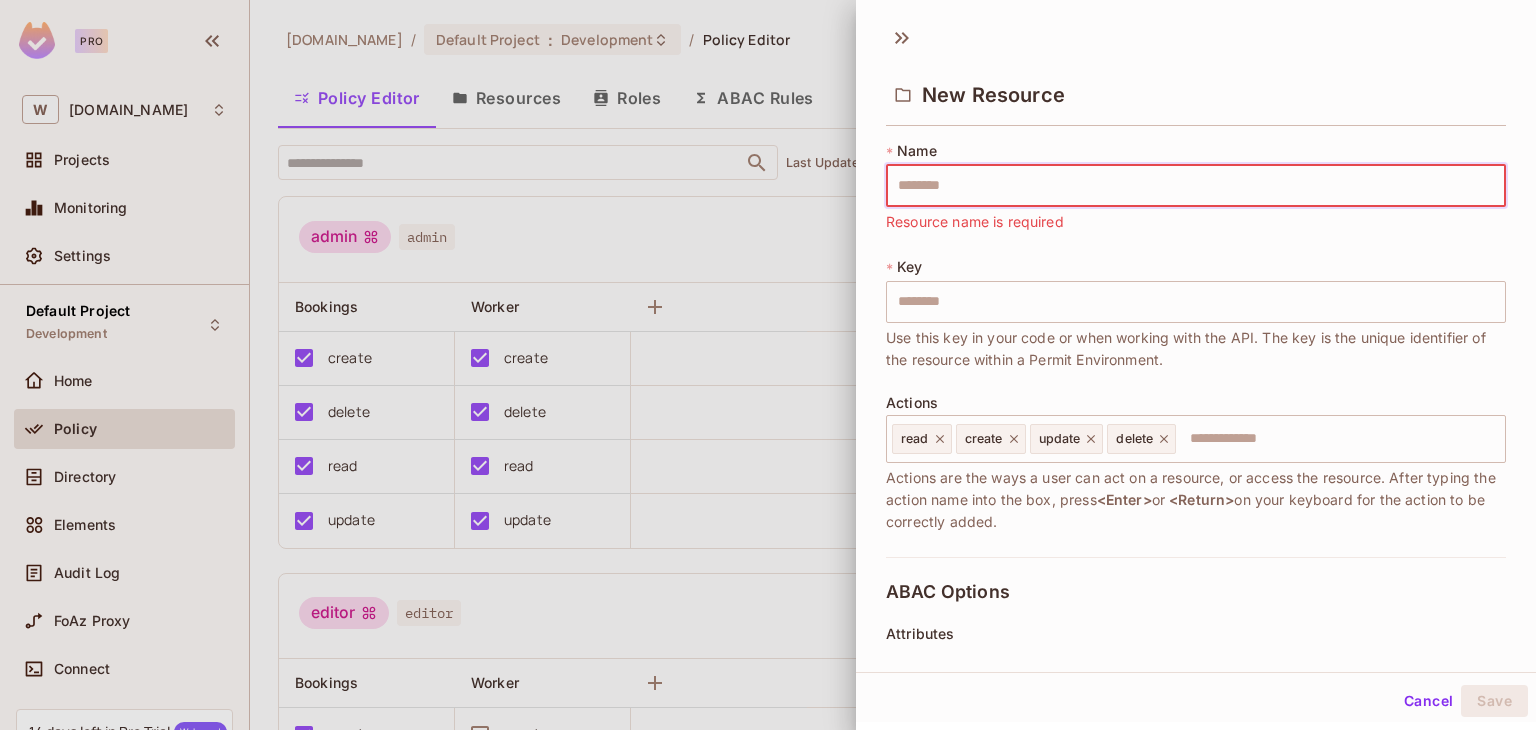 click at bounding box center [768, 365] 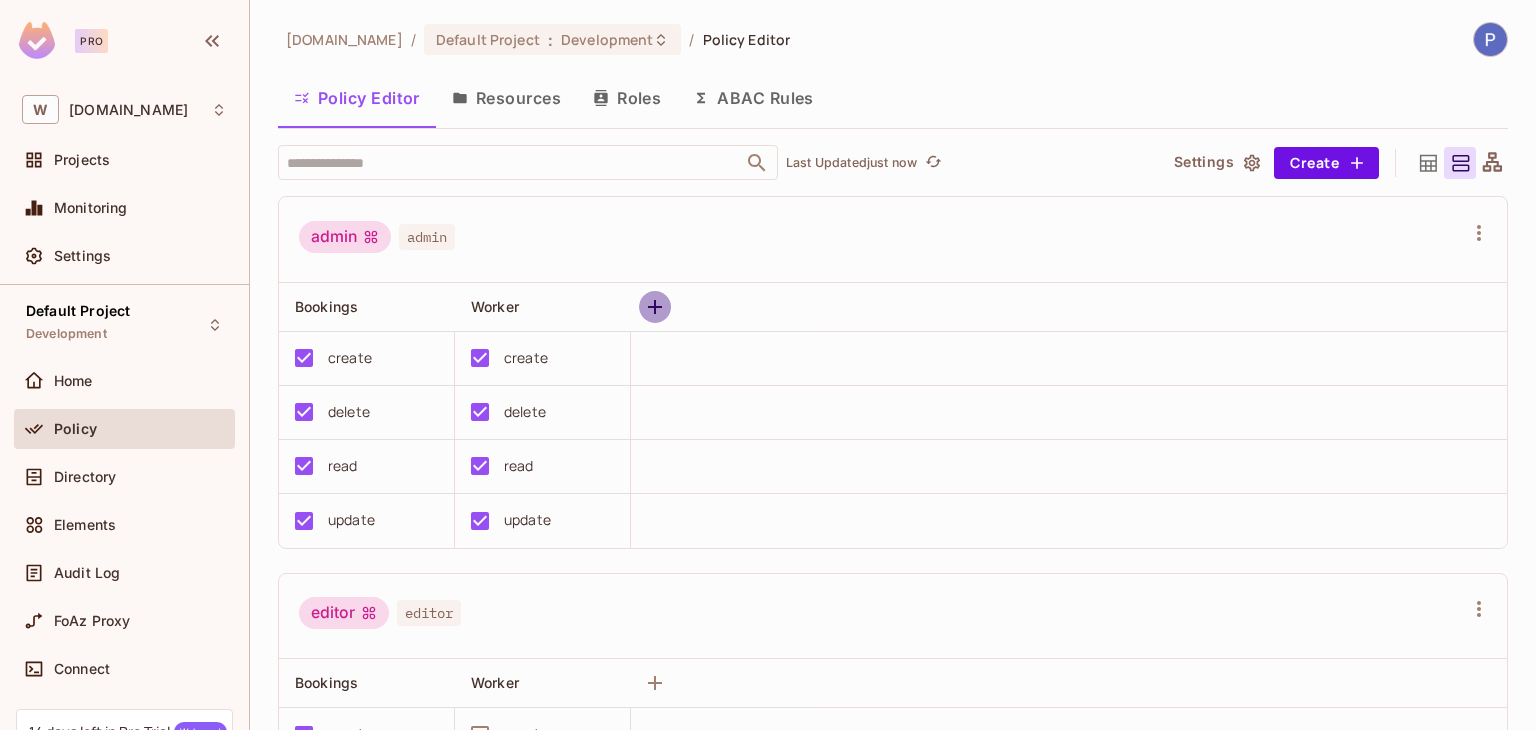 click 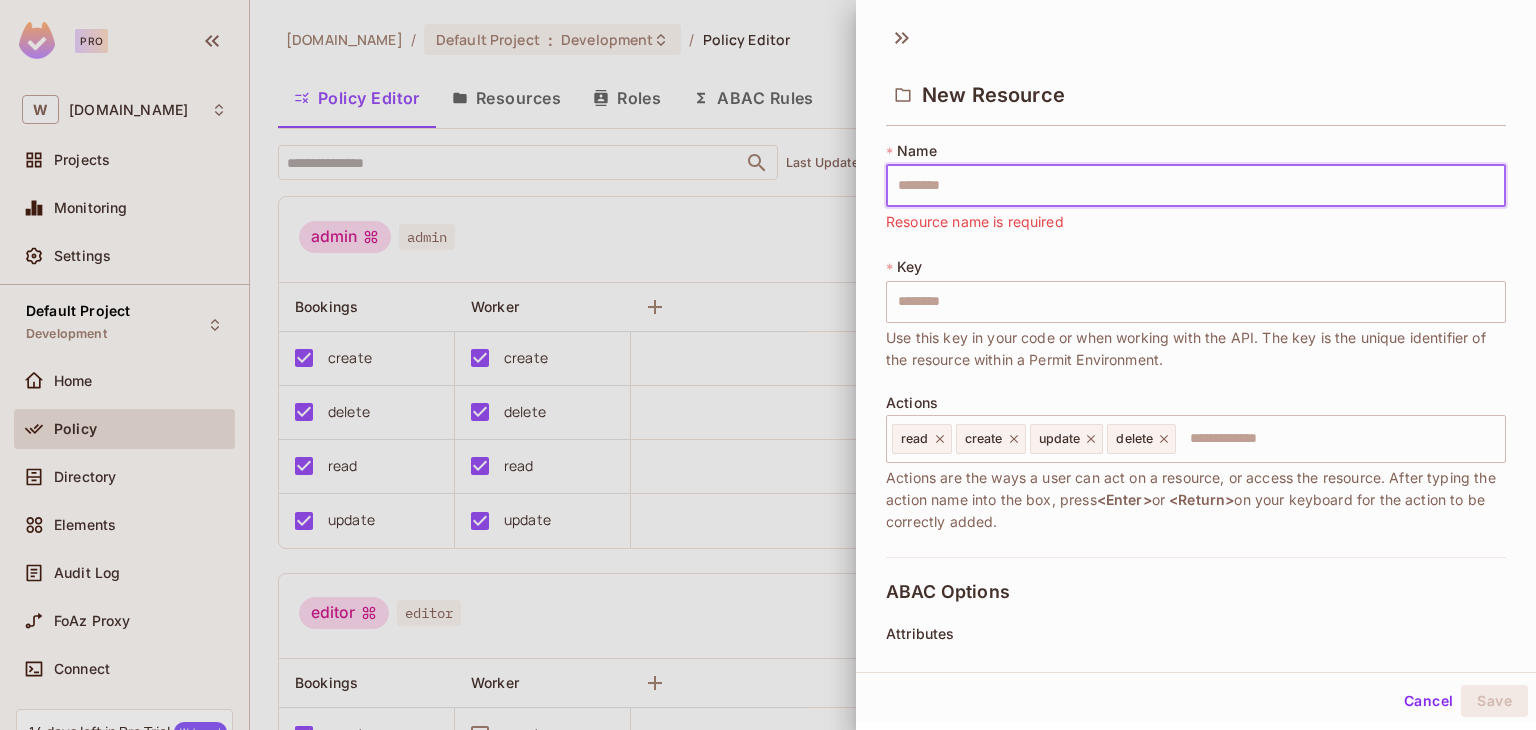 type on "*" 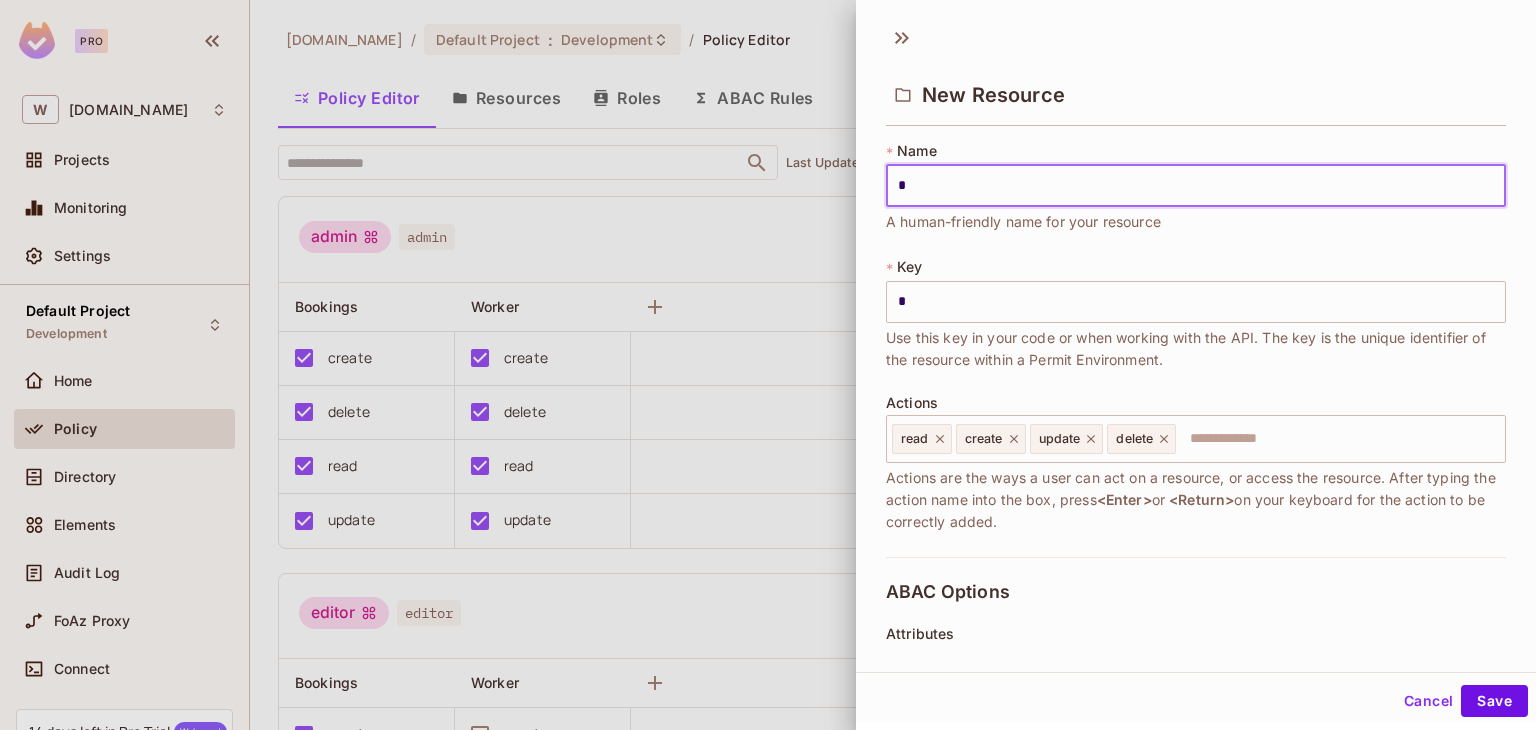 type on "**" 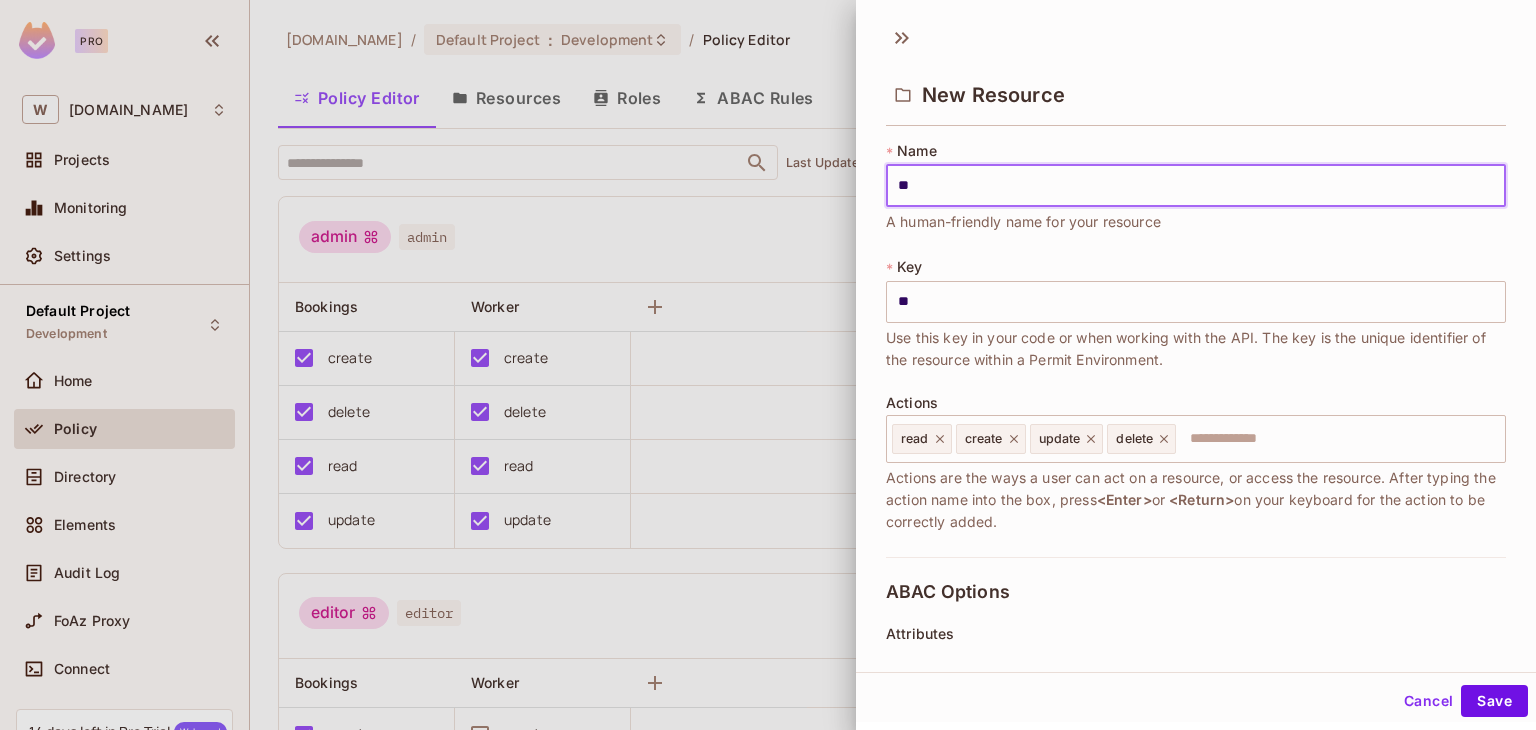 type on "***" 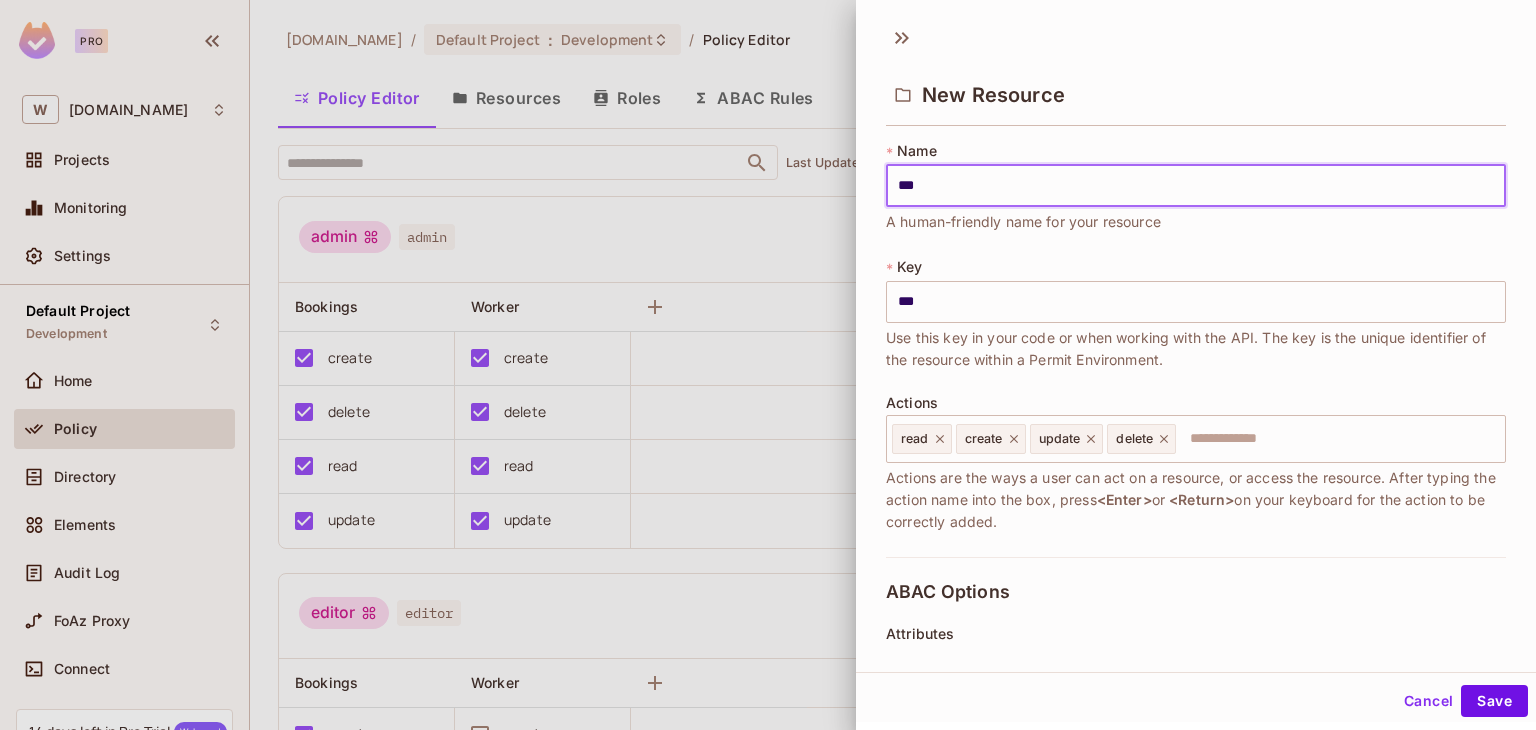 type on "****" 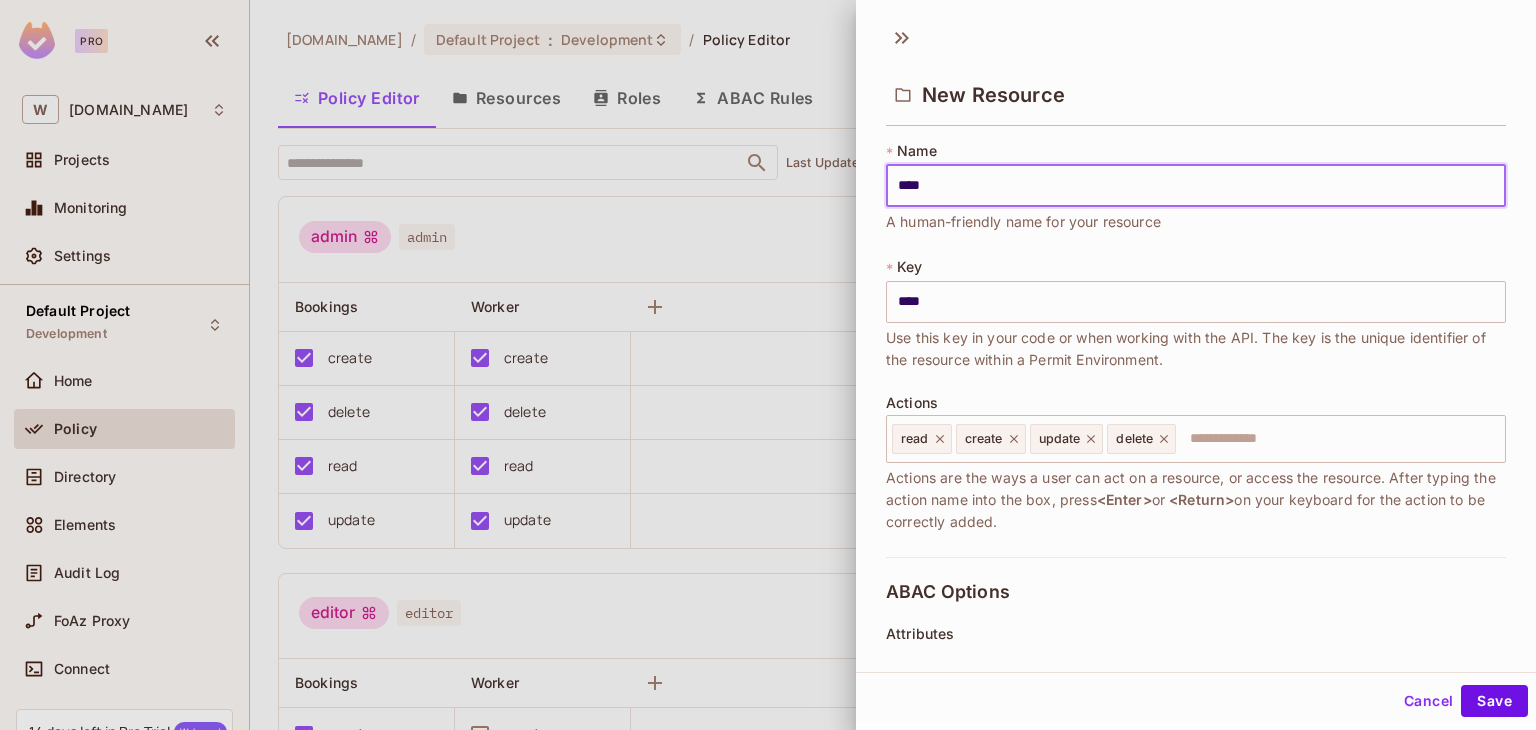 type on "*****" 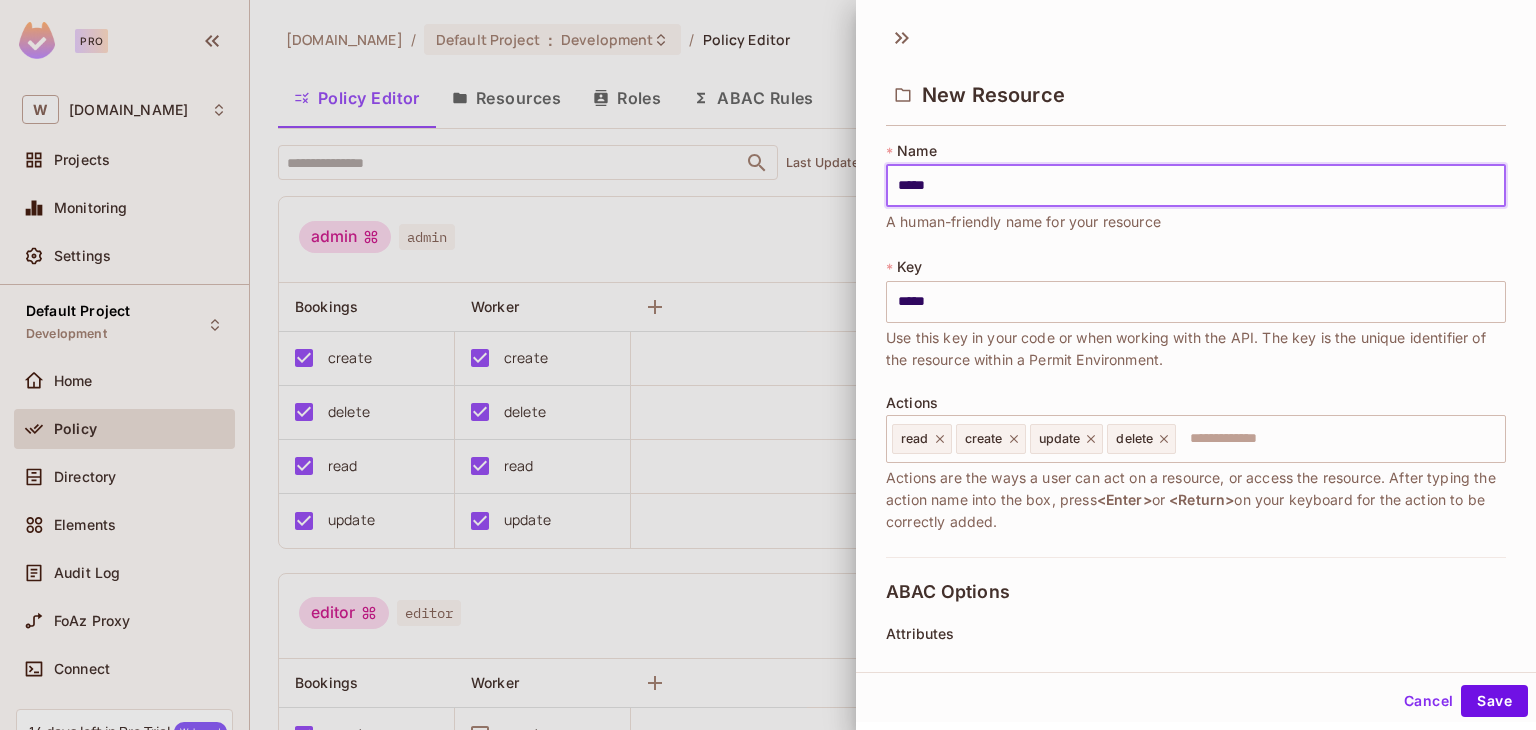 type on "******" 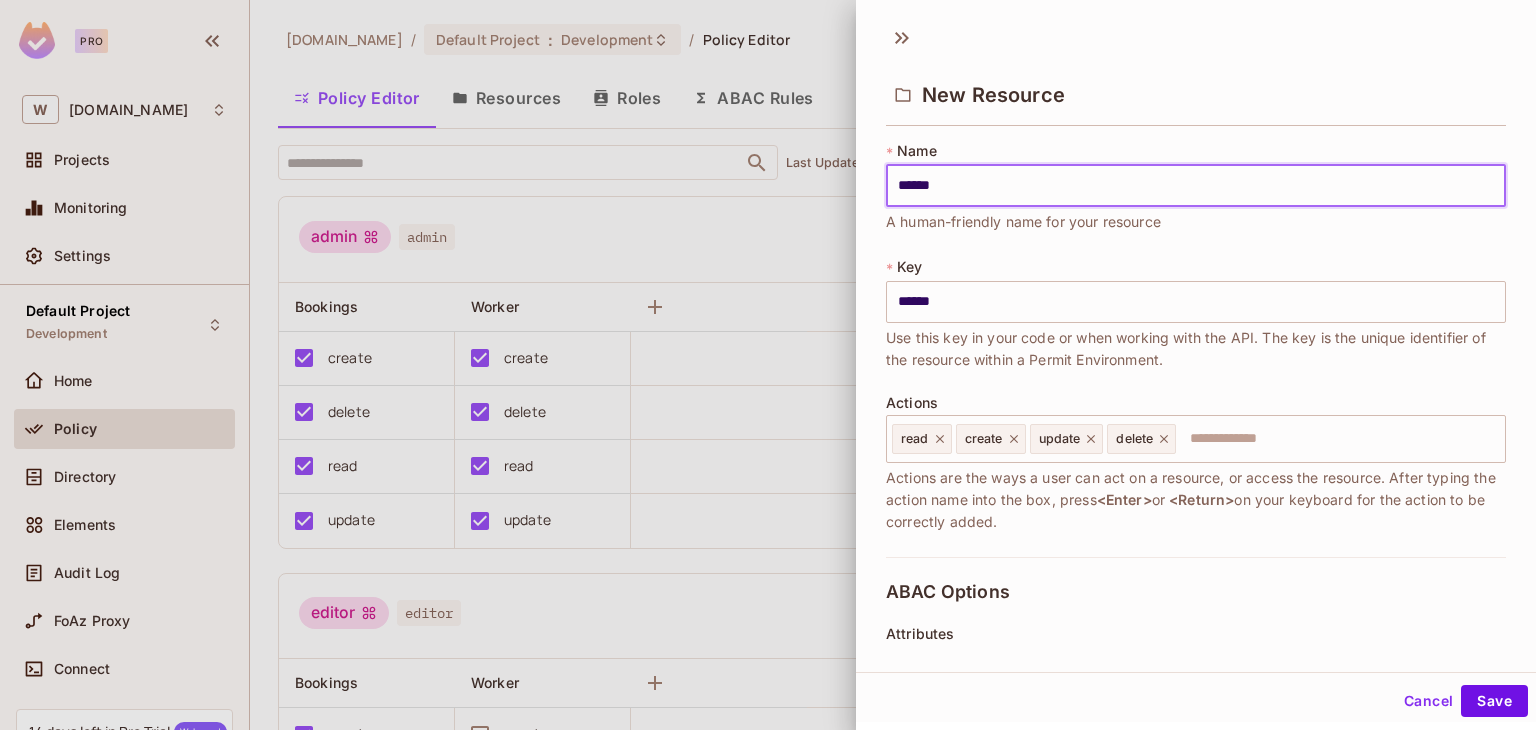 type on "*******" 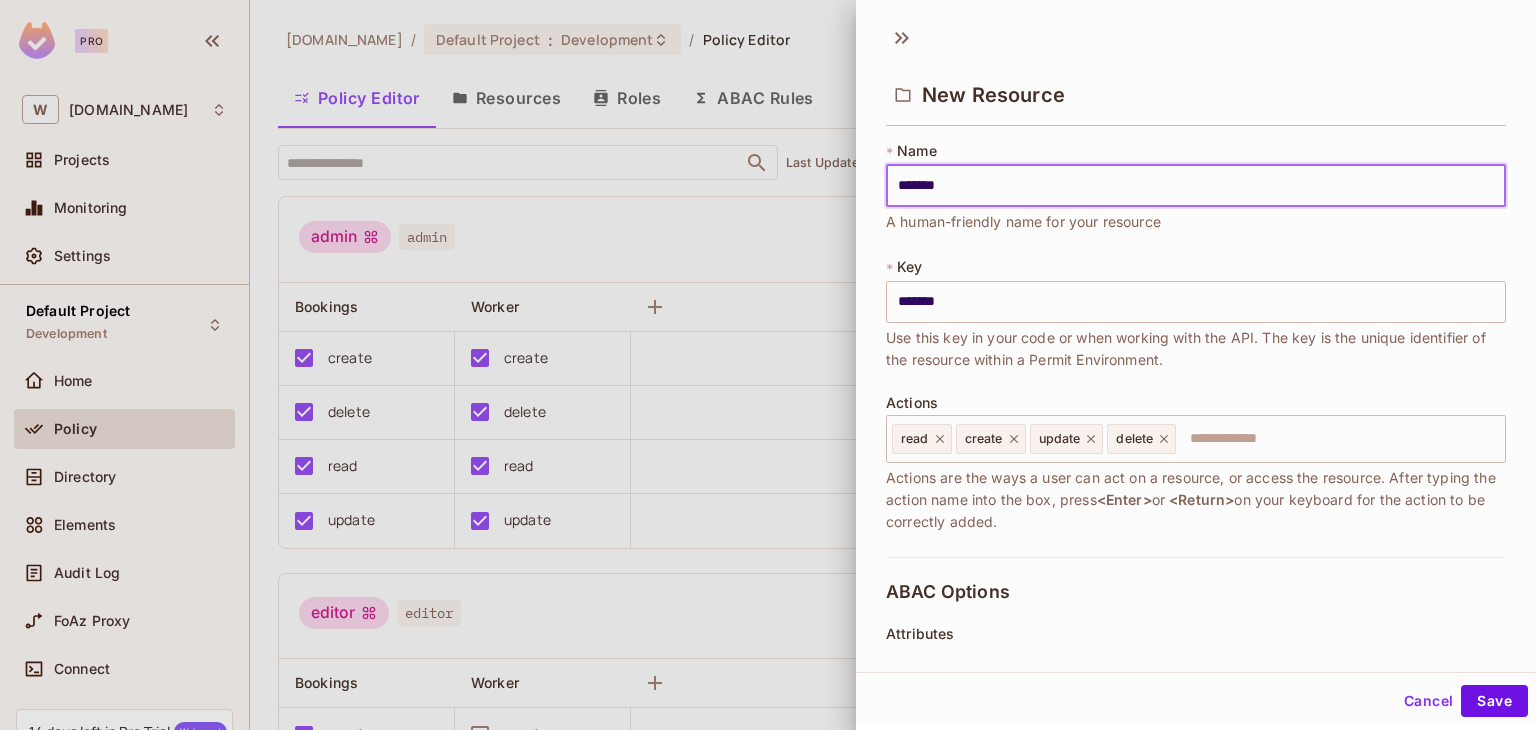 type on "********" 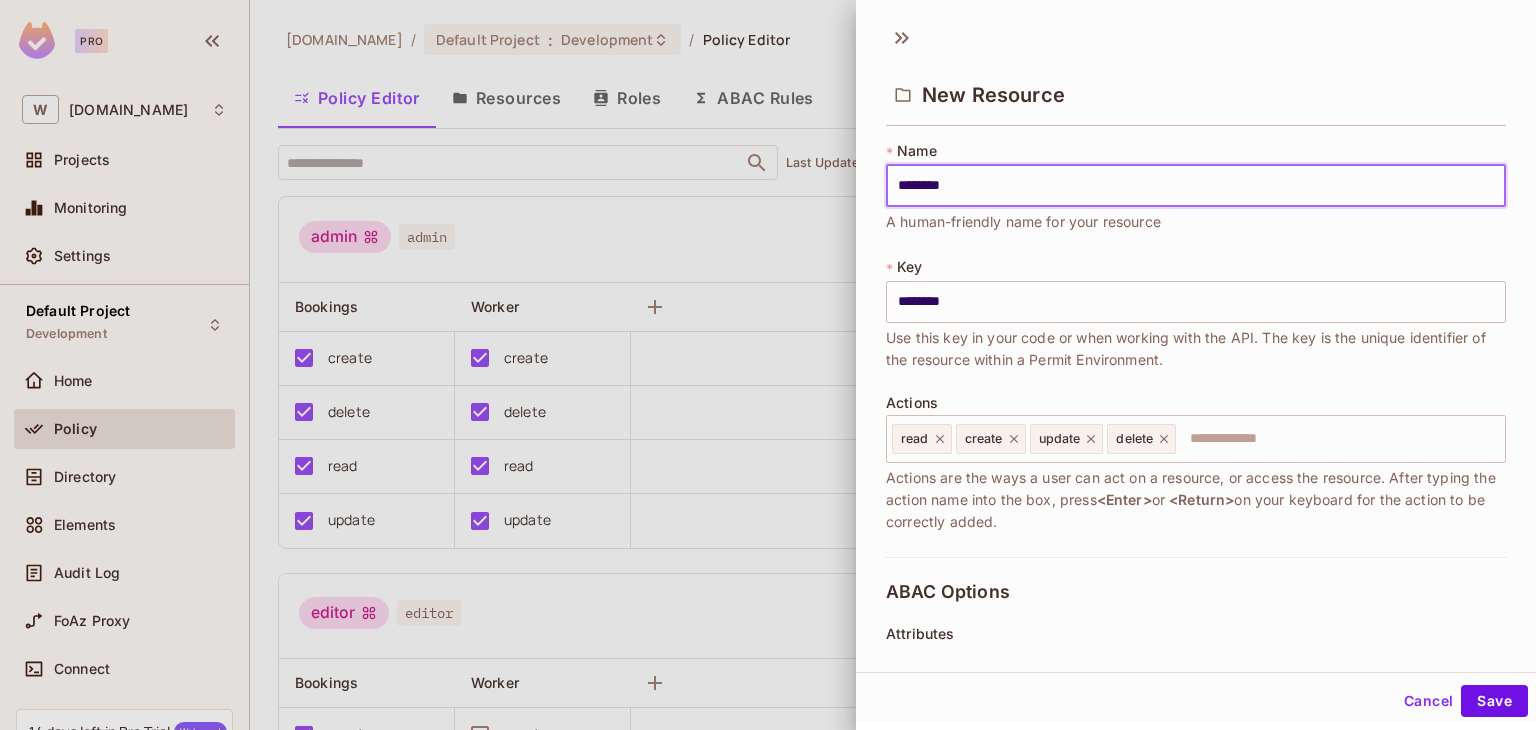 type on "*********" 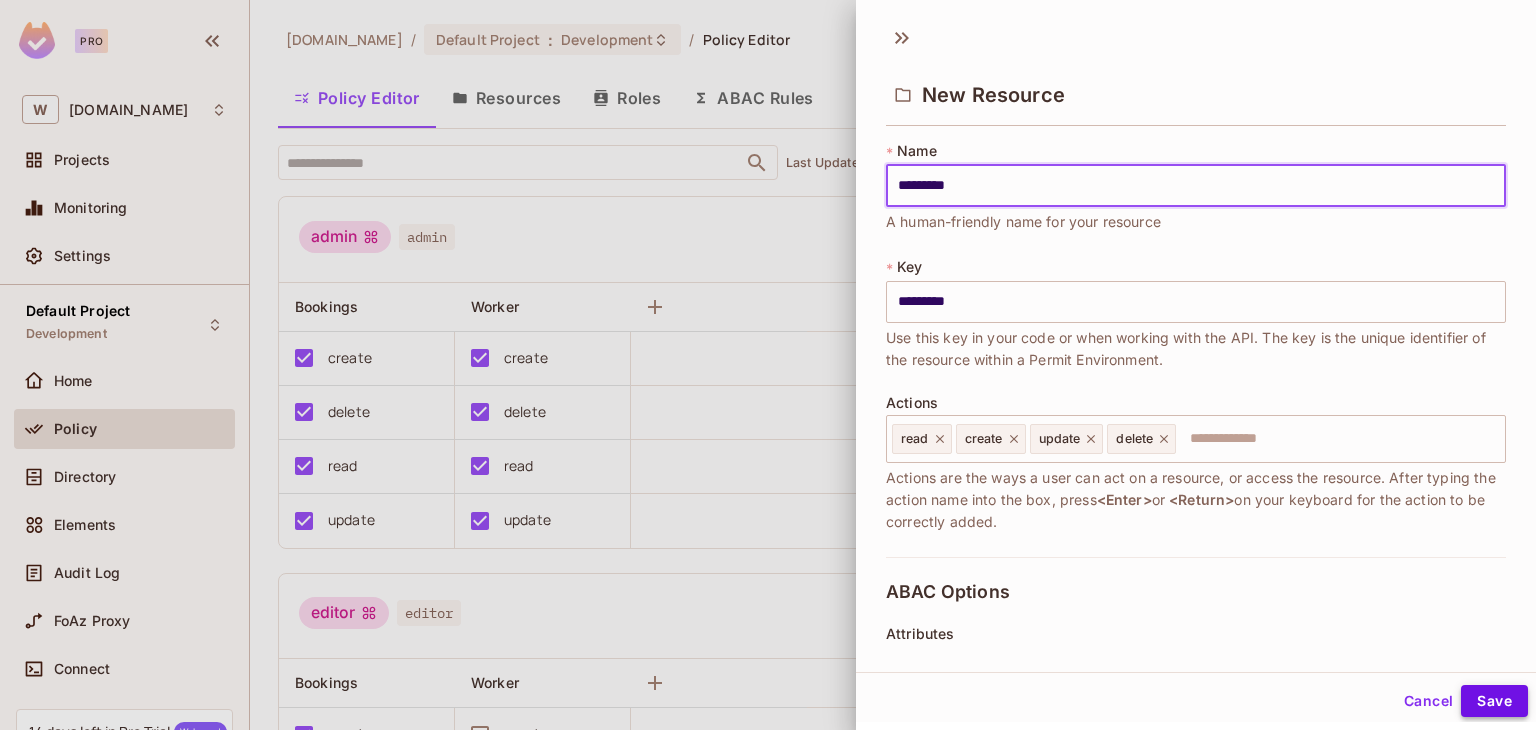 type on "*********" 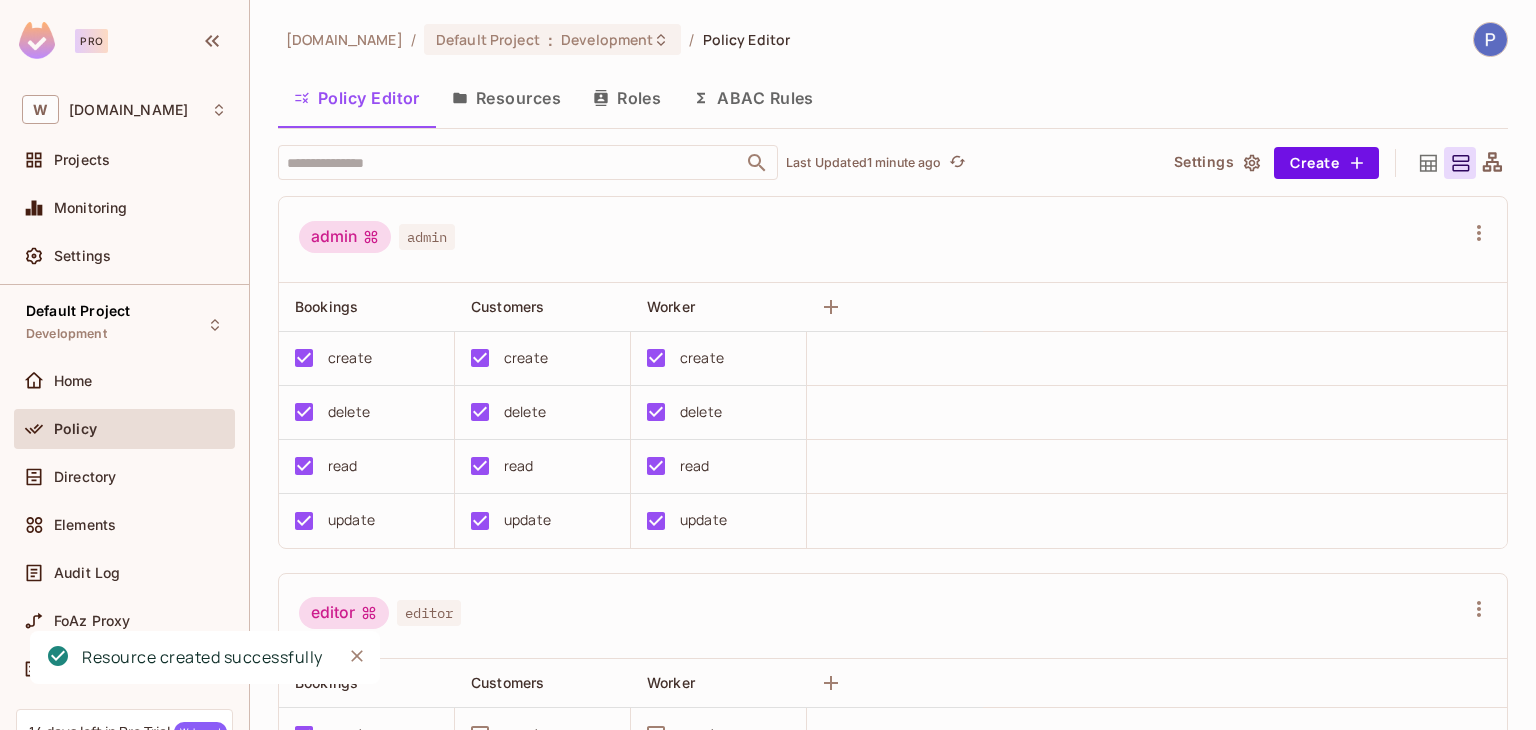 type 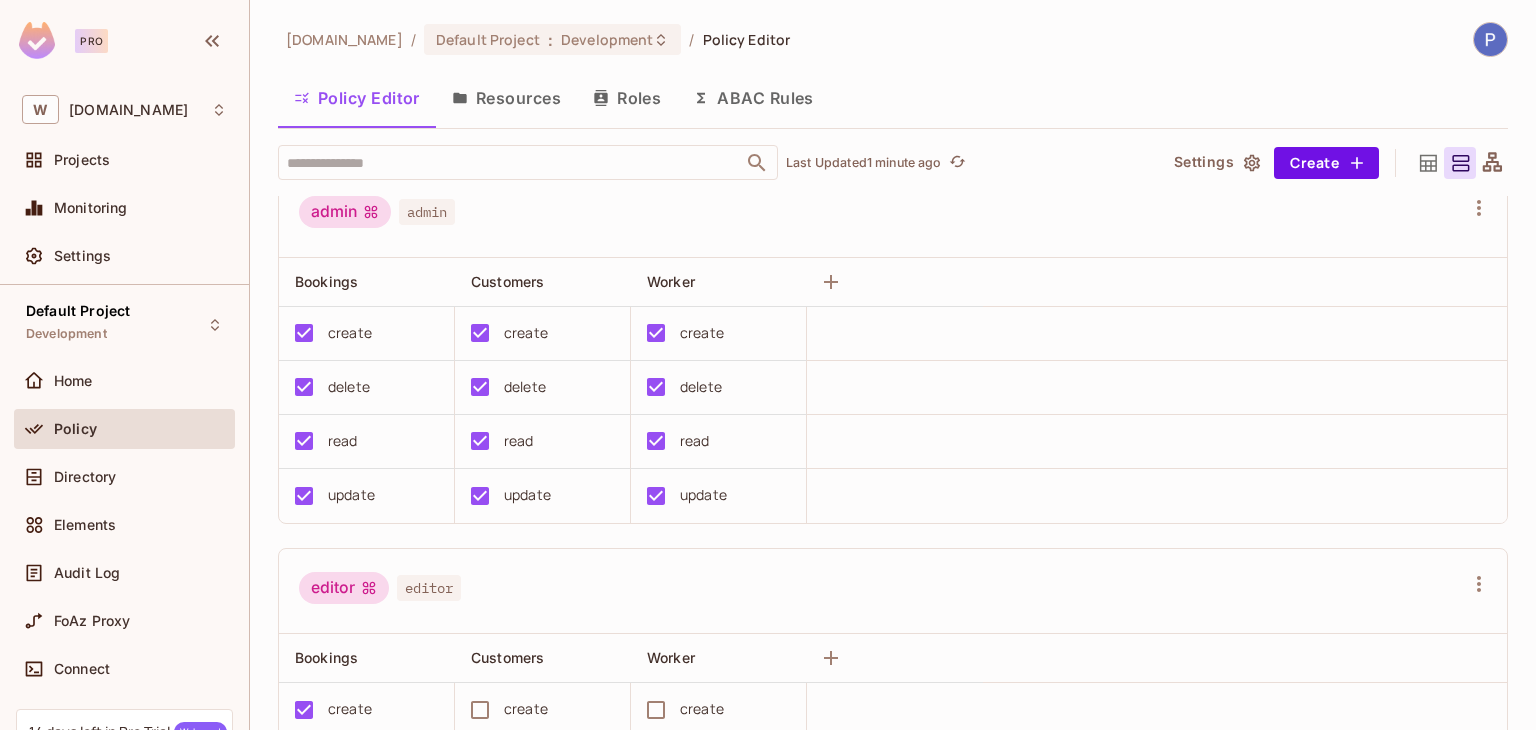 scroll, scrollTop: 0, scrollLeft: 0, axis: both 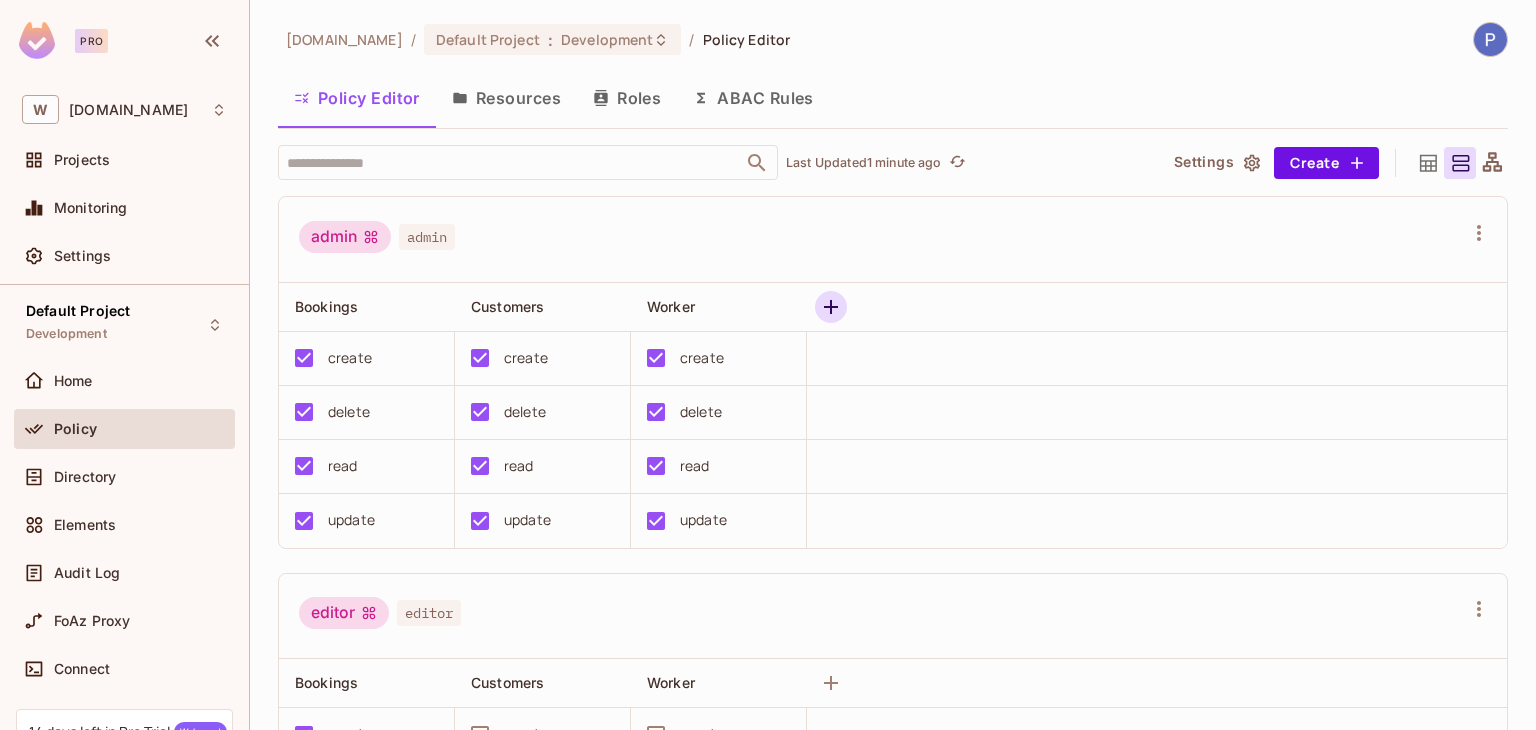 click 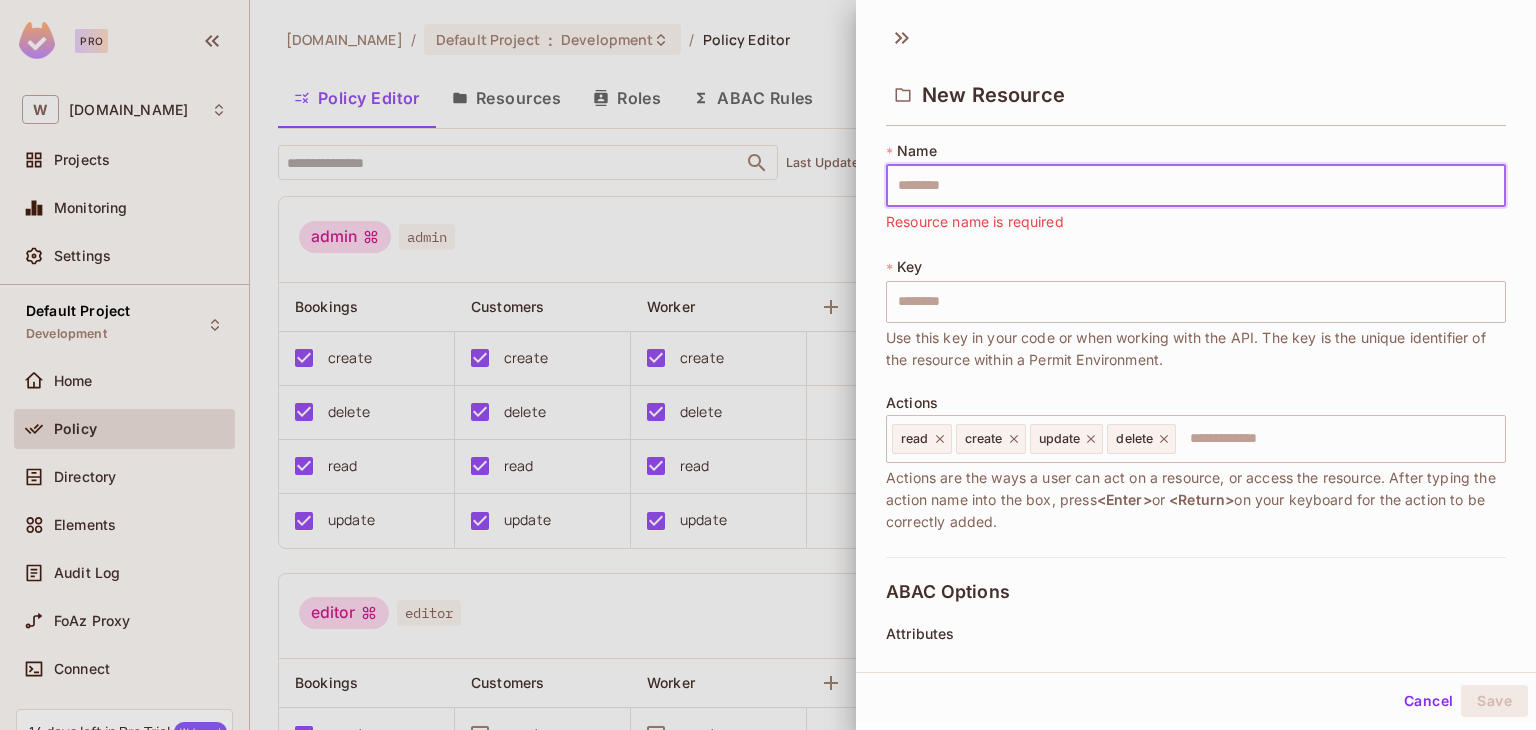 type on "*" 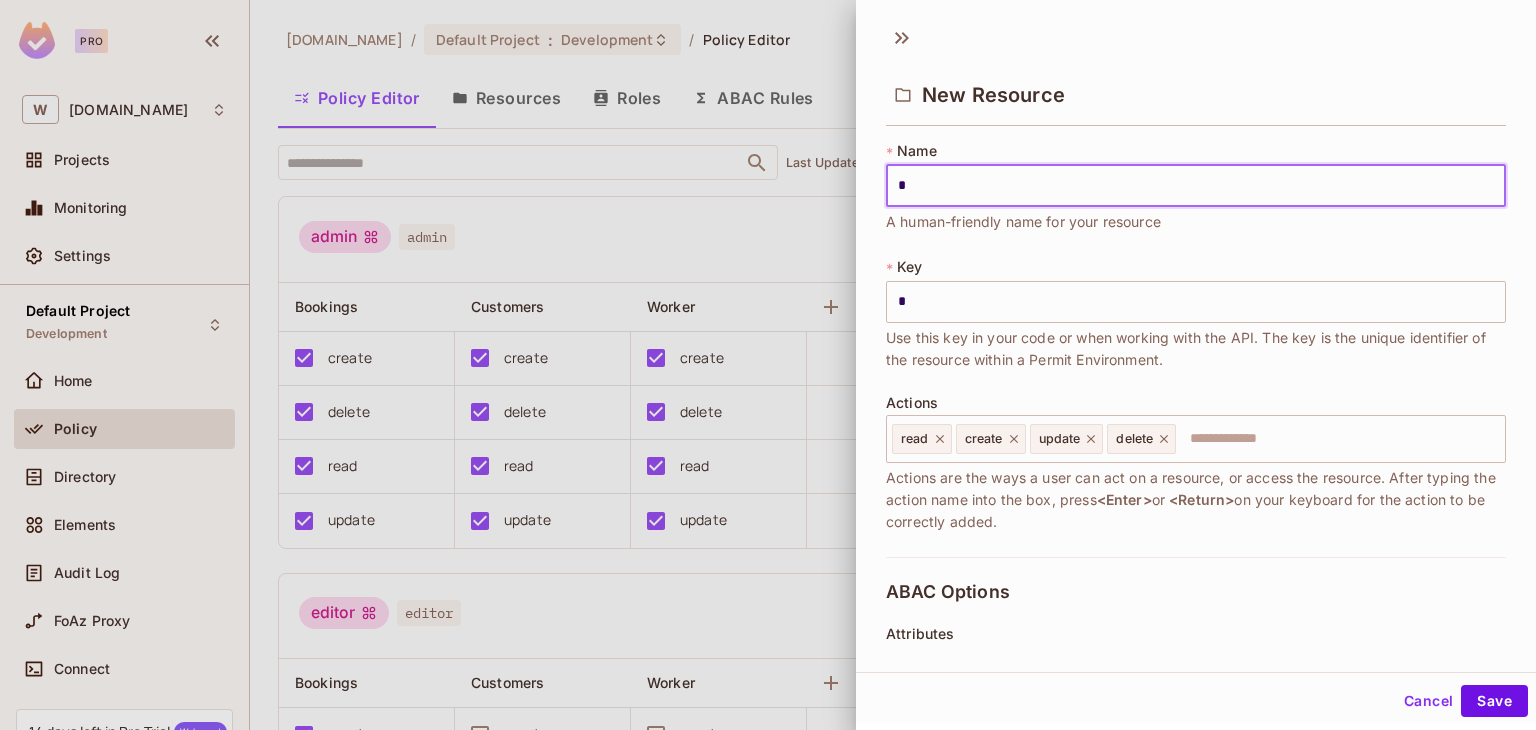 type on "**" 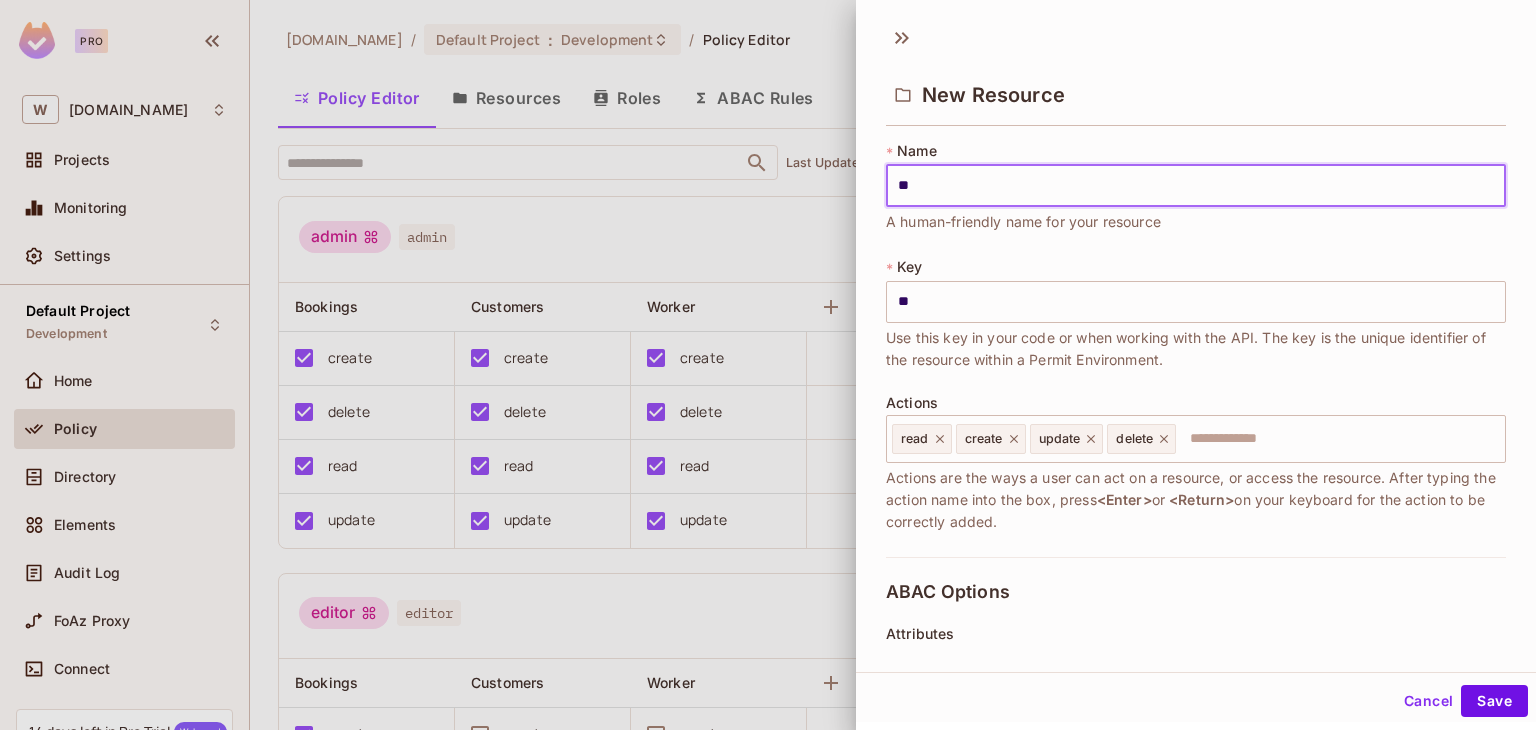 type on "***" 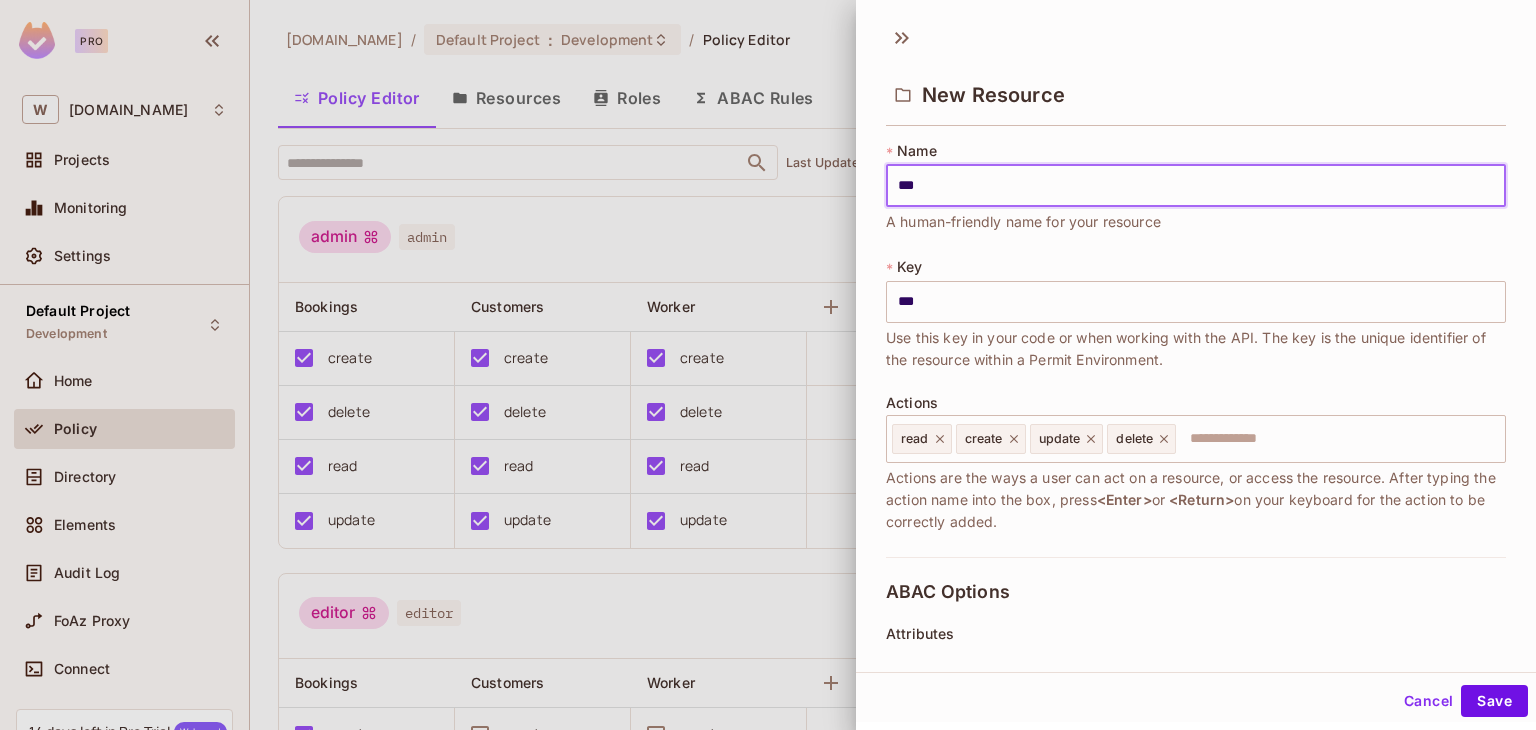 type on "****" 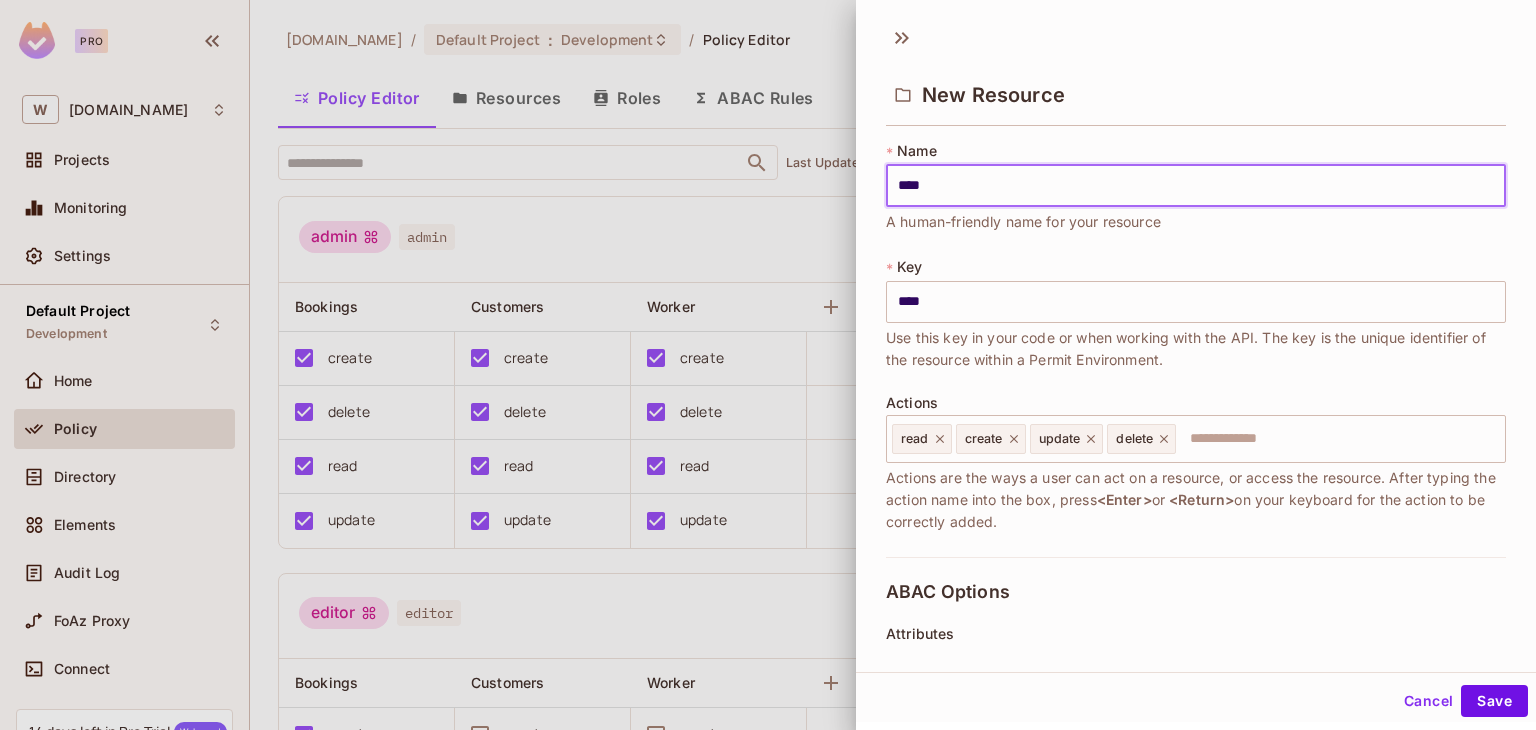 type on "*****" 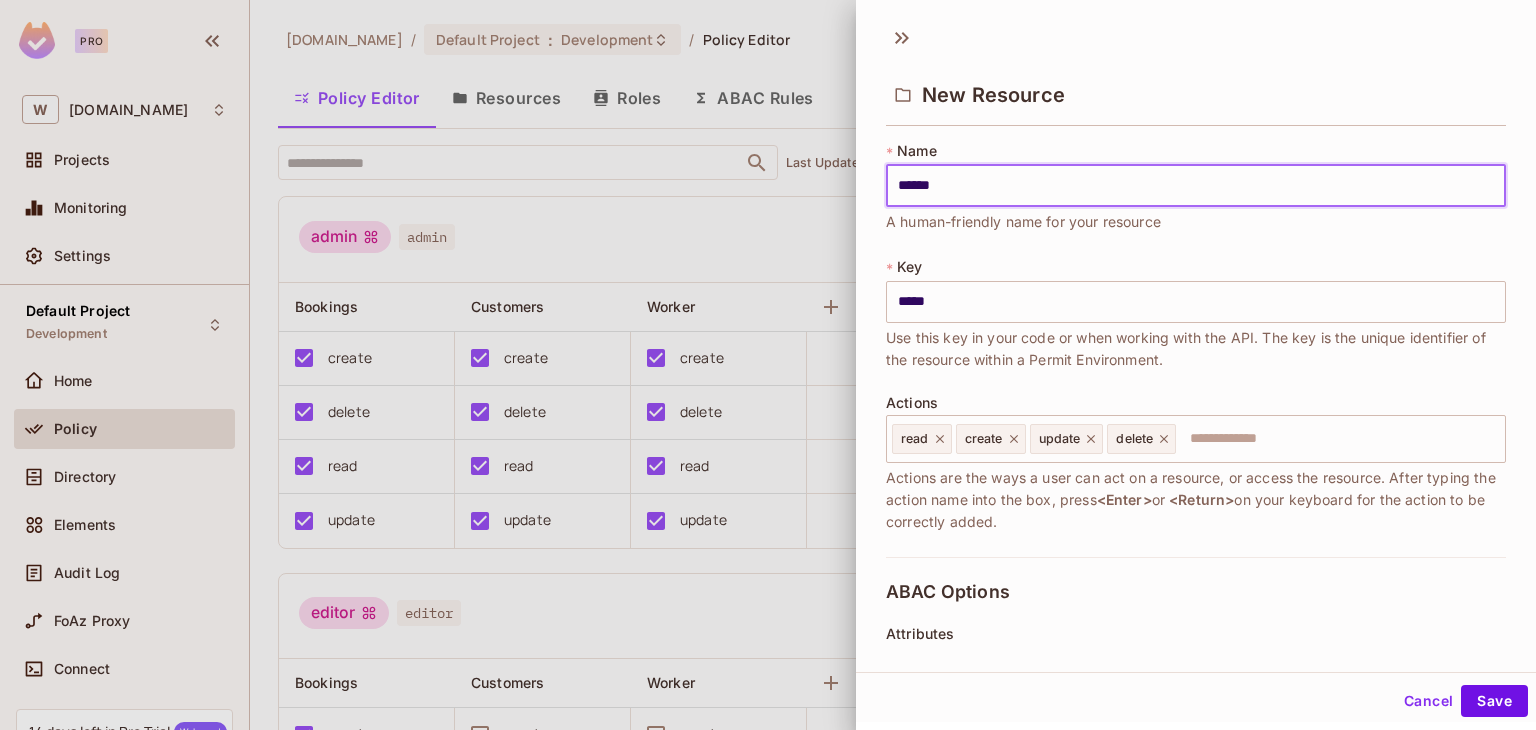 type on "*******" 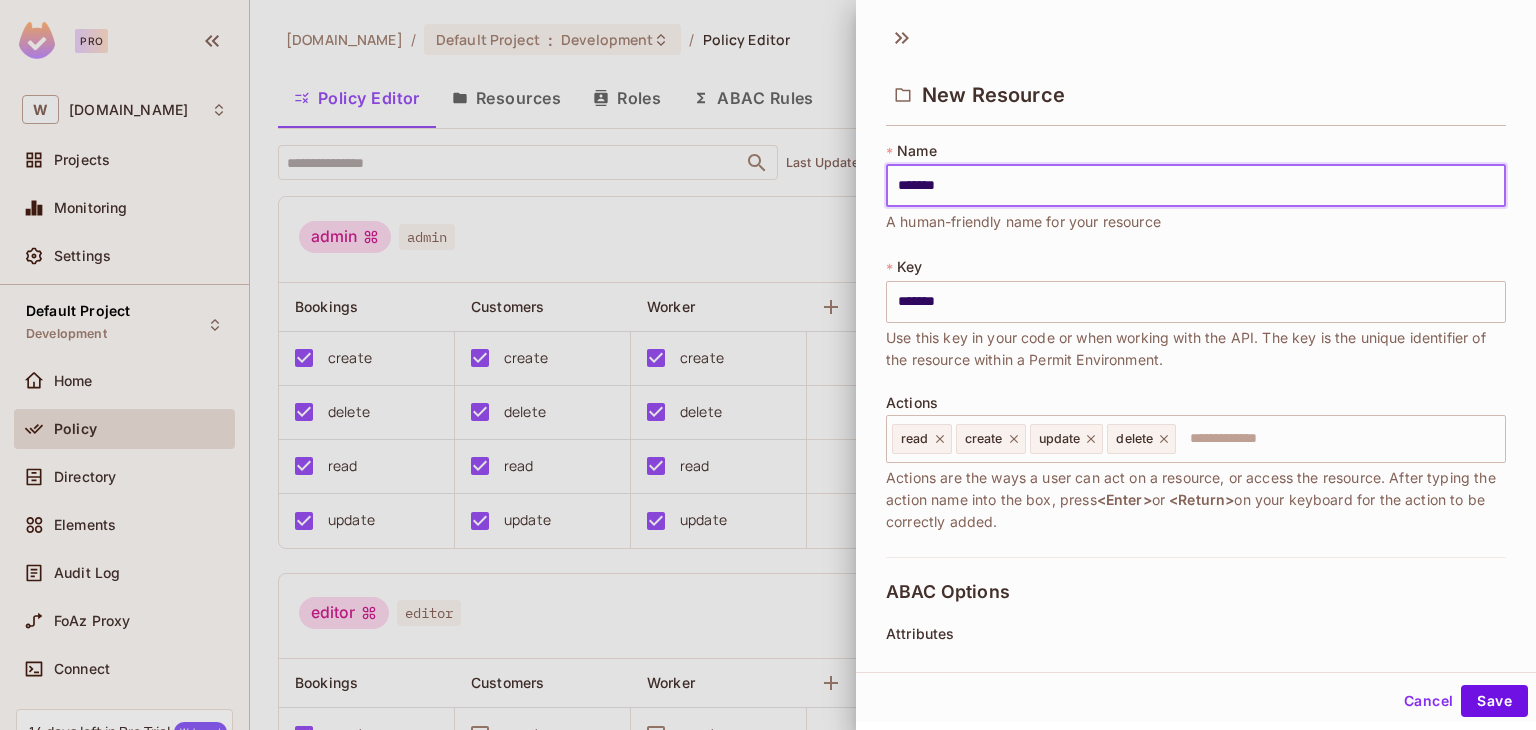 type on "********" 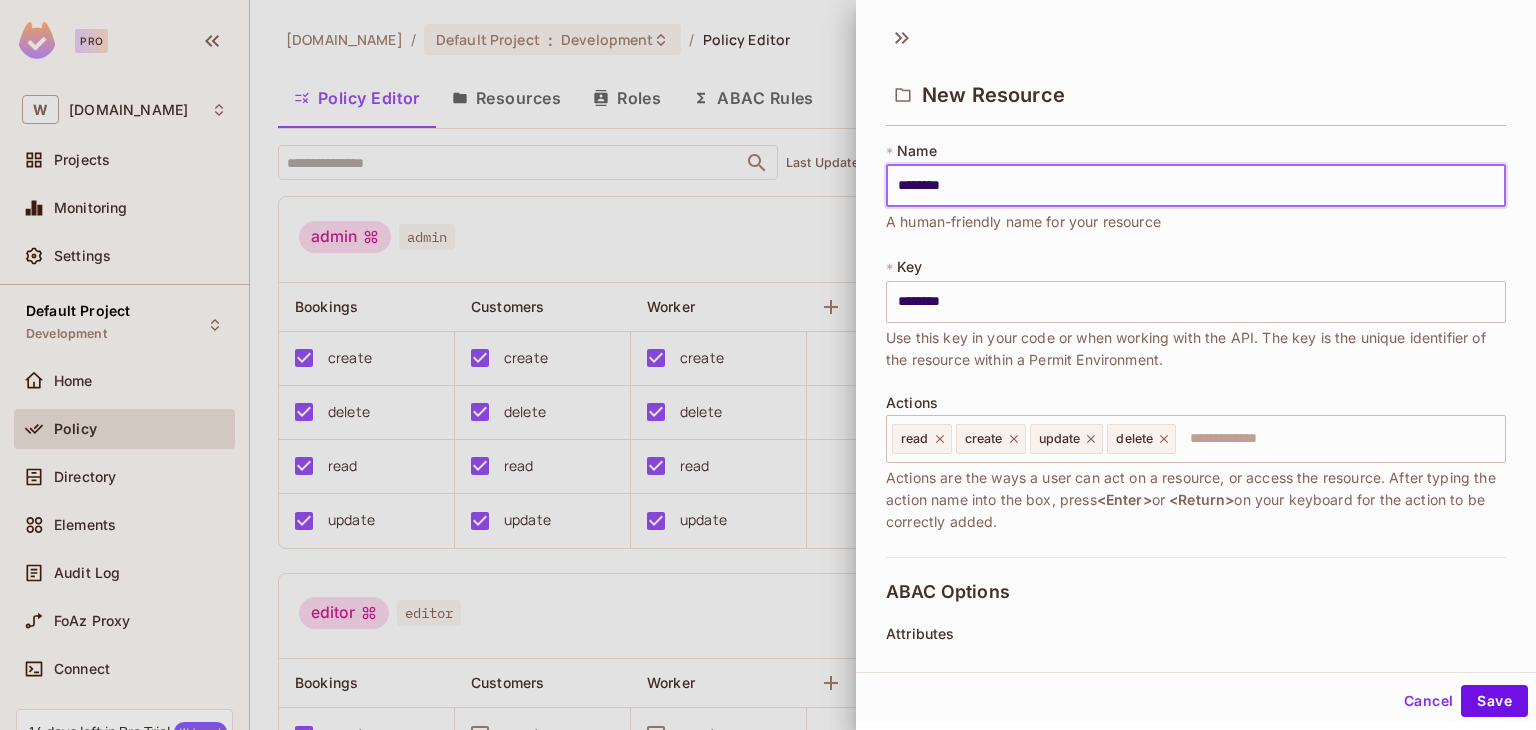 type on "*********" 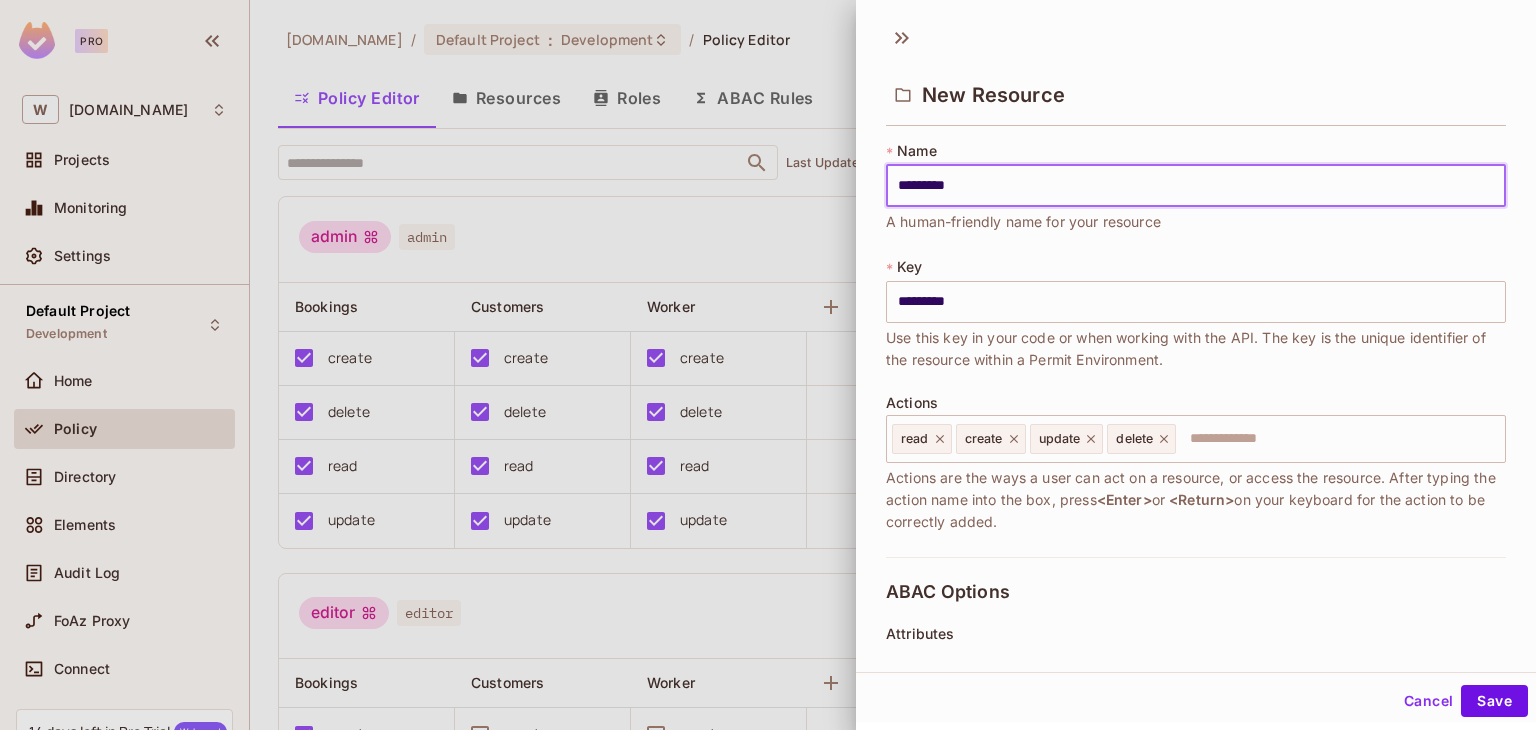 type on "**********" 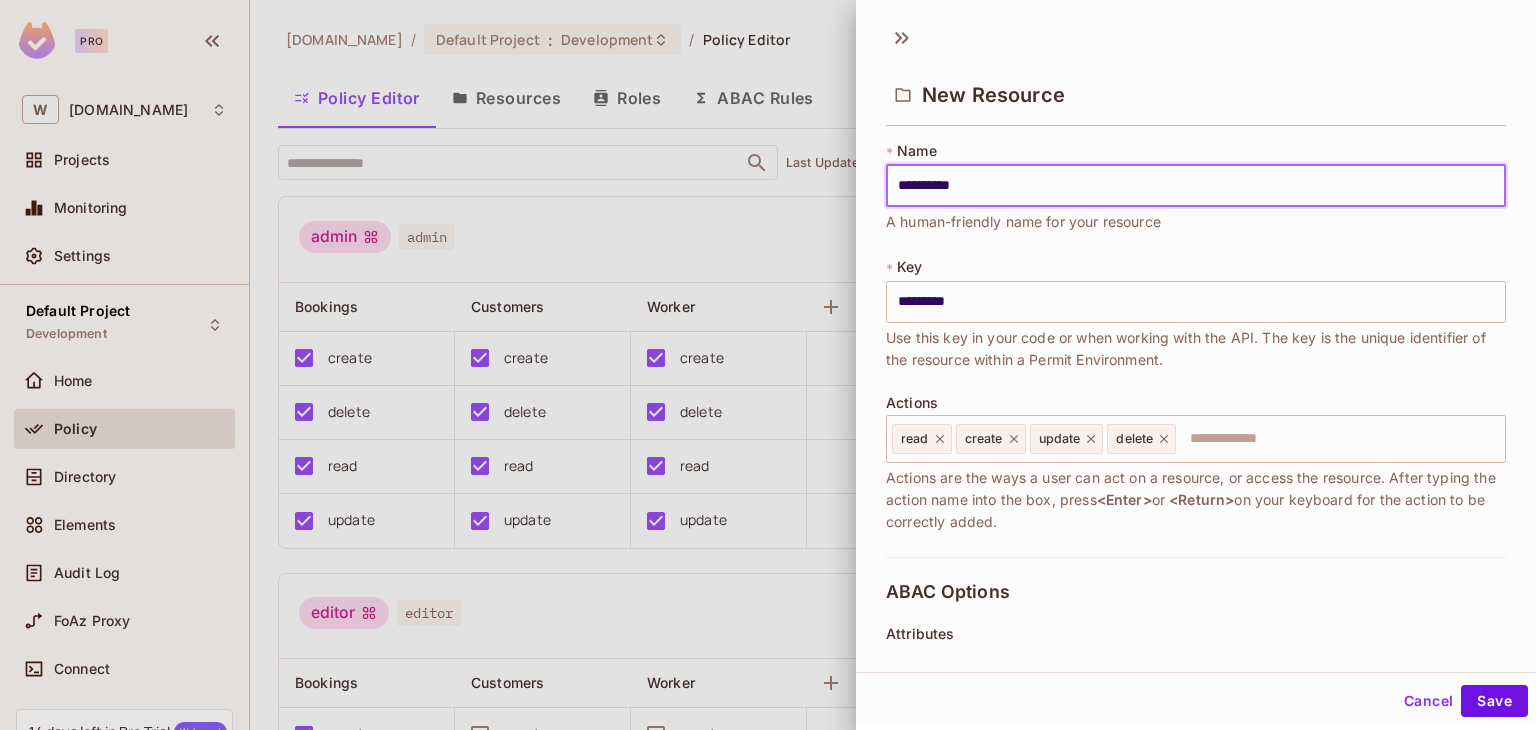 type on "**********" 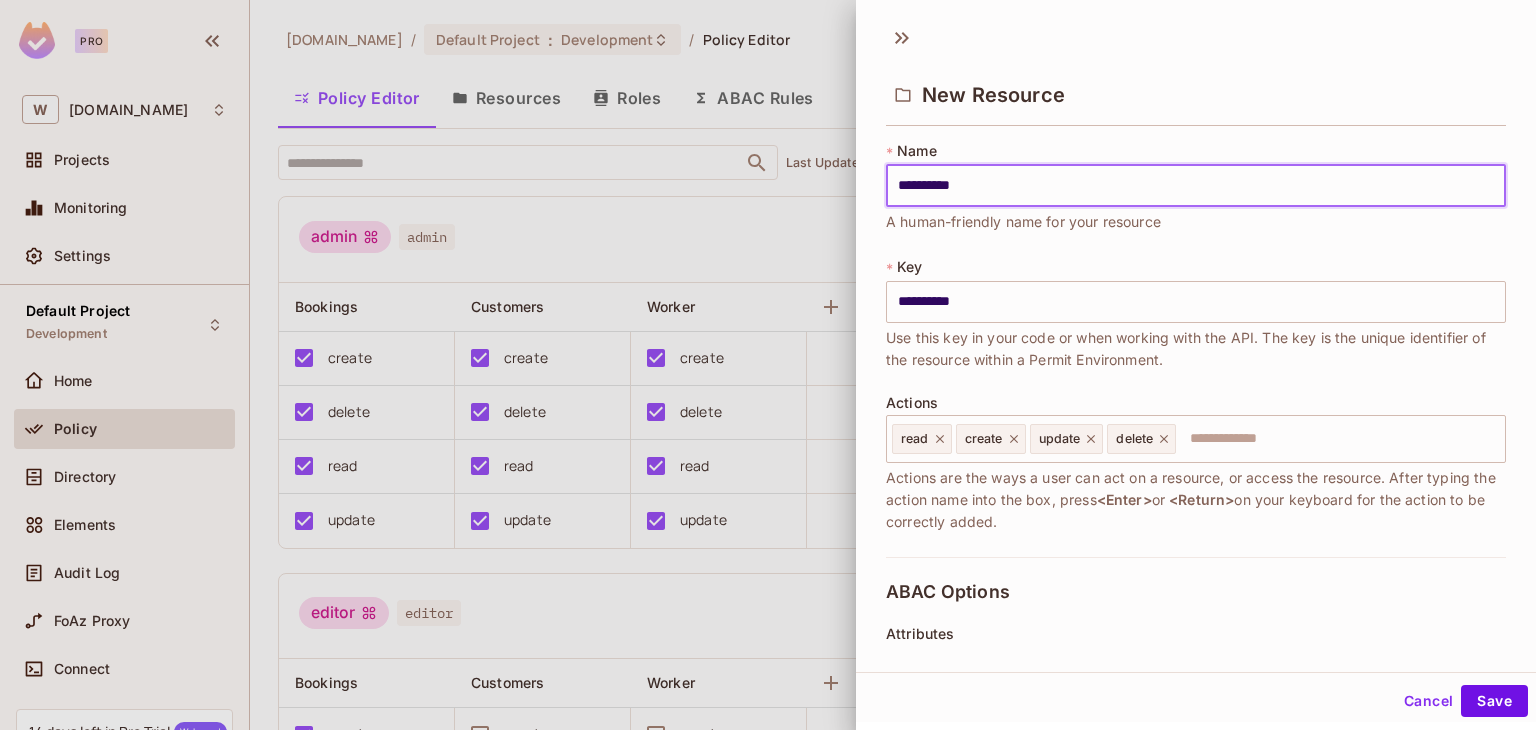 type on "**********" 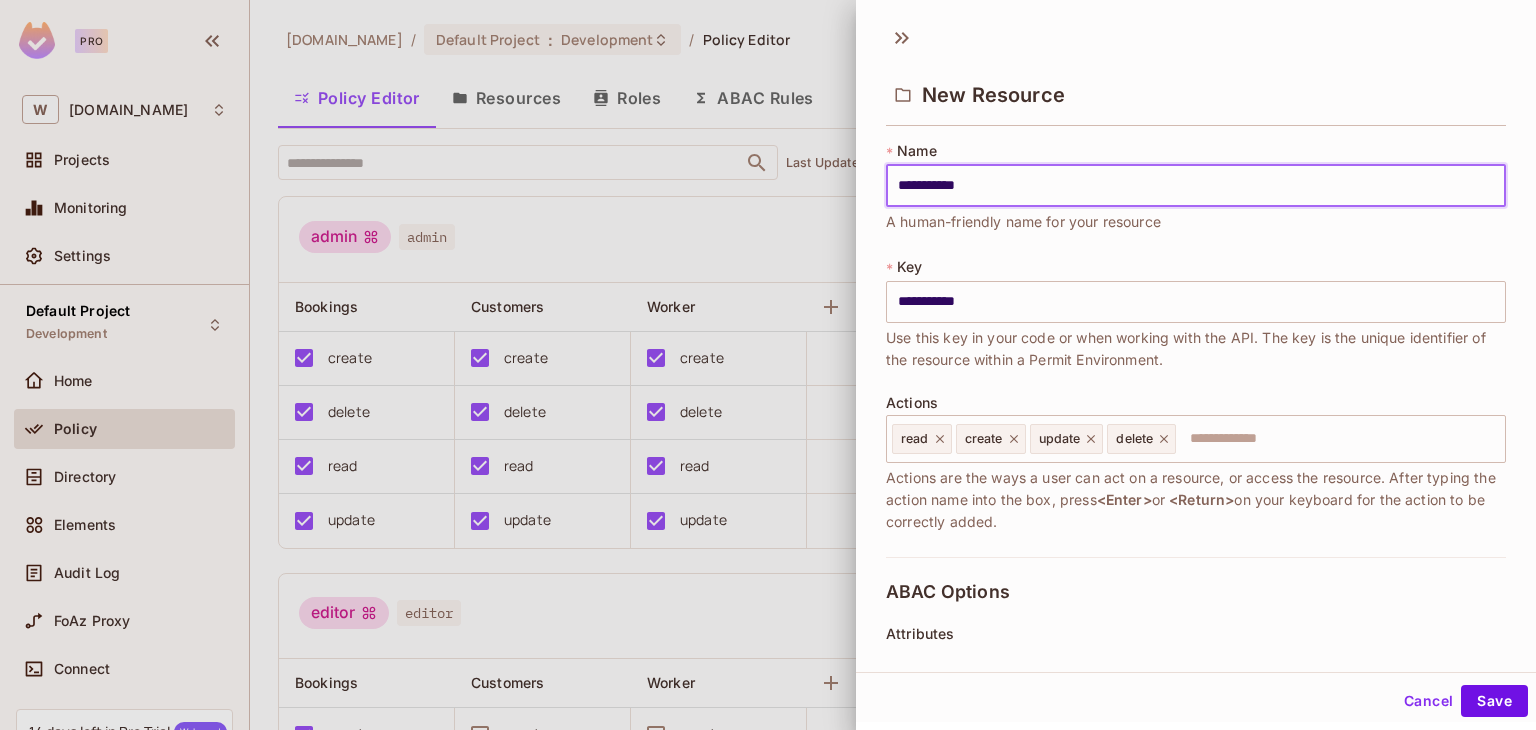 type on "**********" 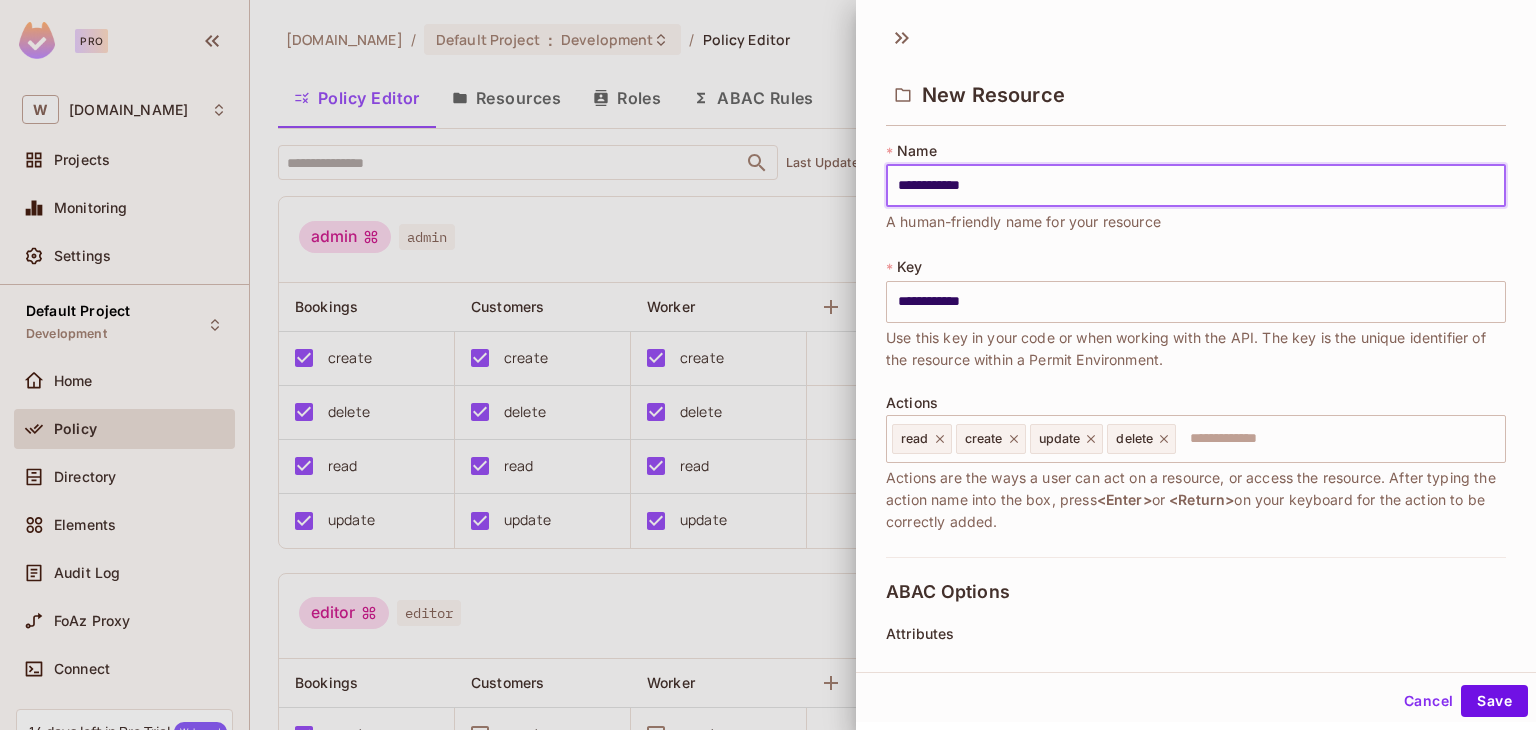 type on "**********" 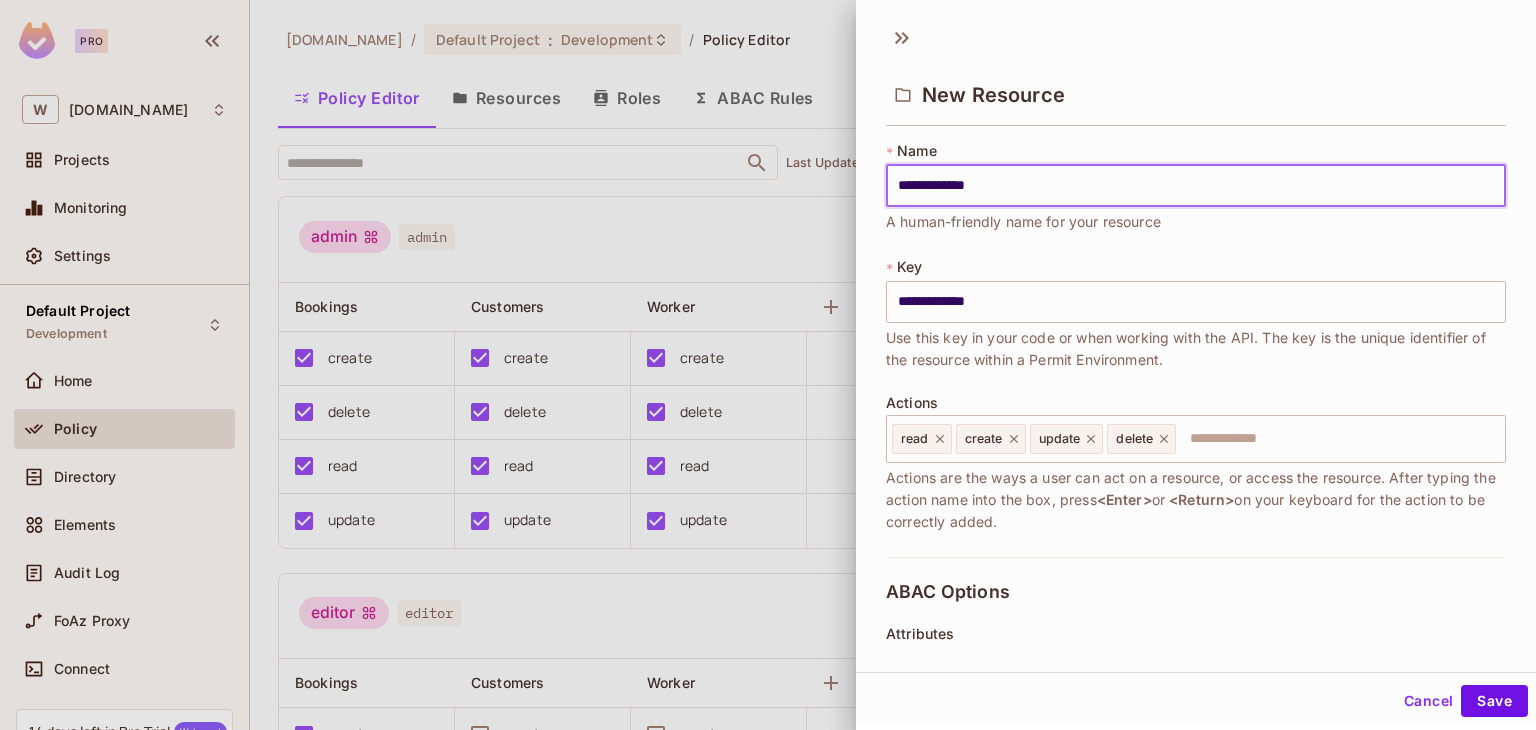 type on "**********" 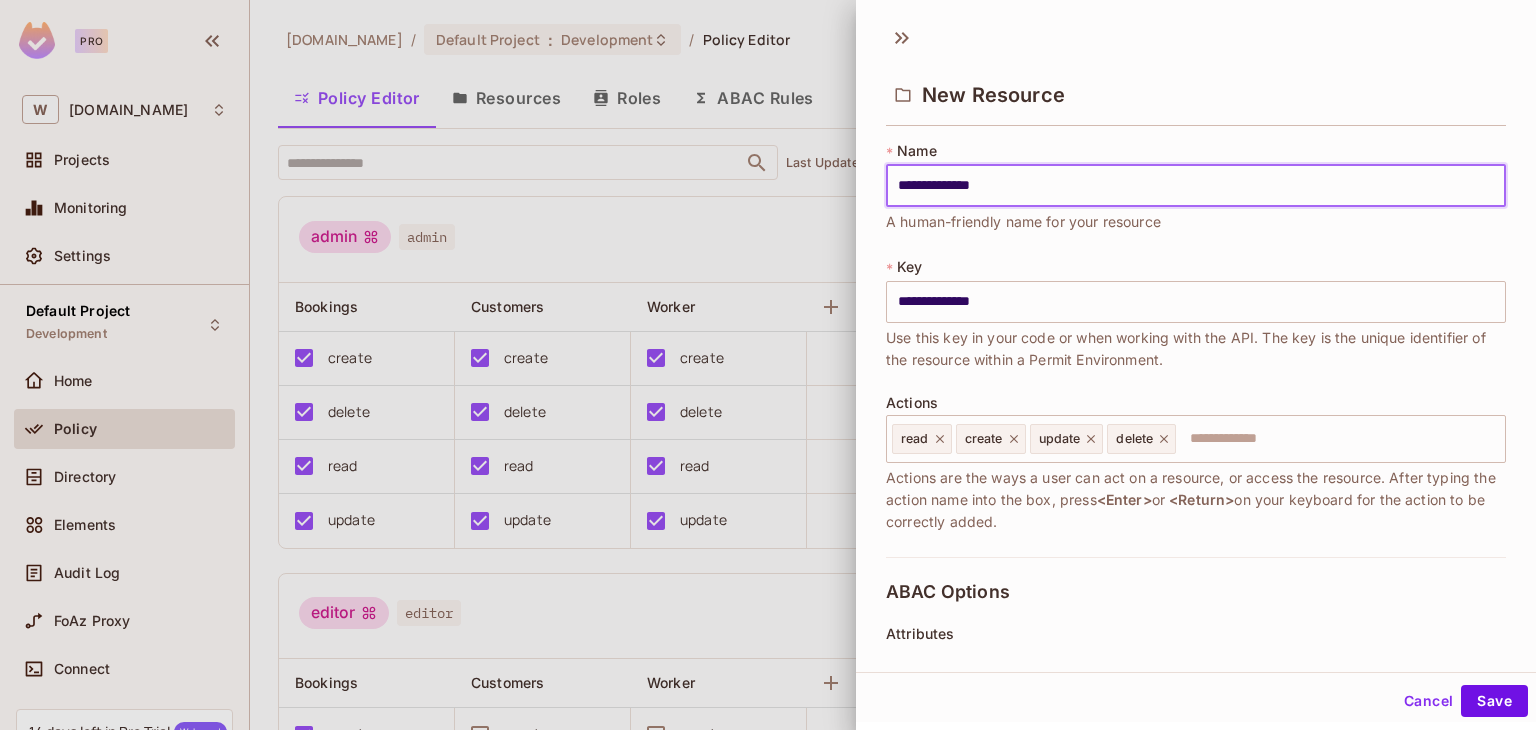 type on "**********" 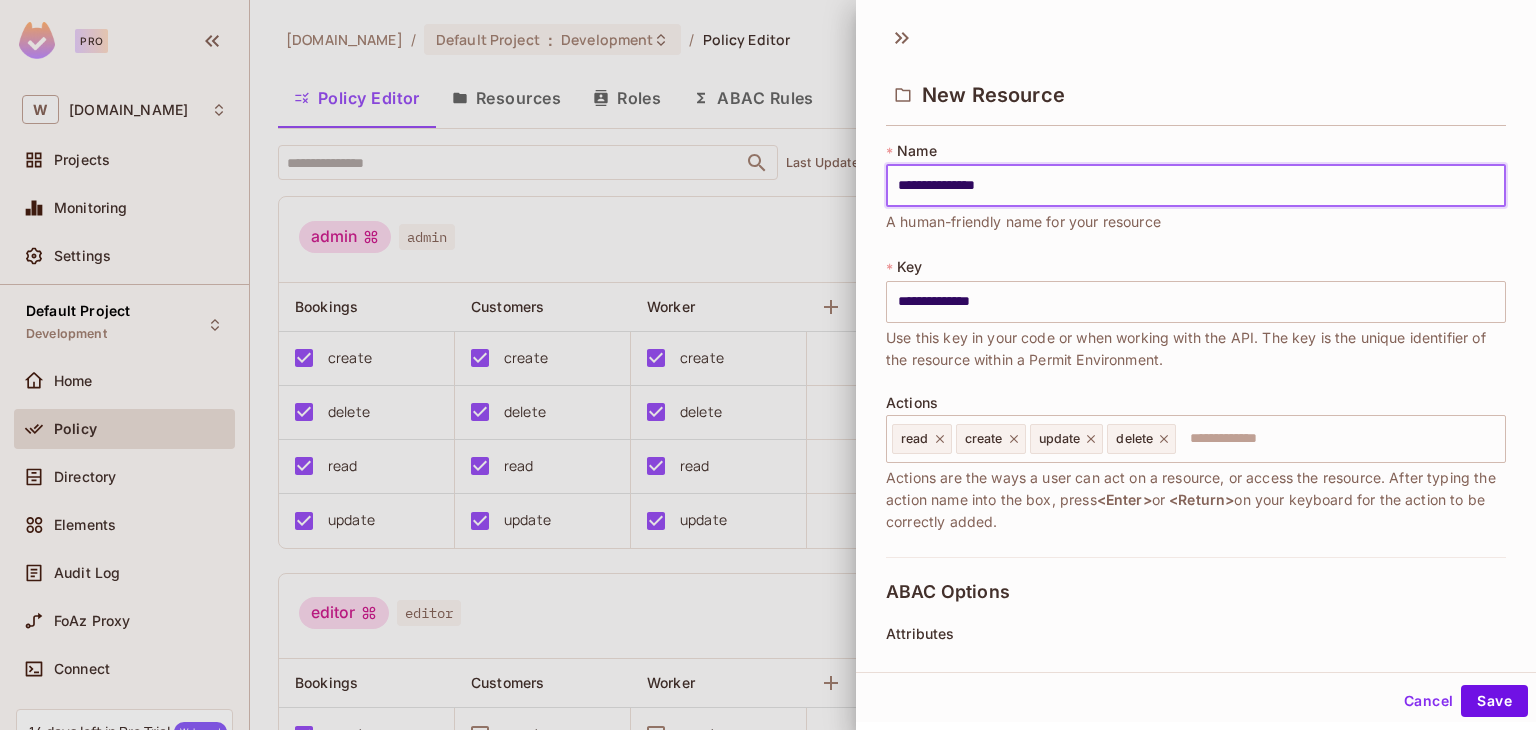 type on "**********" 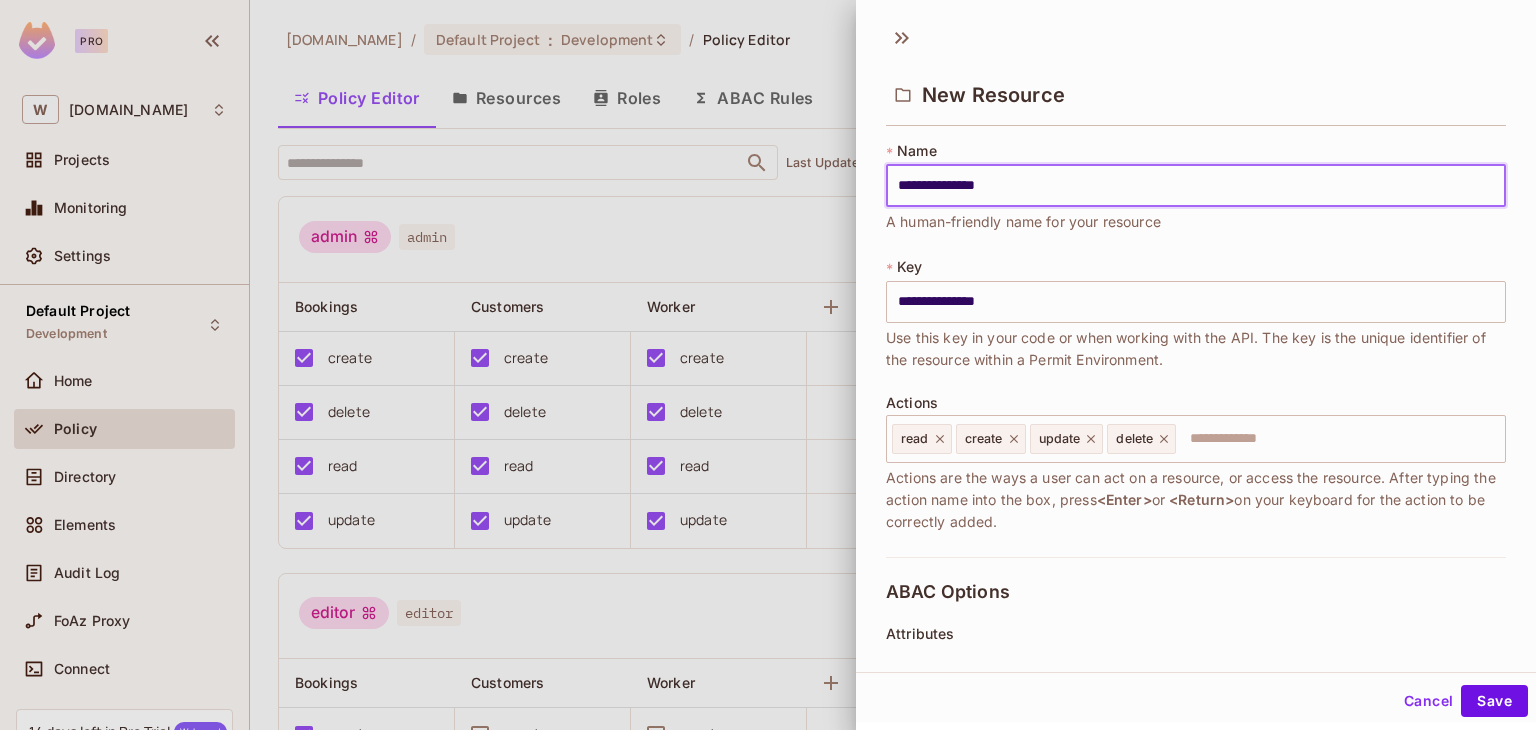 type on "**********" 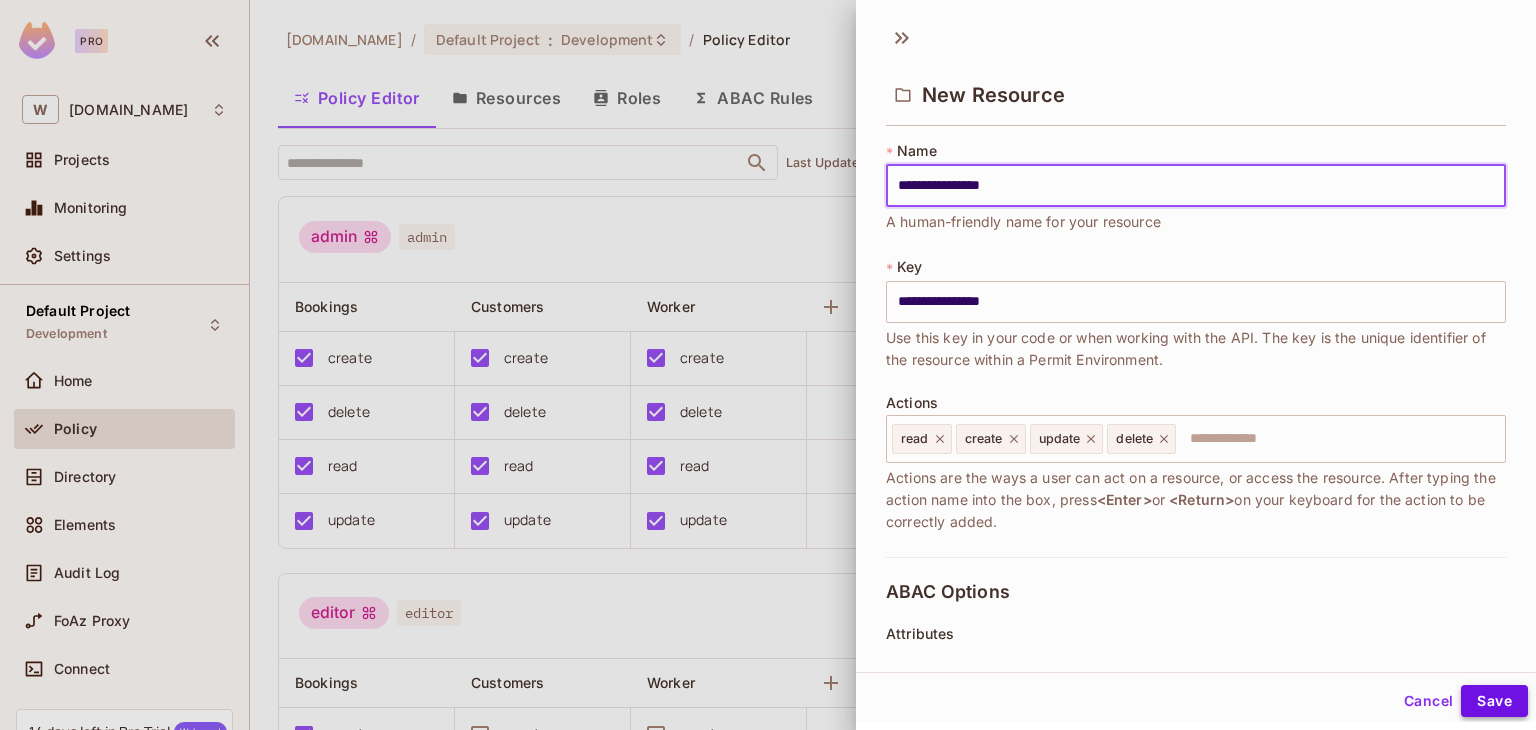 type on "**********" 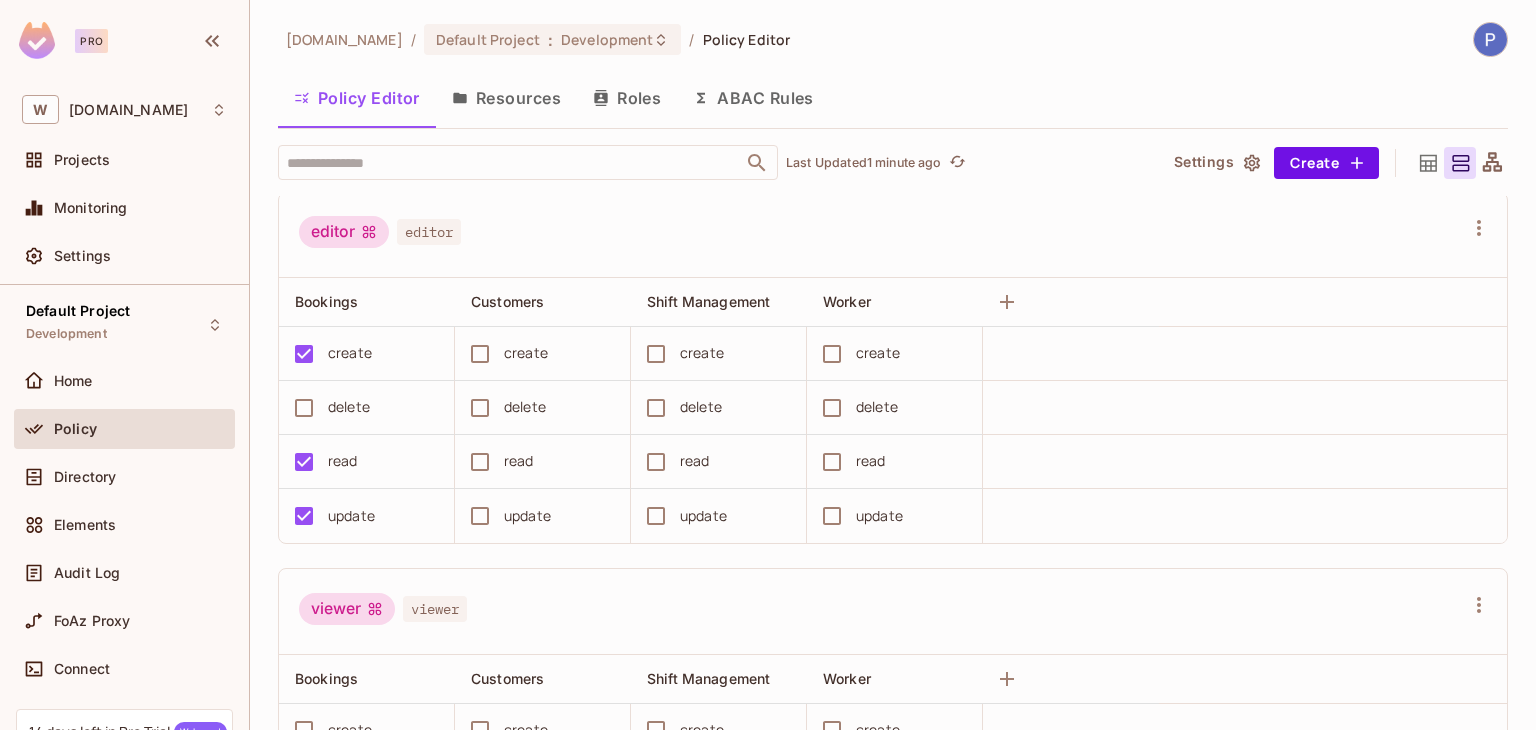 scroll, scrollTop: 300, scrollLeft: 0, axis: vertical 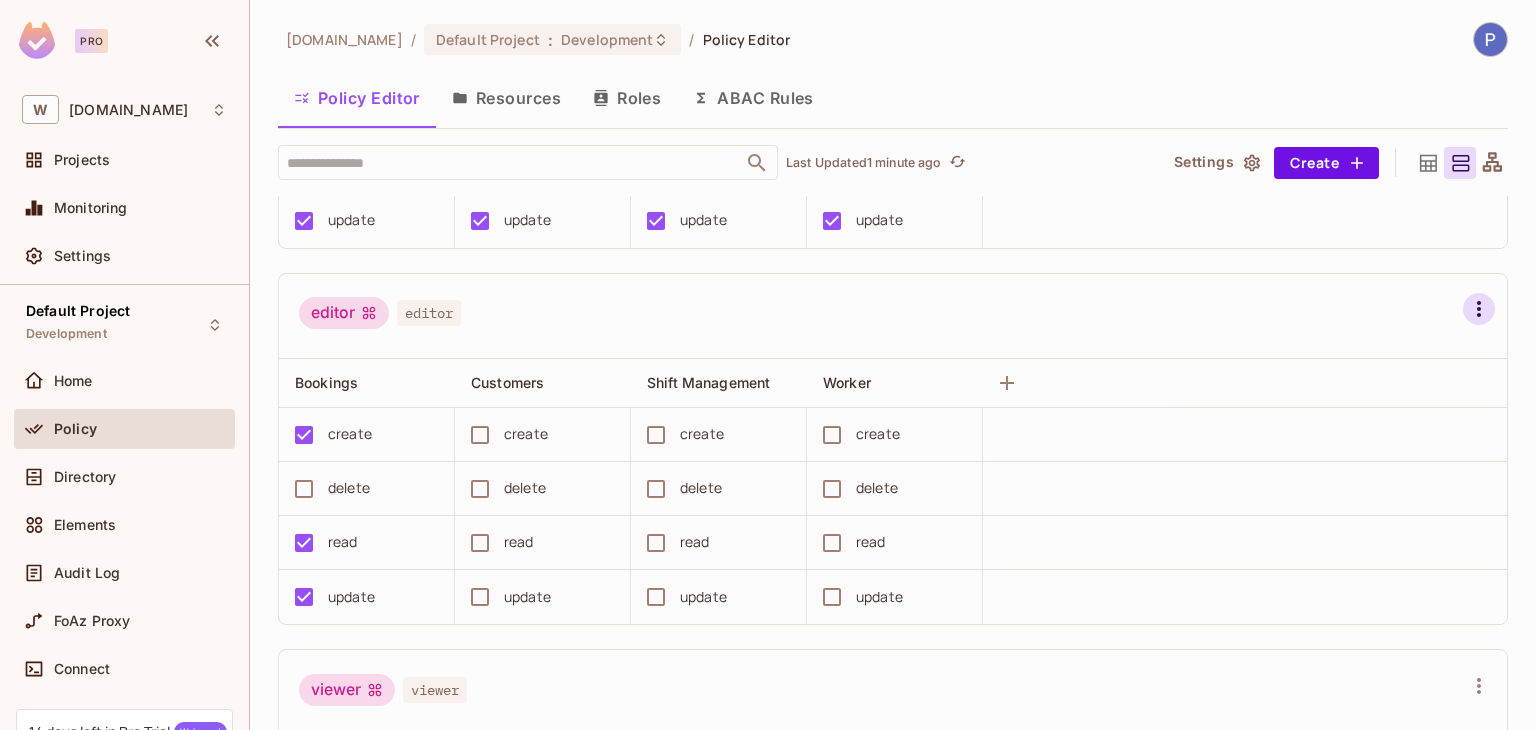 click 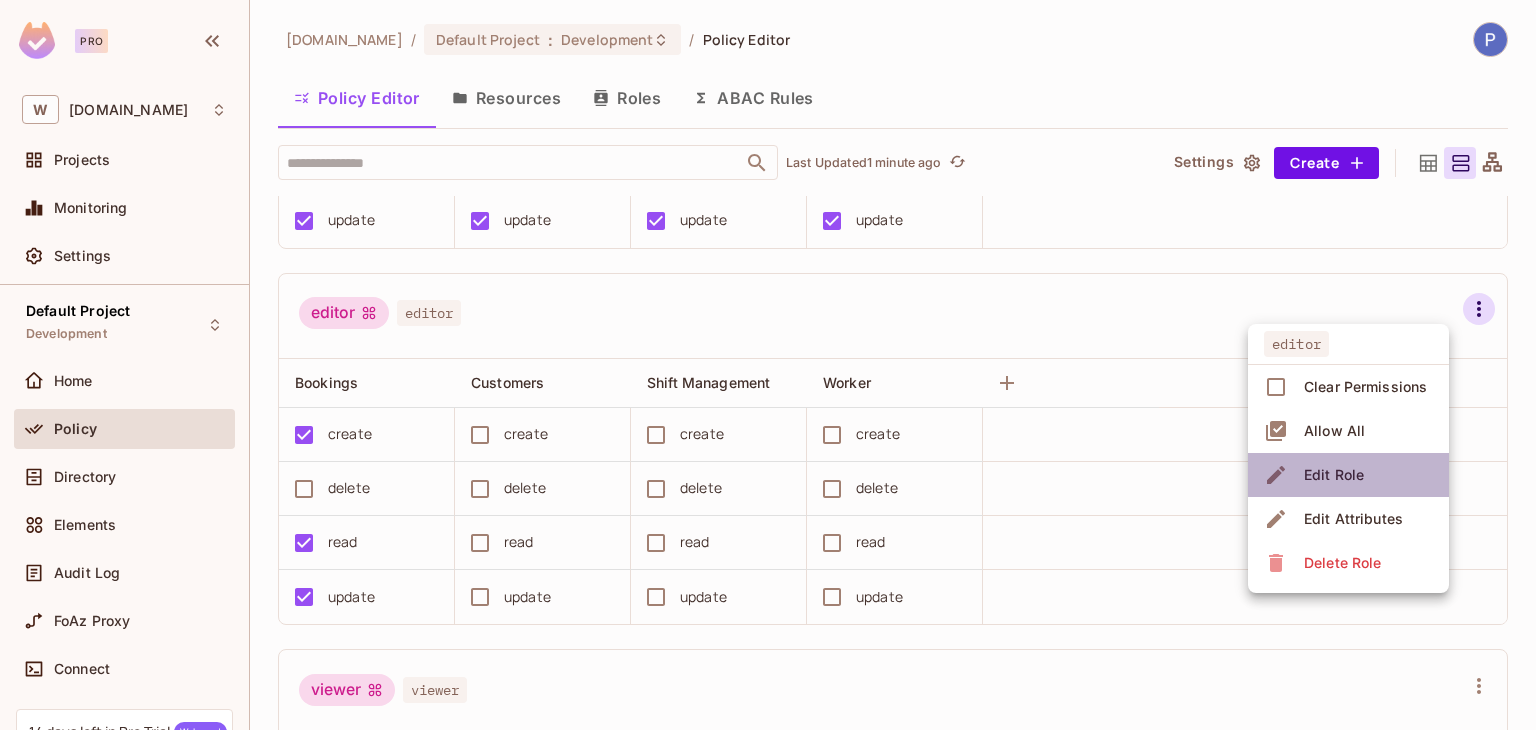 click on "Edit Role" at bounding box center (1334, 475) 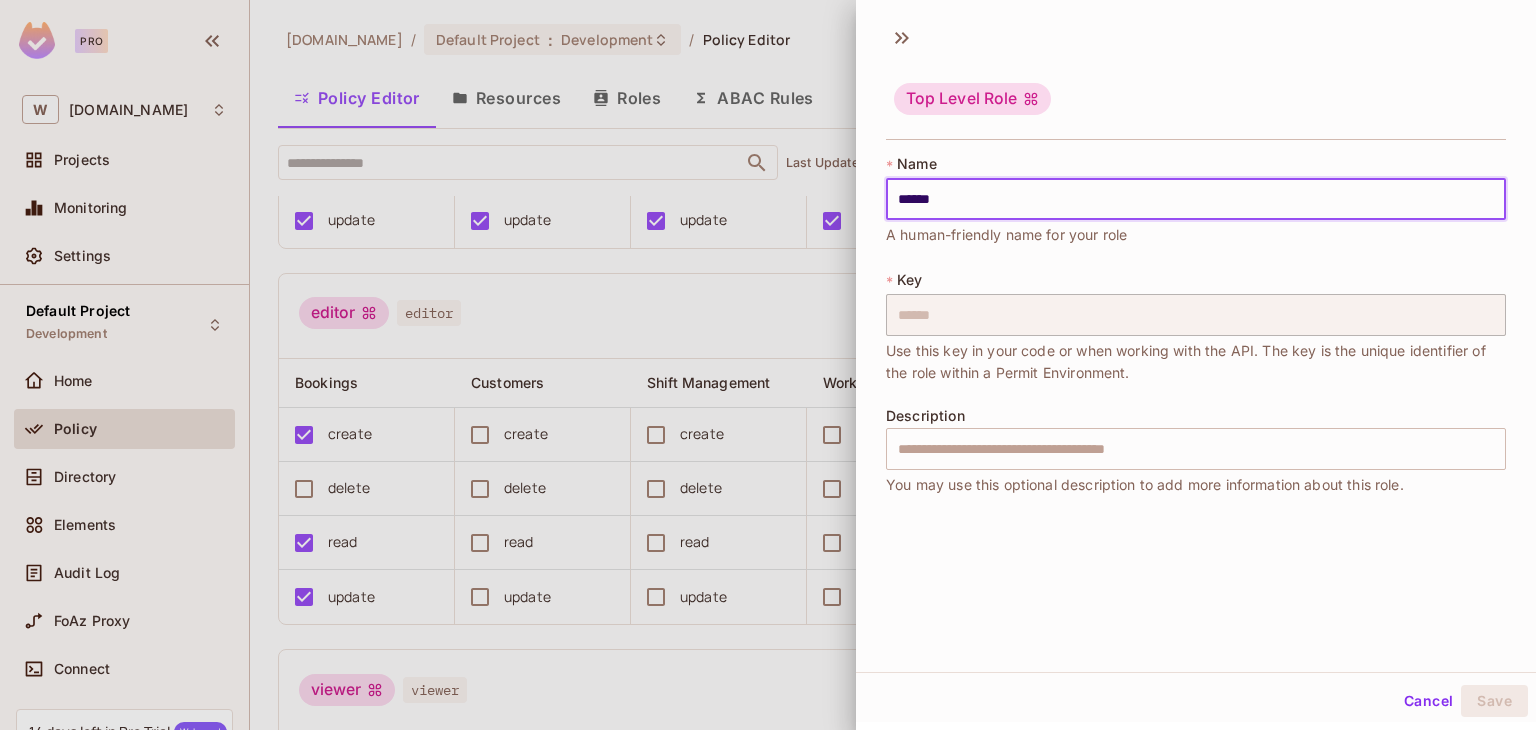 drag, startPoint x: 998, startPoint y: 202, endPoint x: 807, endPoint y: 204, distance: 191.01047 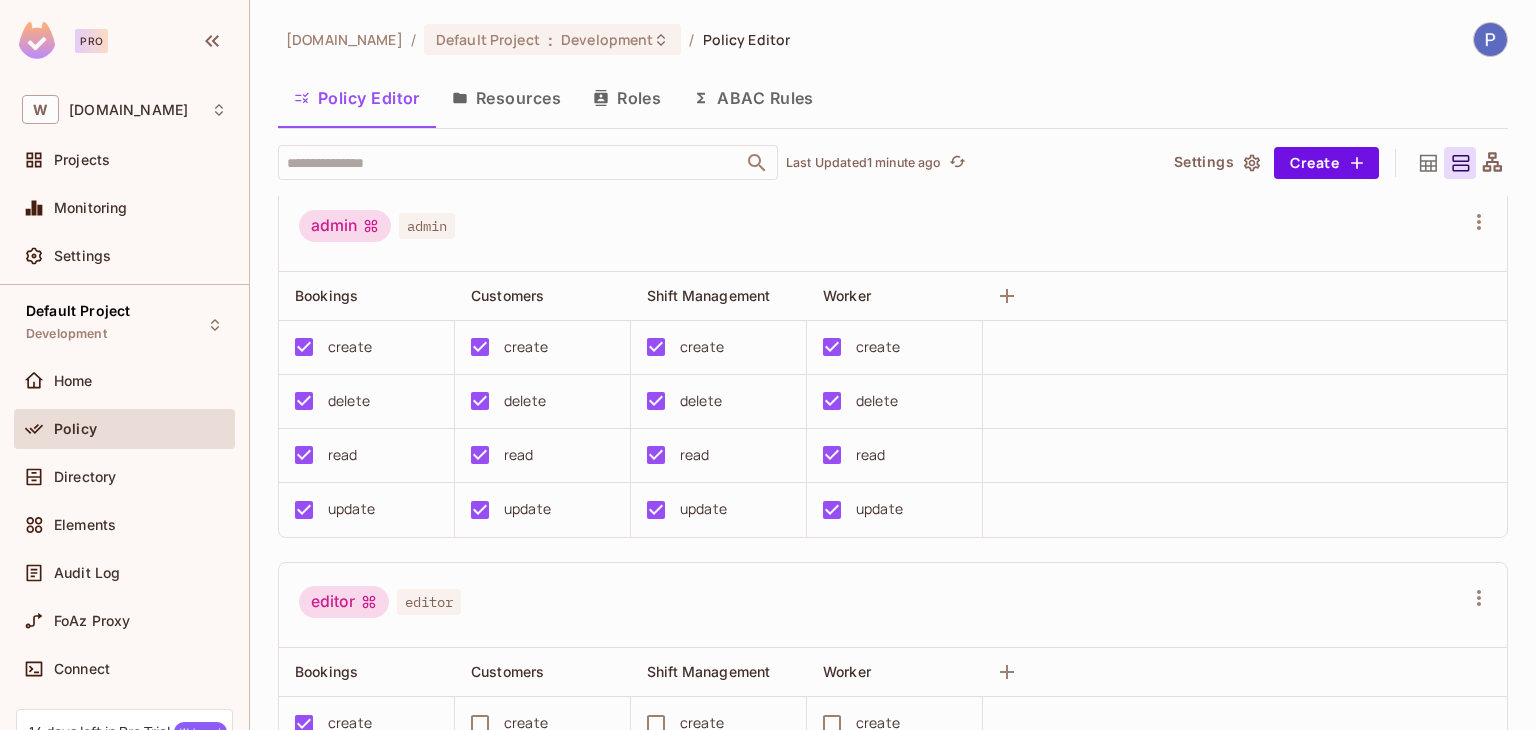 scroll, scrollTop: 0, scrollLeft: 0, axis: both 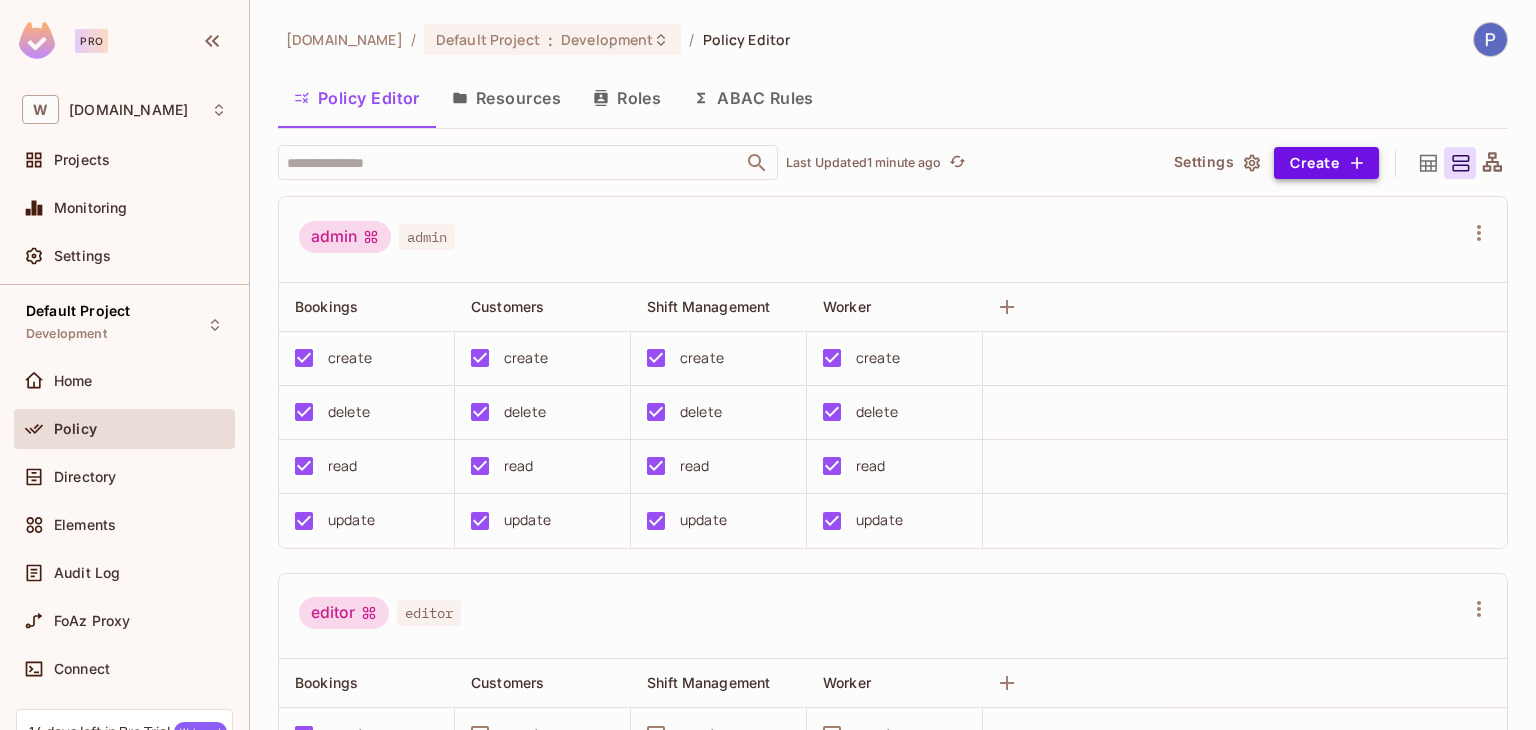 click on "Create" at bounding box center [1326, 163] 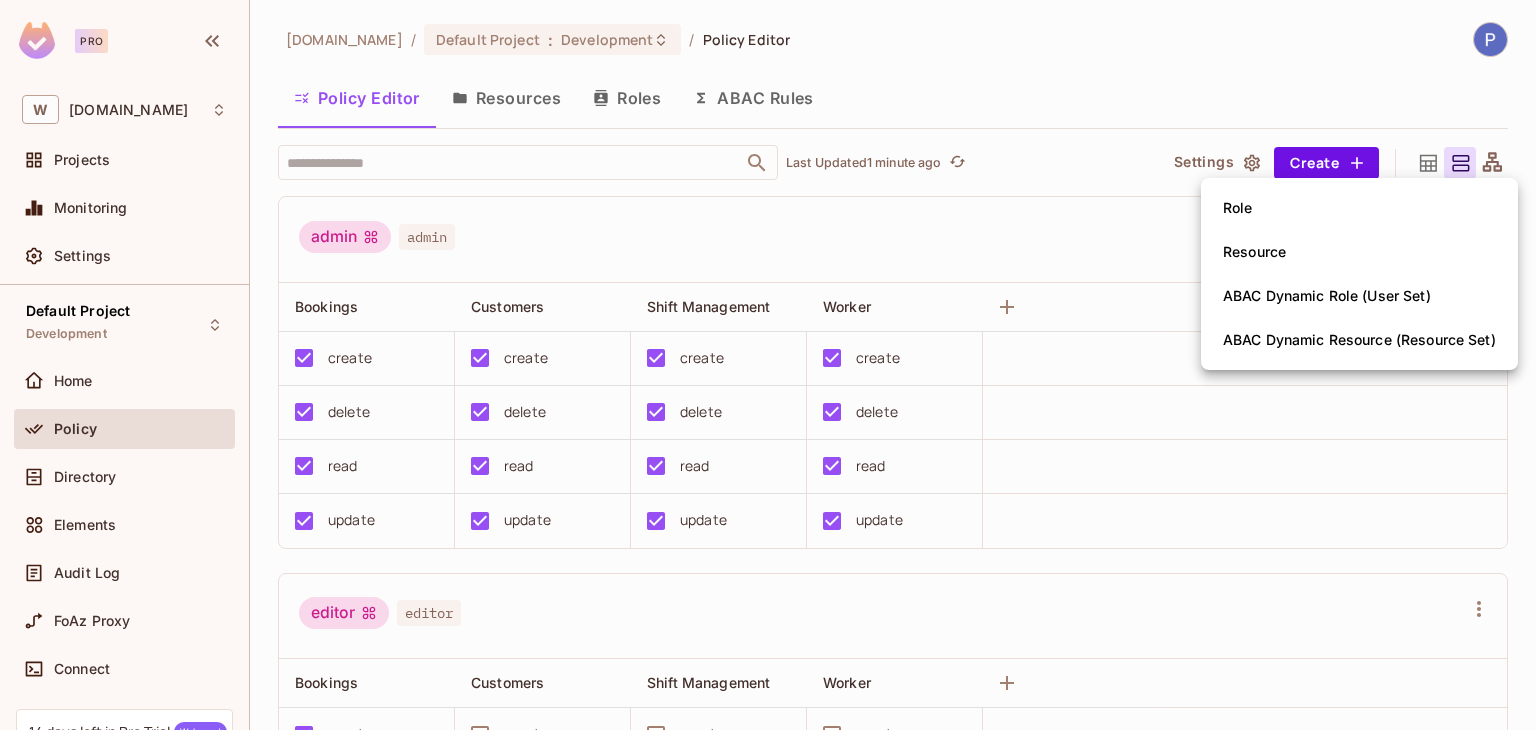 click at bounding box center [768, 365] 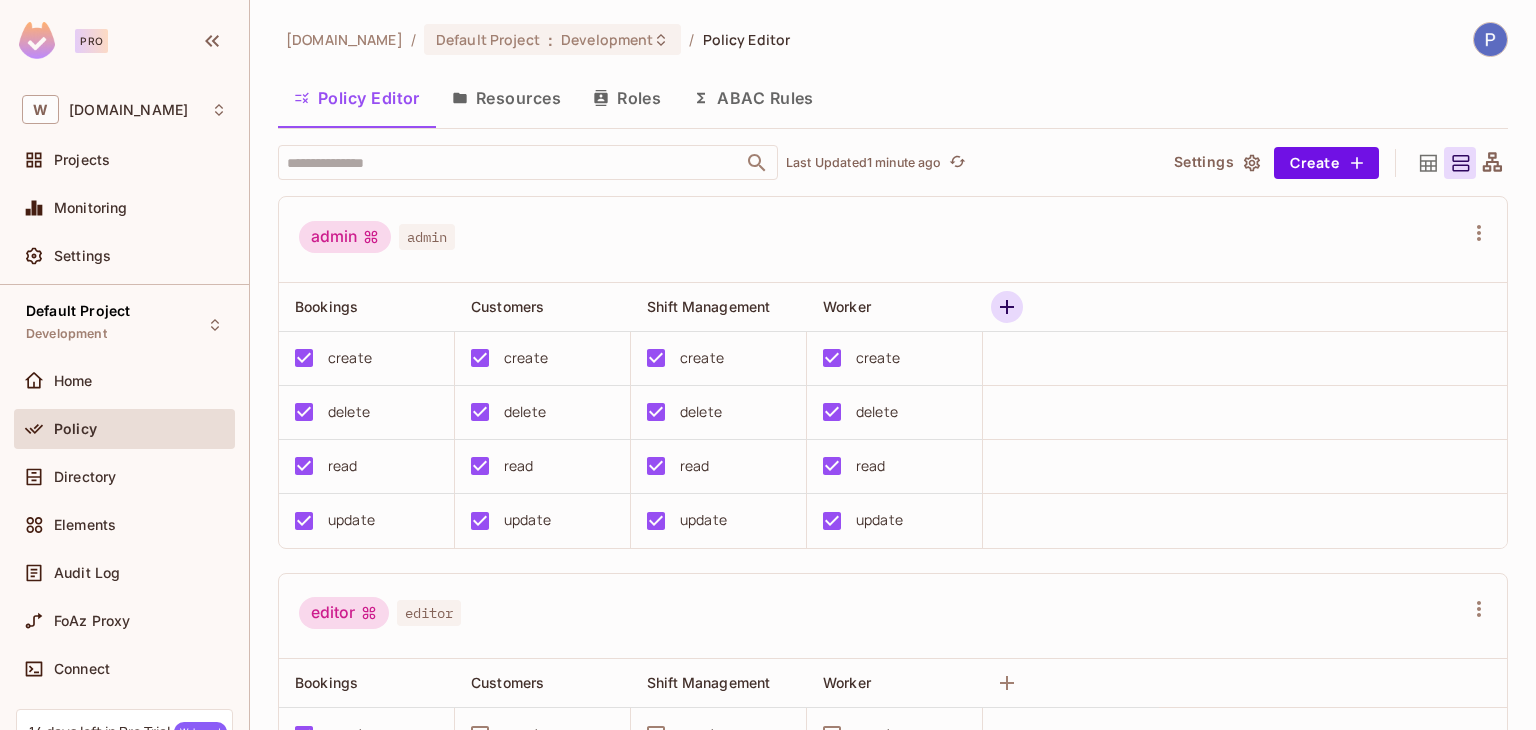 click 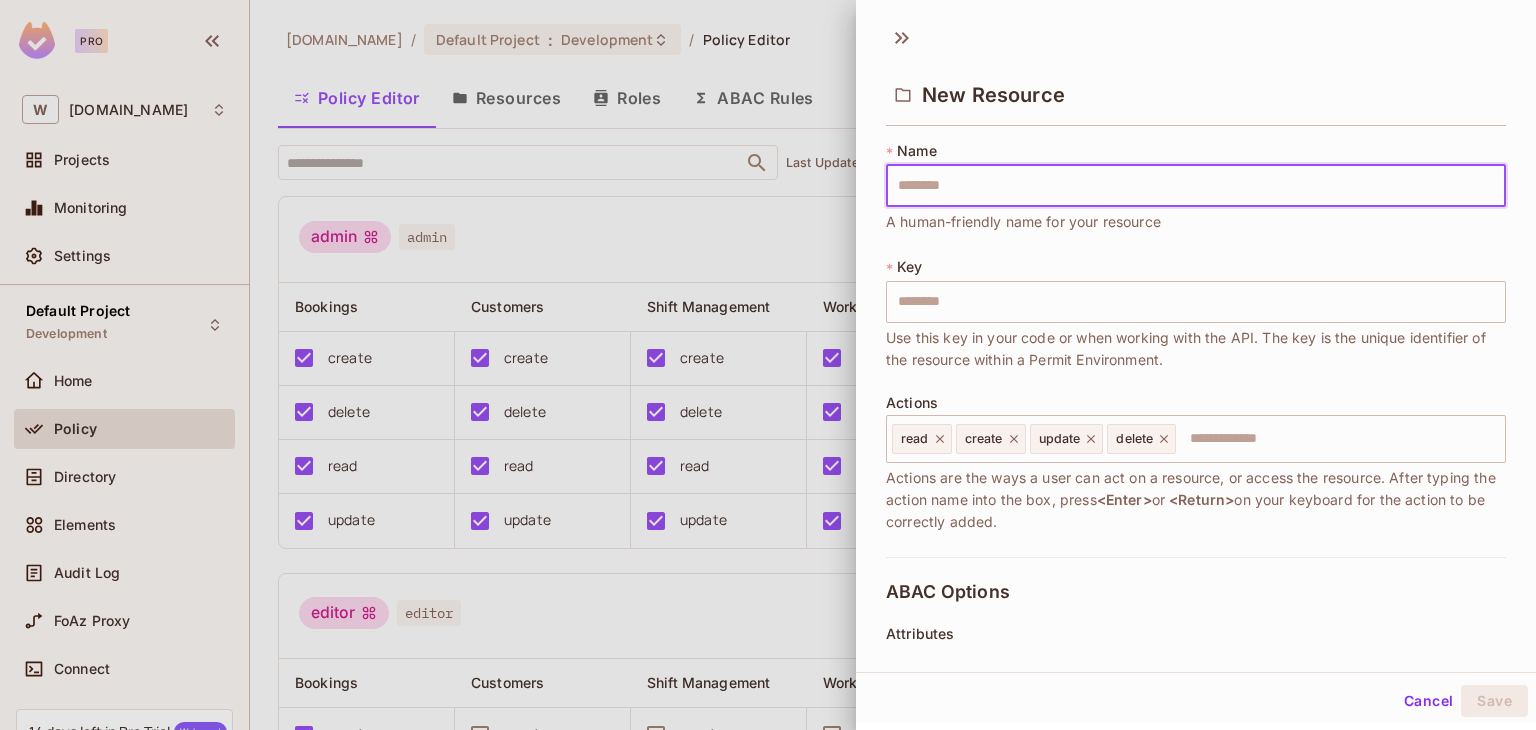 type on "*******" 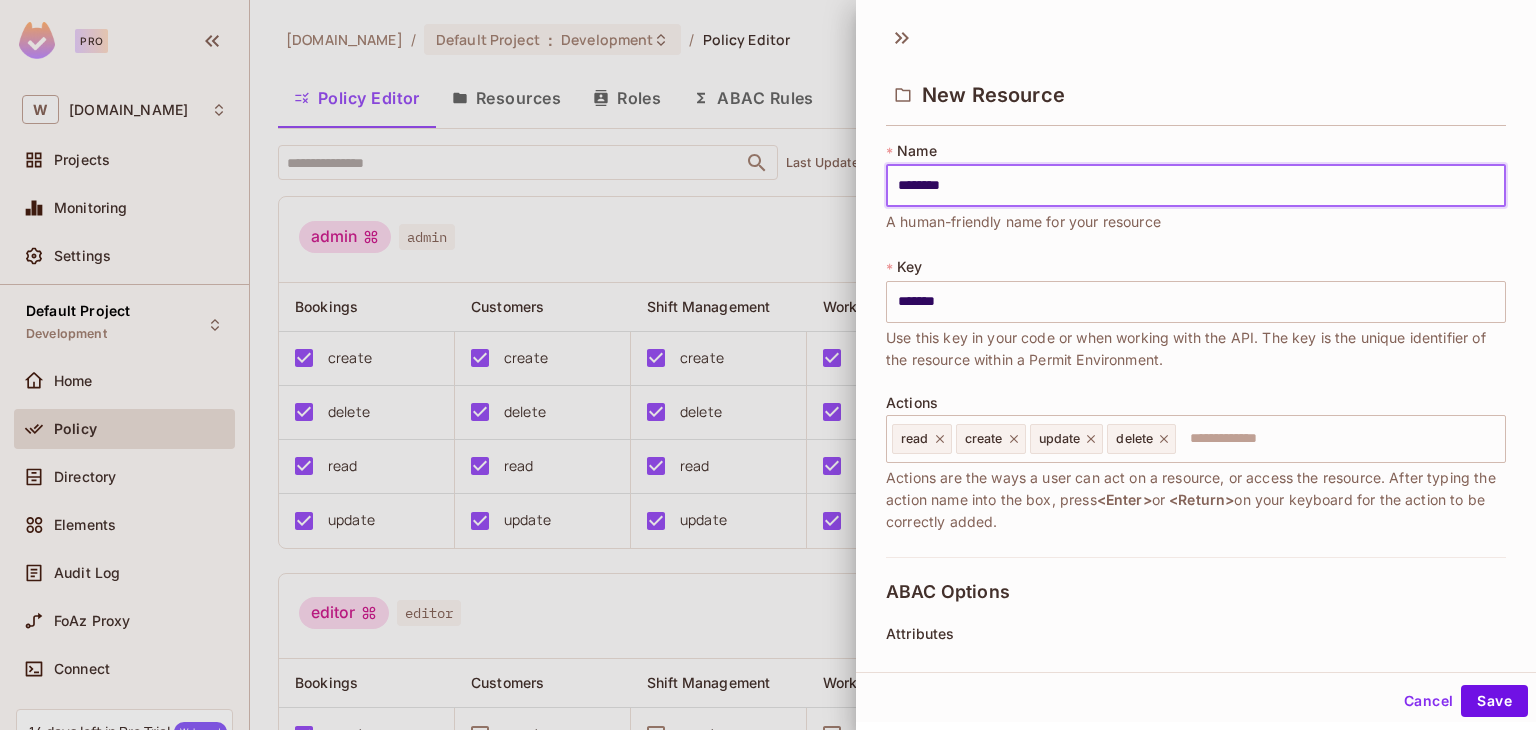 click on "*******" at bounding box center (1196, 186) 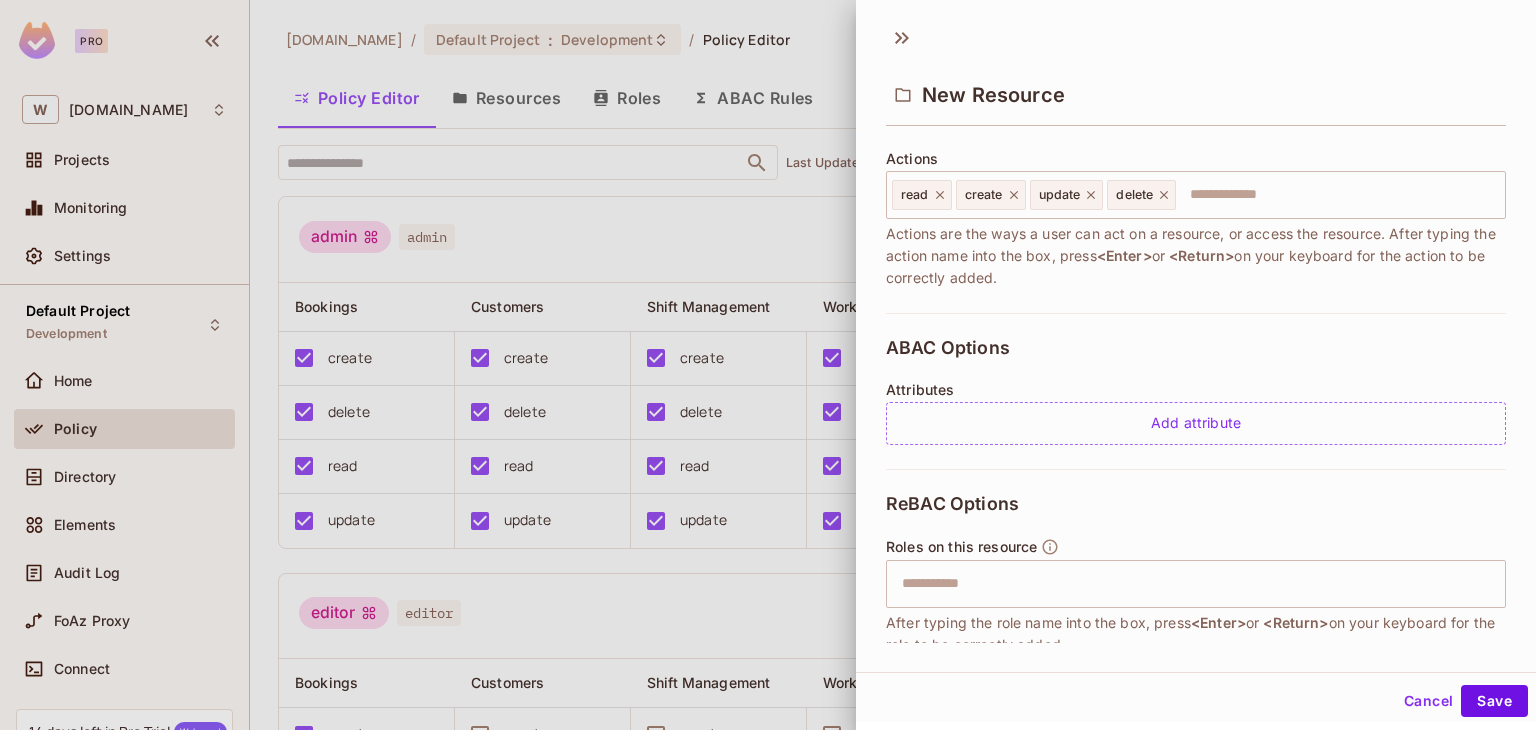 scroll, scrollTop: 200, scrollLeft: 0, axis: vertical 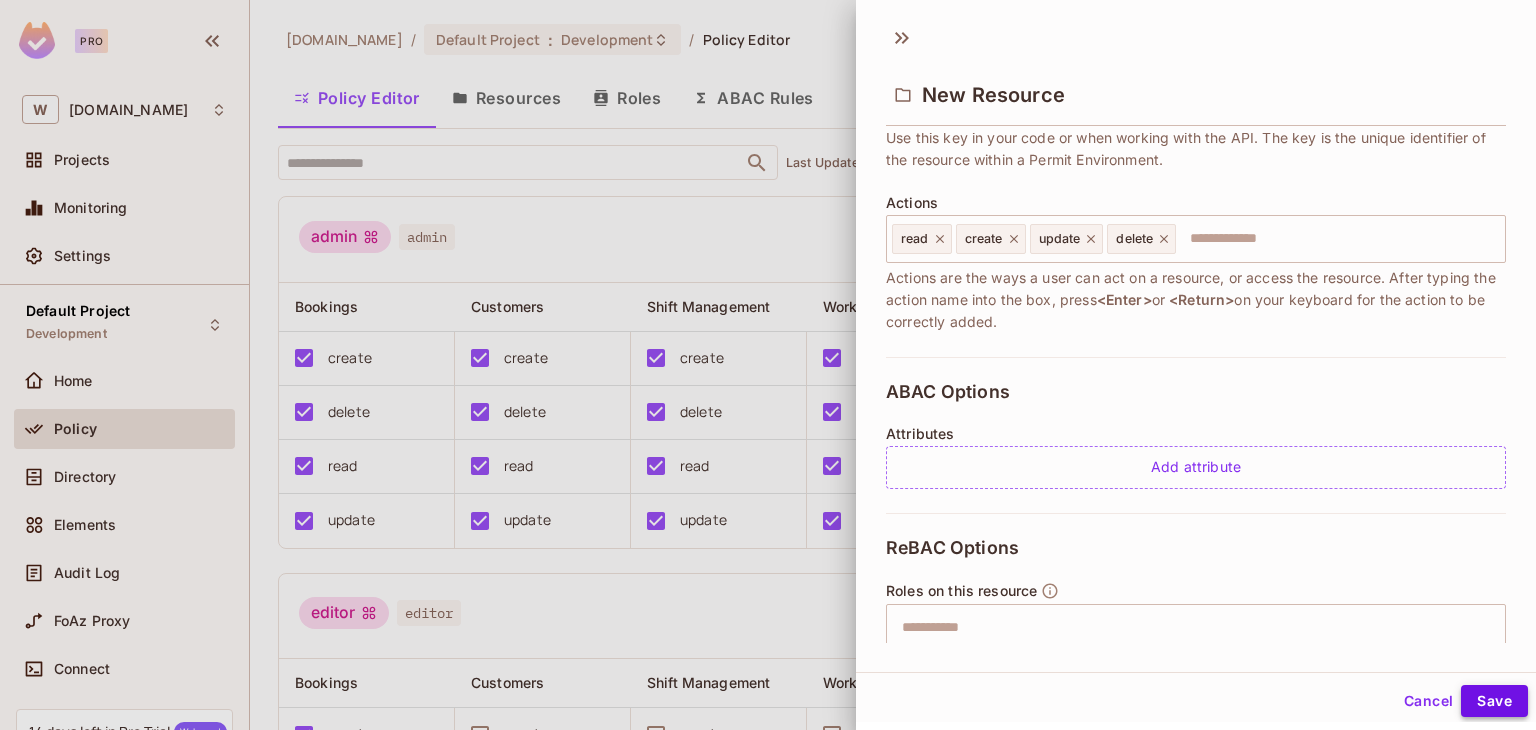 type on "*******" 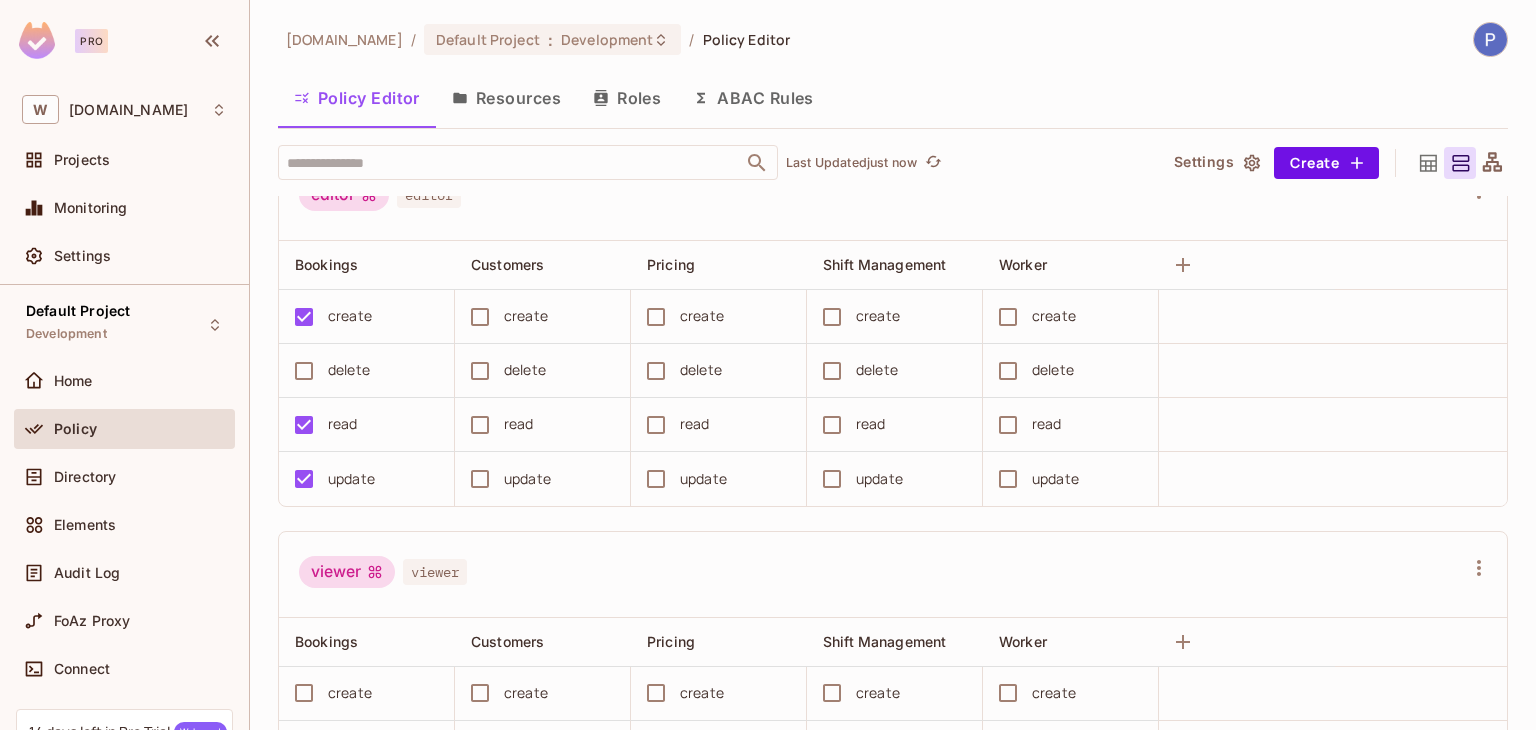scroll, scrollTop: 618, scrollLeft: 0, axis: vertical 